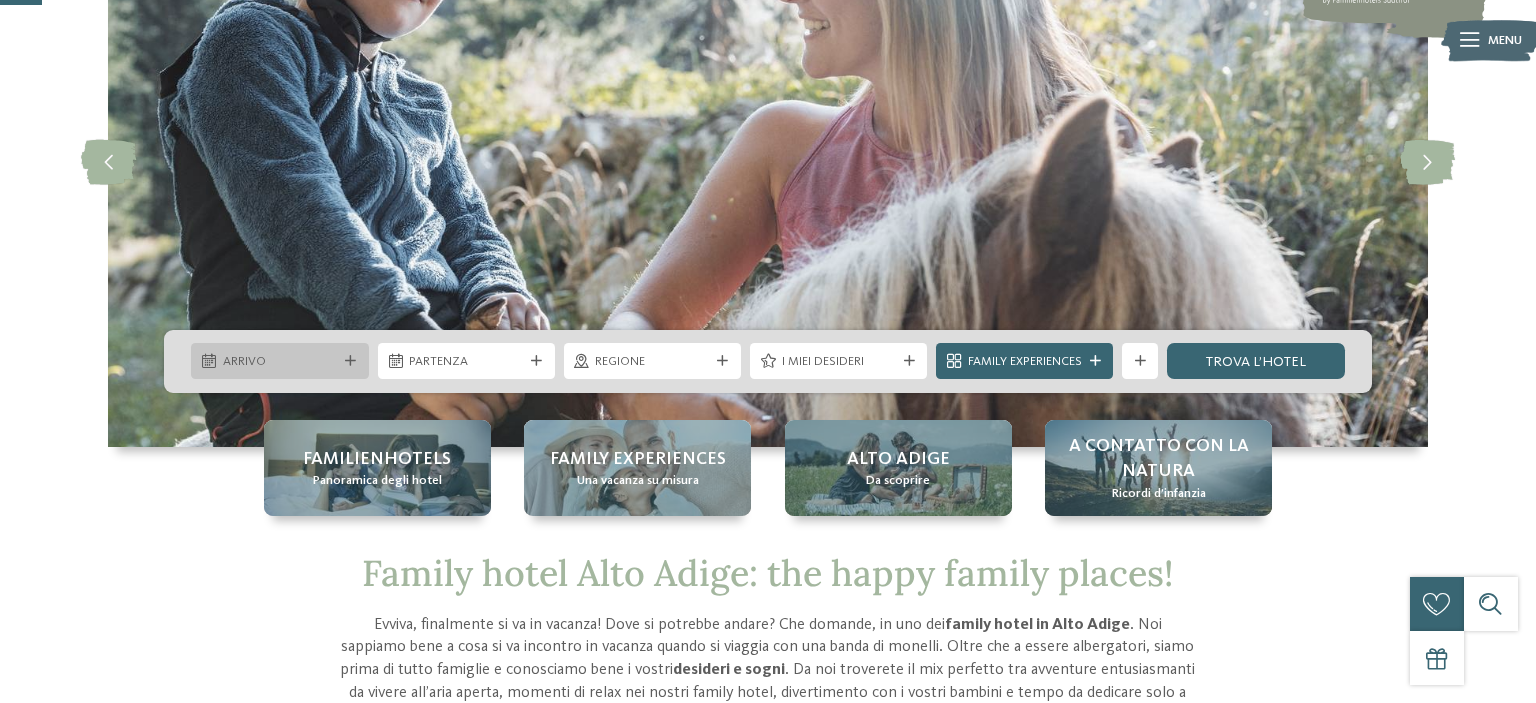 scroll, scrollTop: 211, scrollLeft: 0, axis: vertical 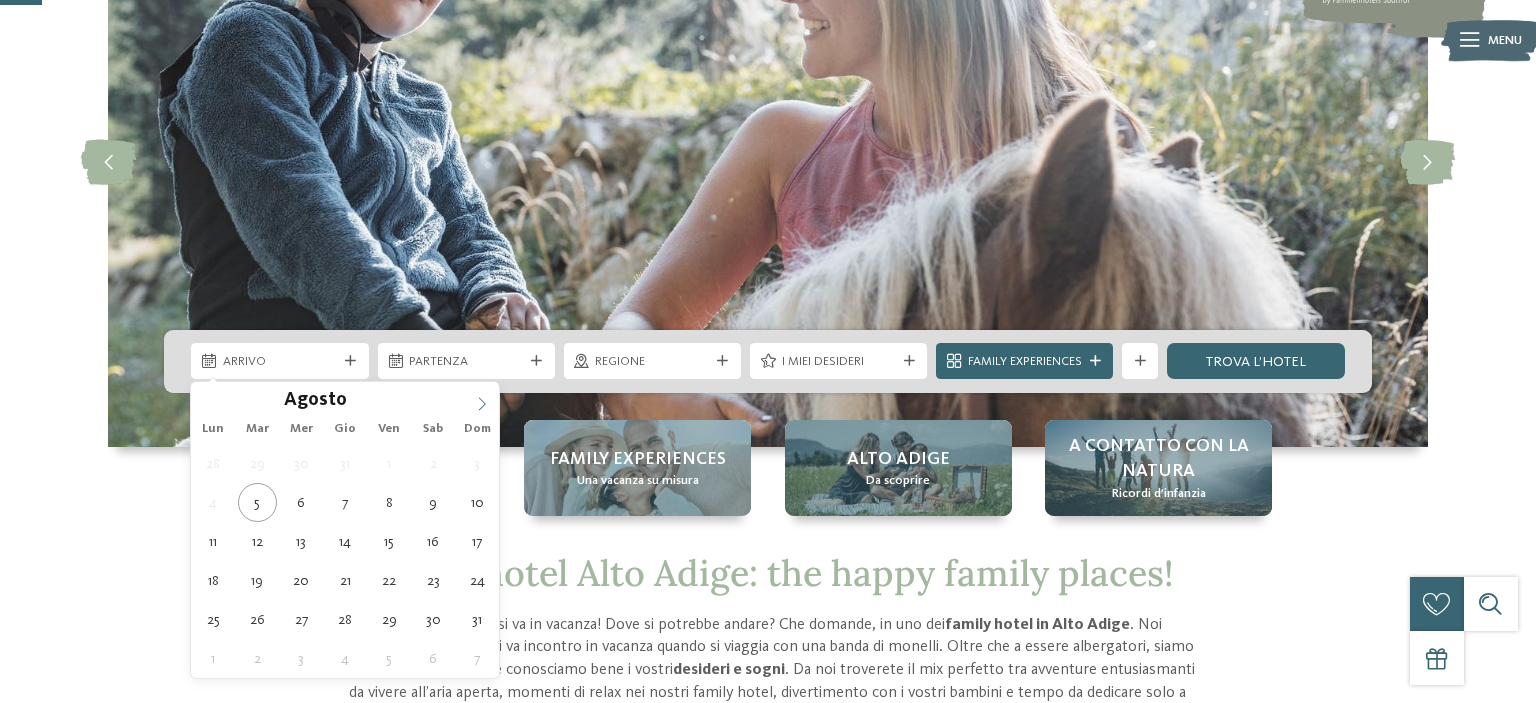 drag, startPoint x: 494, startPoint y: 402, endPoint x: 480, endPoint y: 402, distance: 14 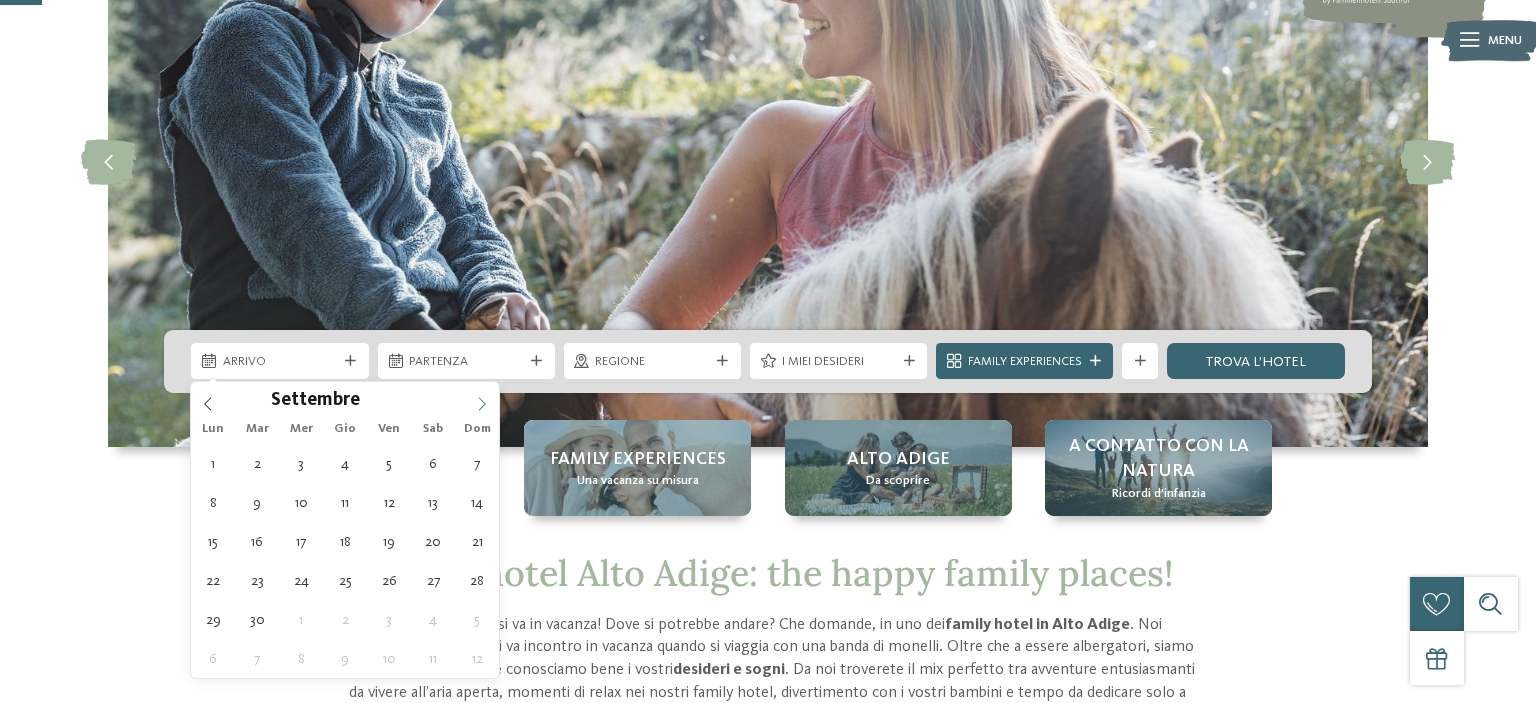 click 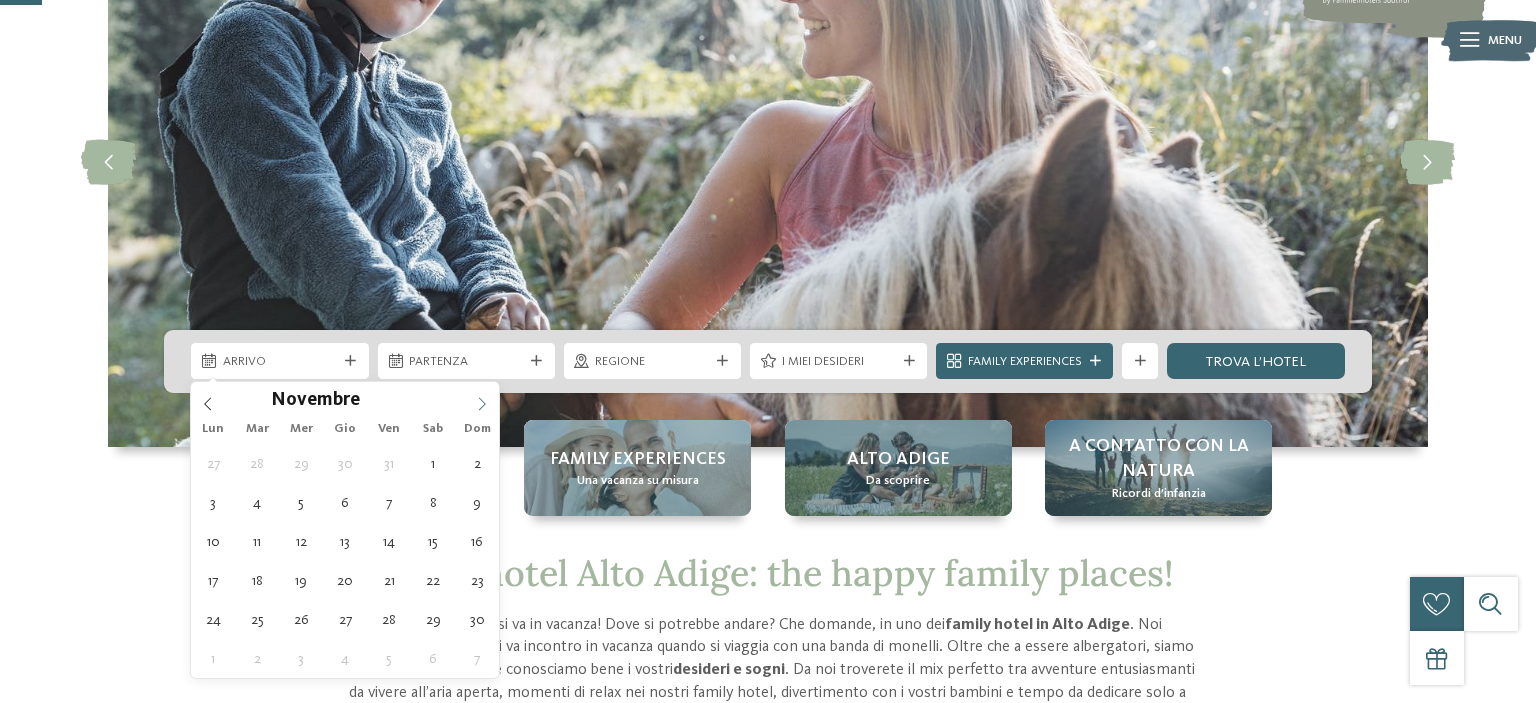 click 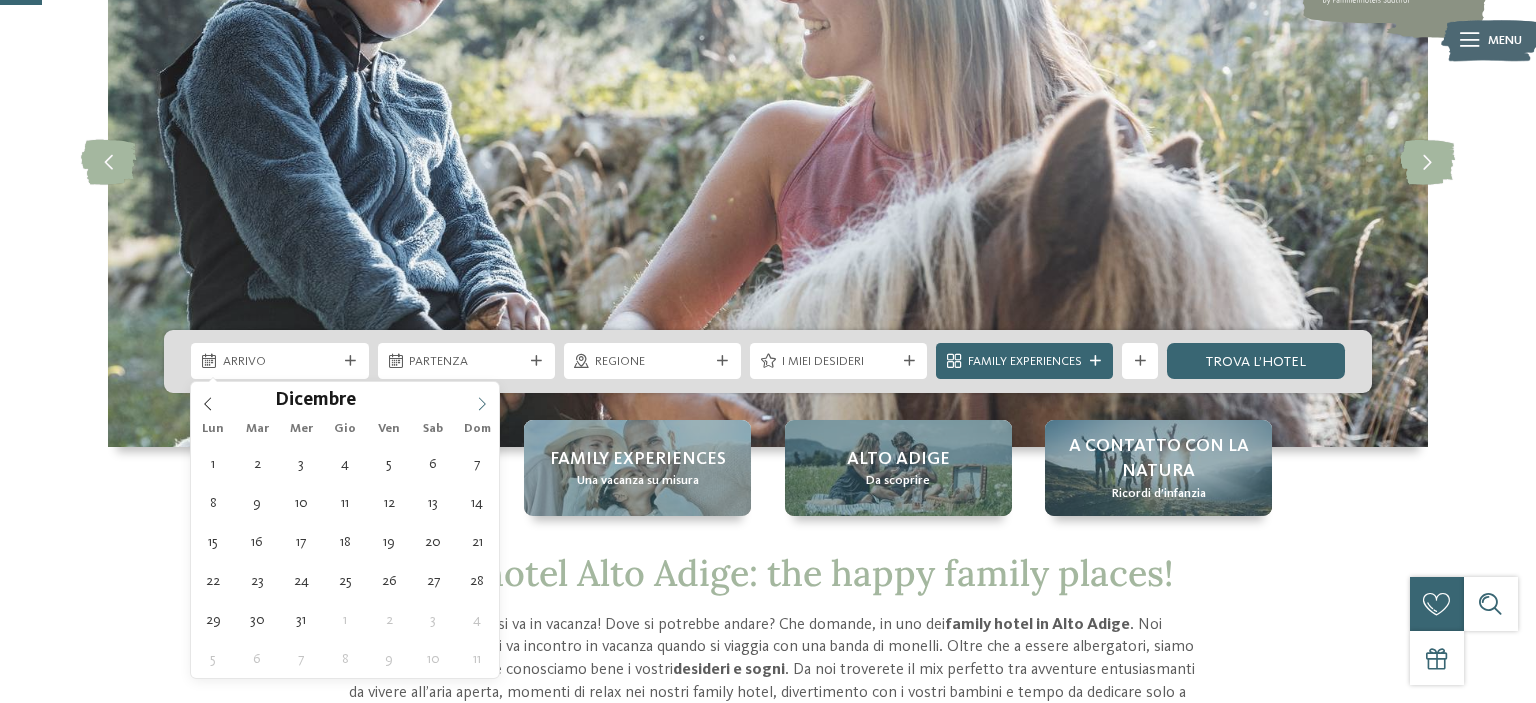 click 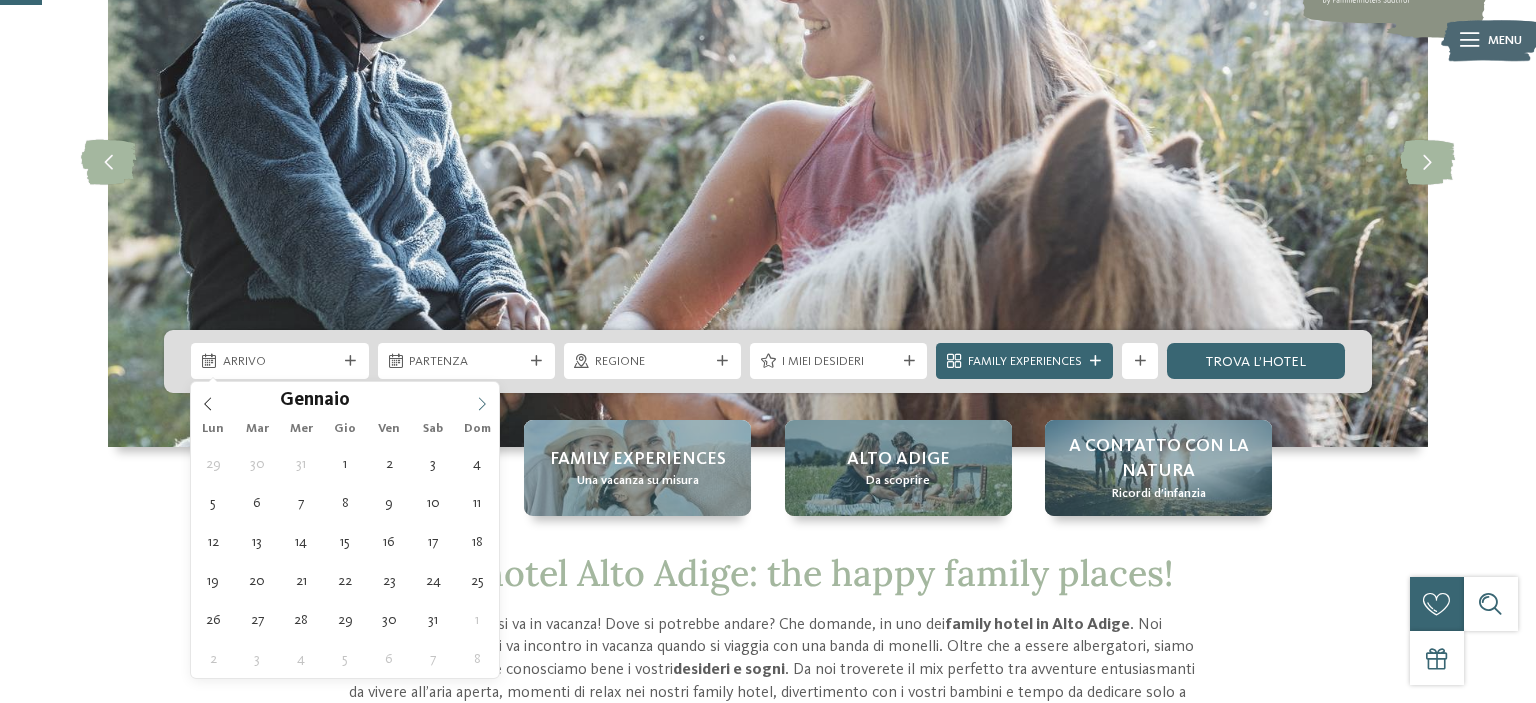 click 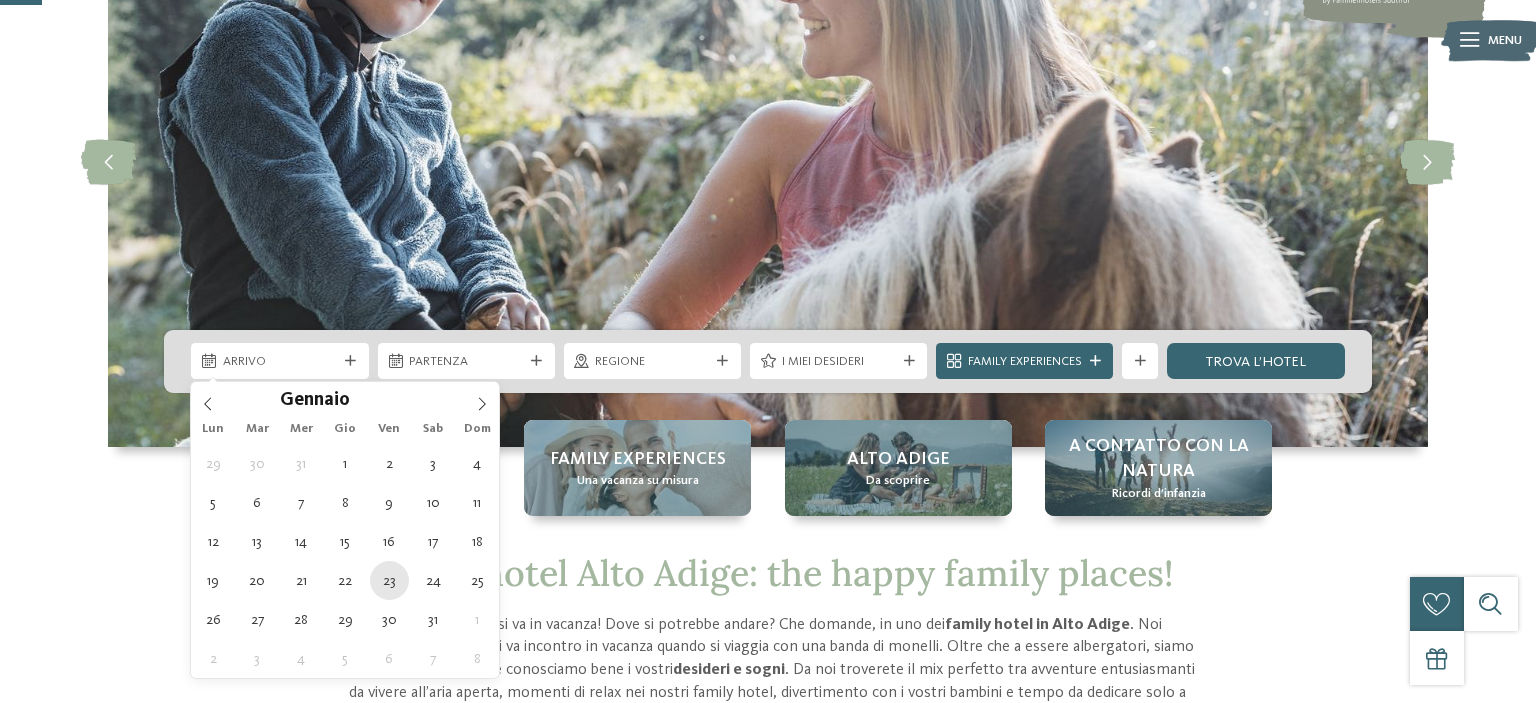 type on "[DATE]" 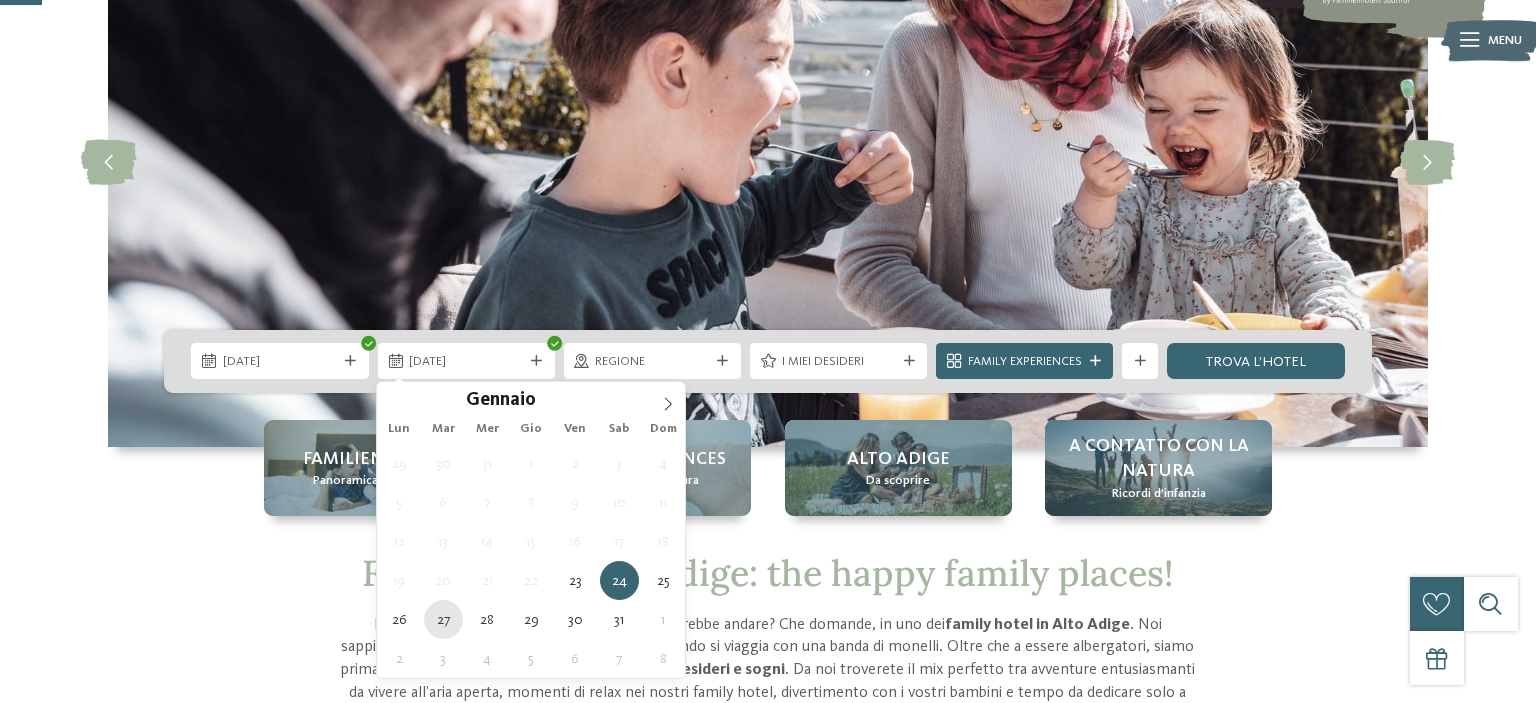 type on "[DATE]" 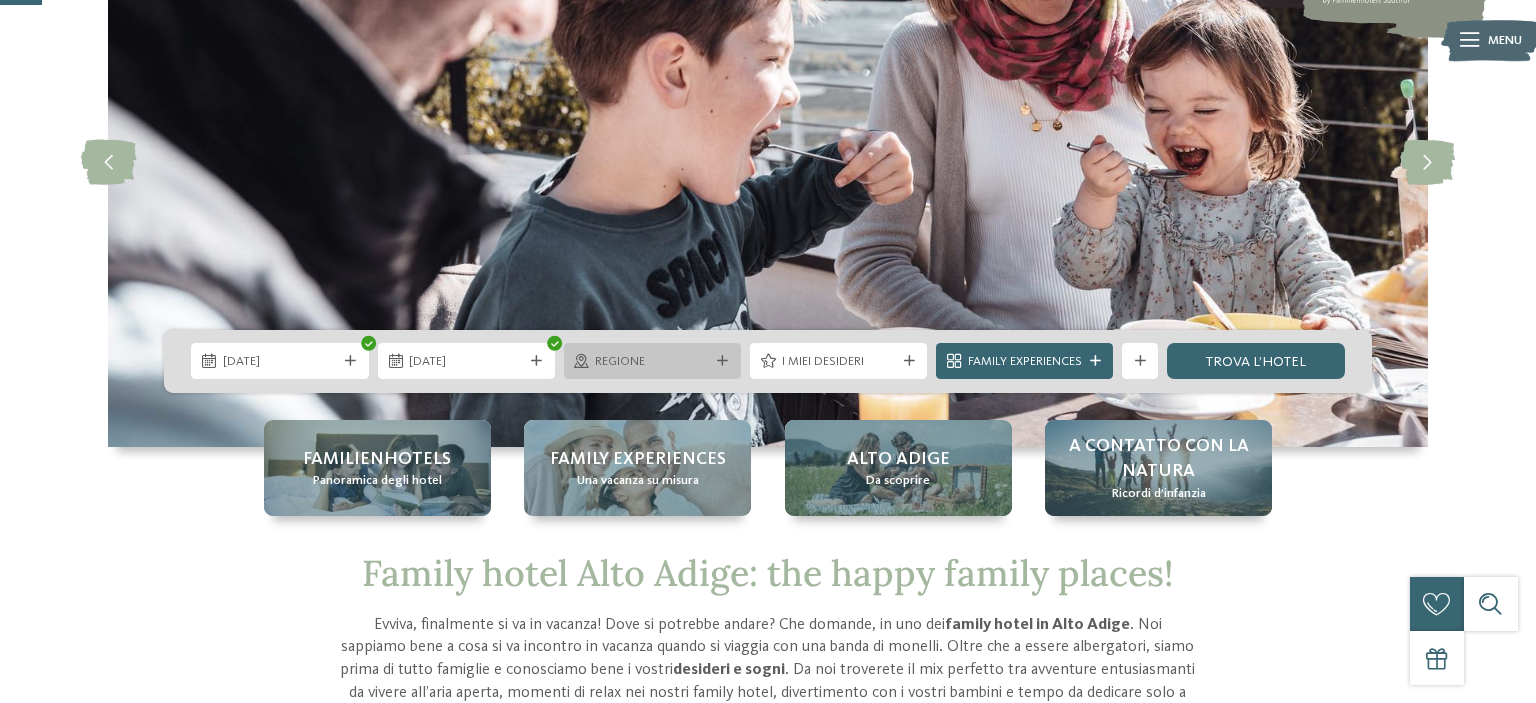 click on "Regione" at bounding box center (652, 362) 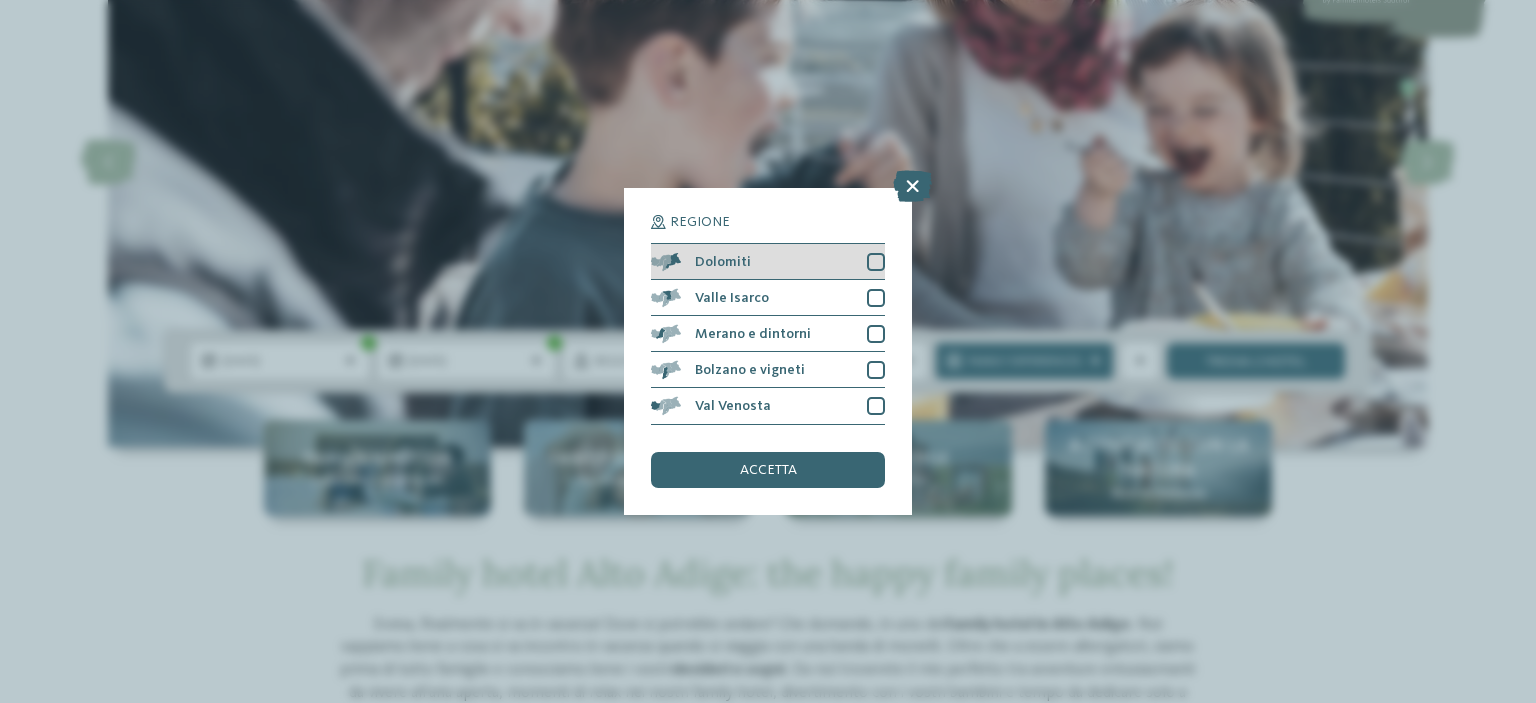 click on "Dolomiti" at bounding box center (768, 262) 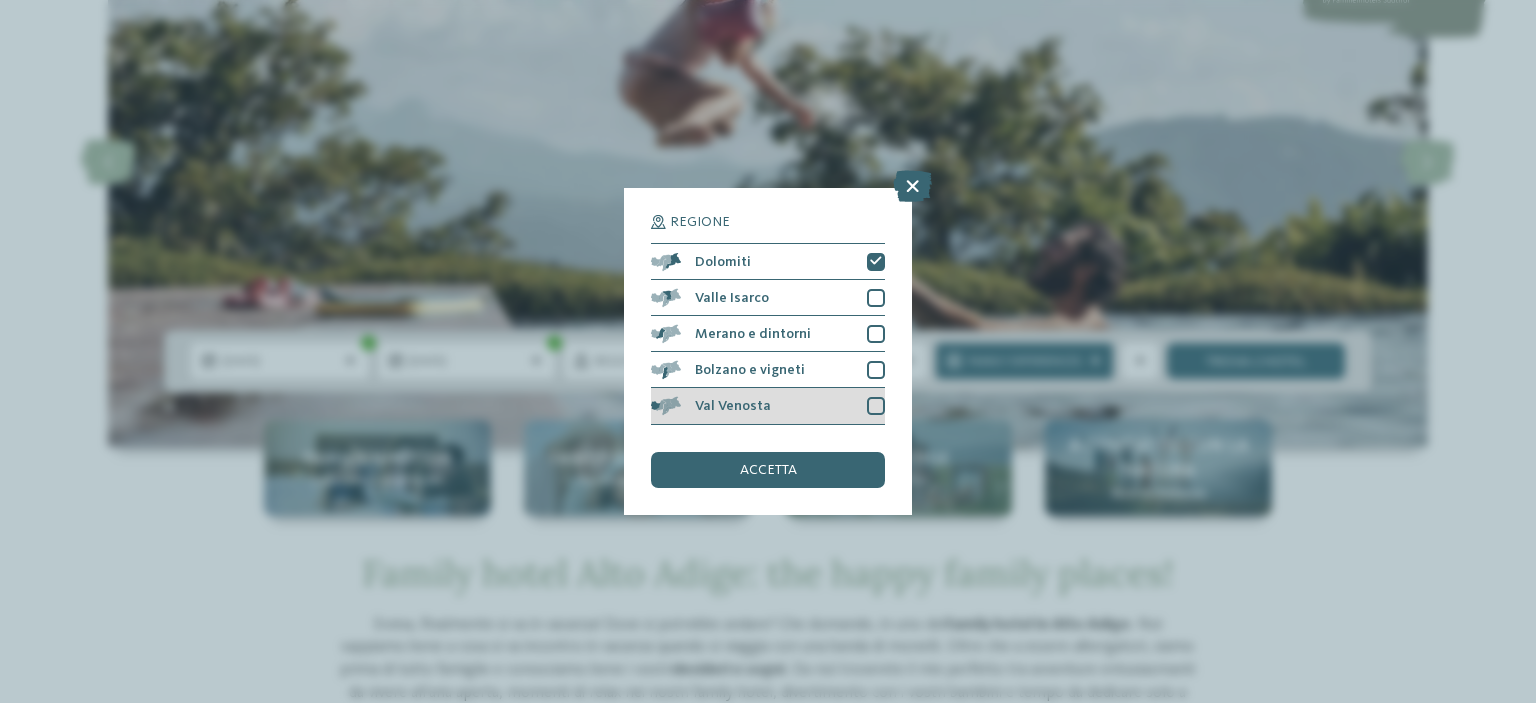 click on "Val Venosta" at bounding box center (768, 406) 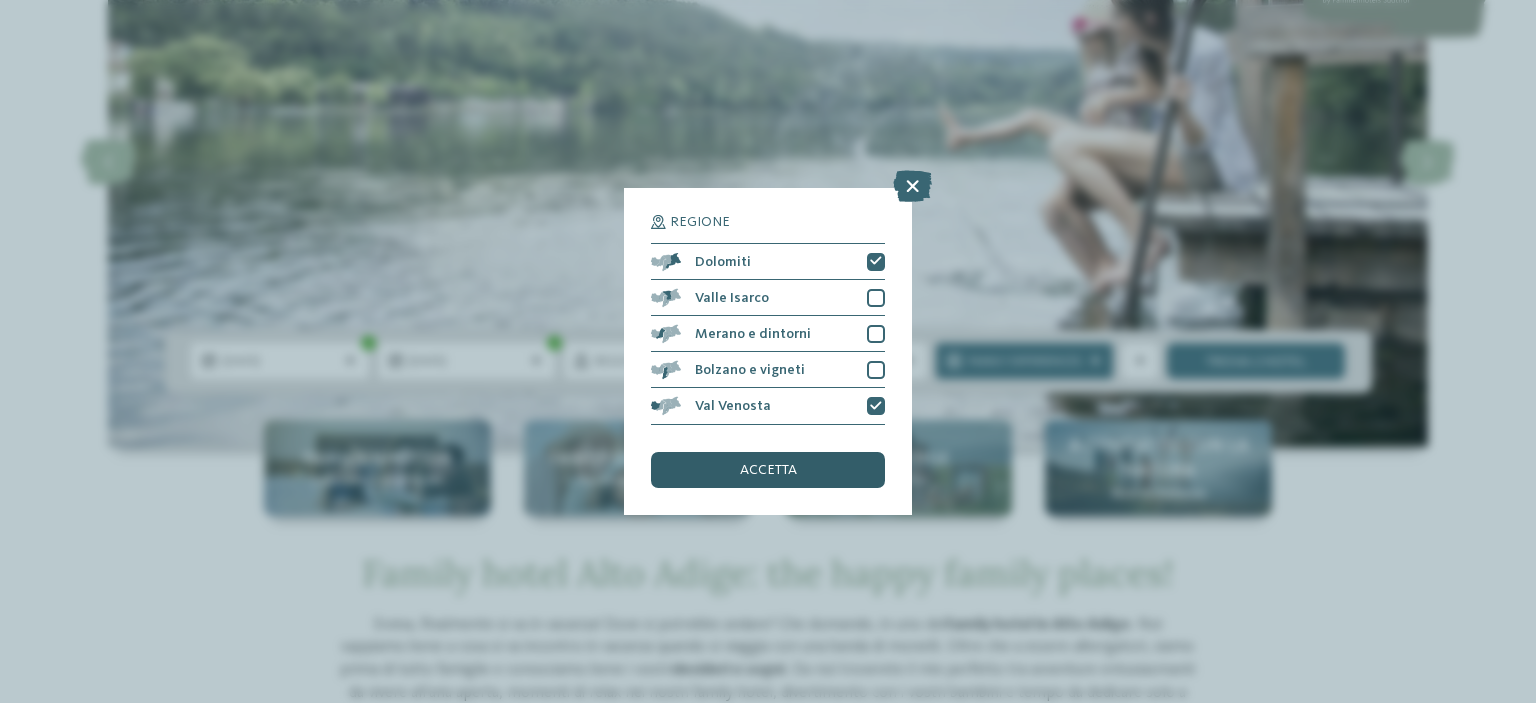 click on "accetta" at bounding box center [768, 470] 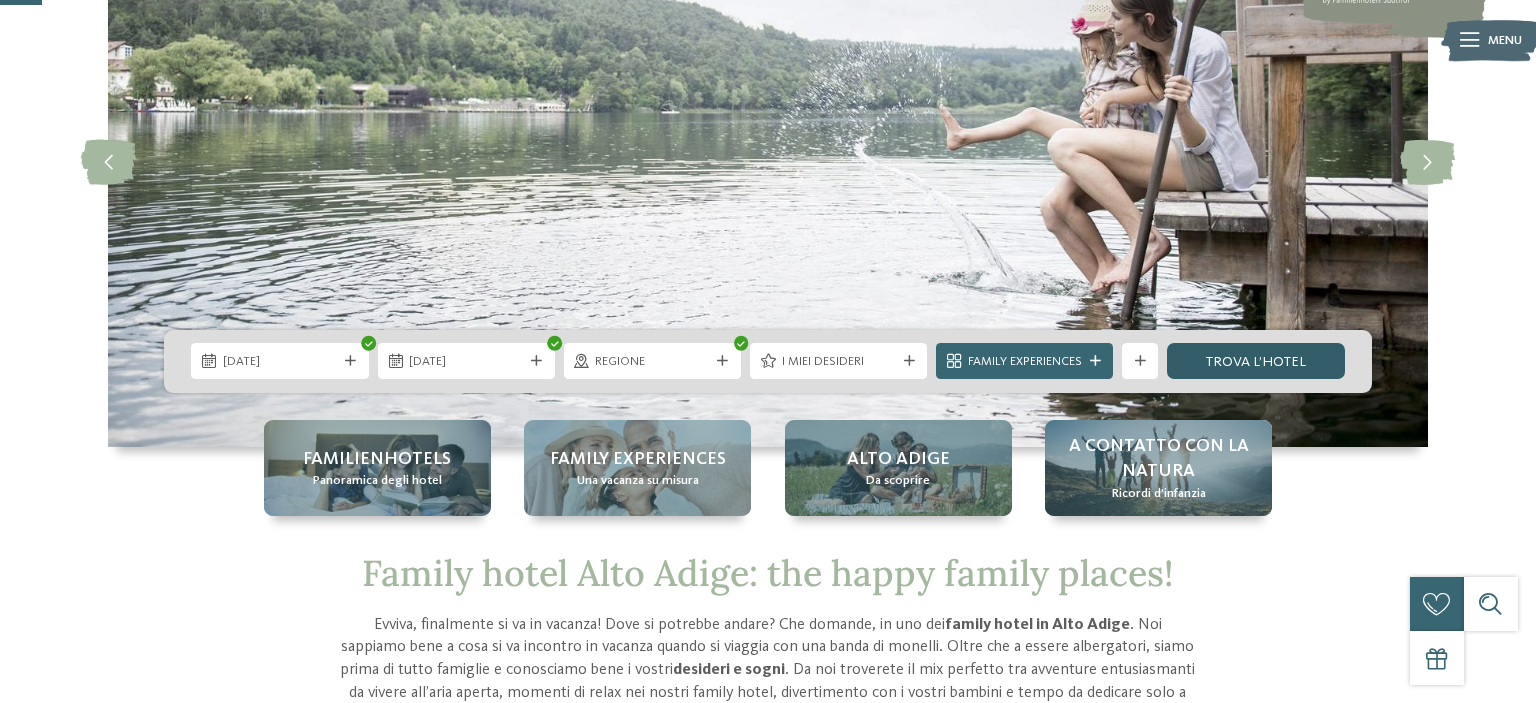 click on "trova l’hotel" at bounding box center (1255, 361) 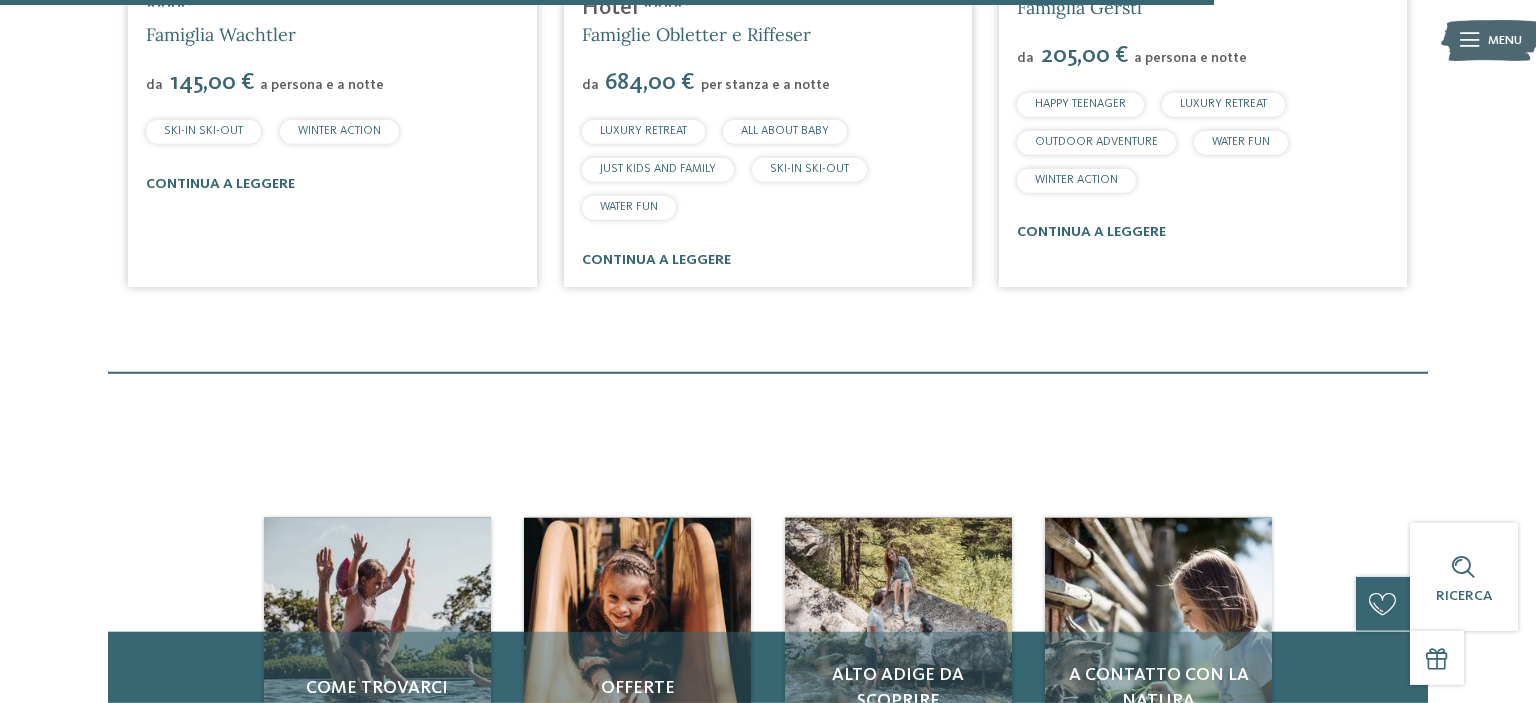 scroll, scrollTop: 2375, scrollLeft: 0, axis: vertical 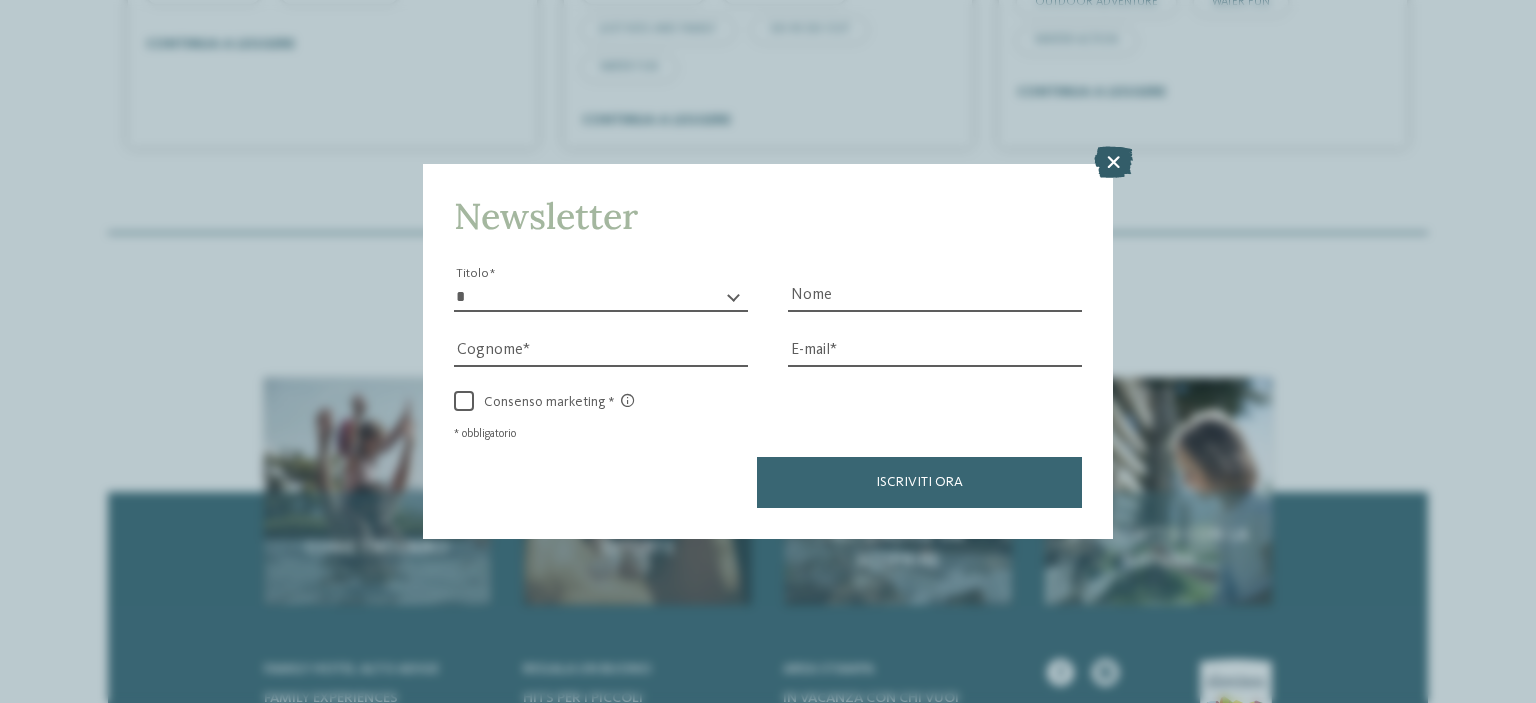 click at bounding box center (1113, 162) 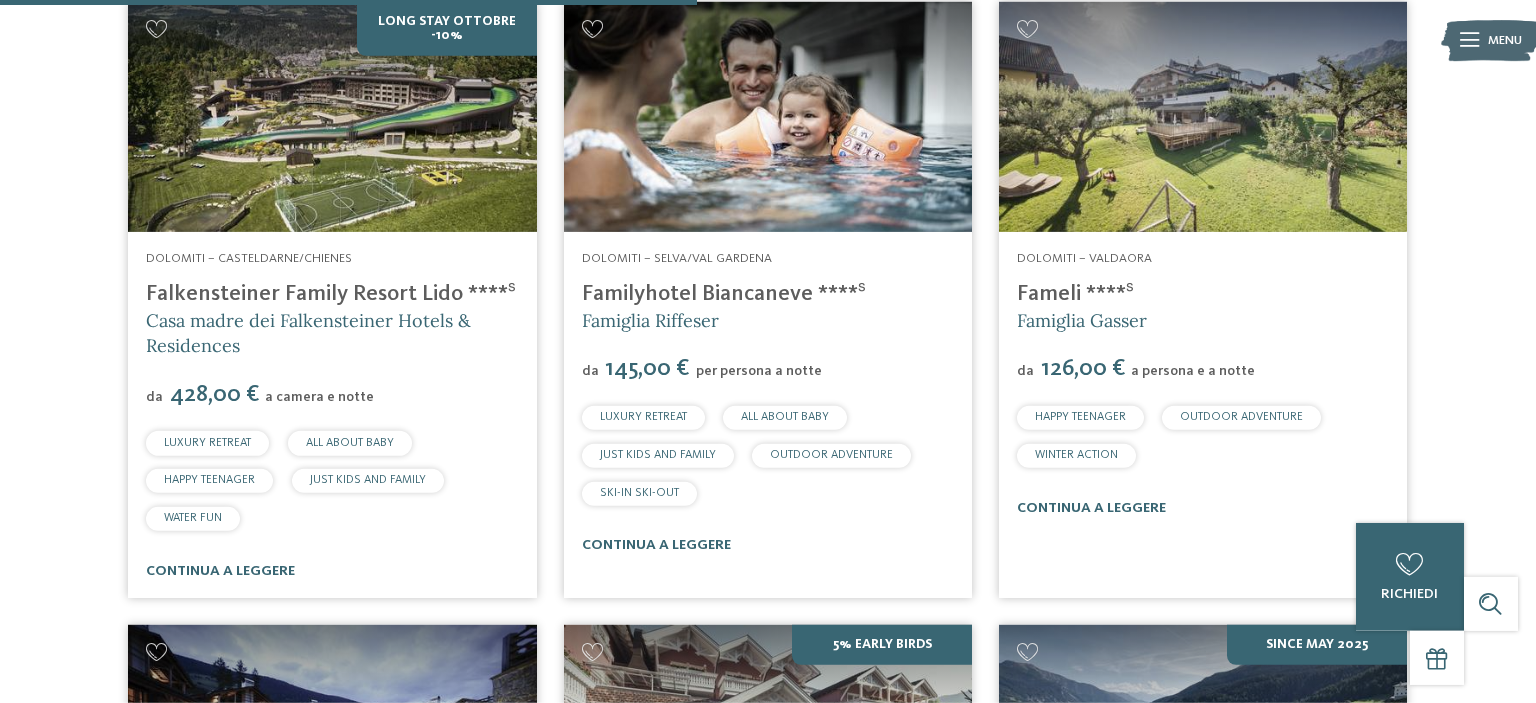 scroll, scrollTop: 1213, scrollLeft: 0, axis: vertical 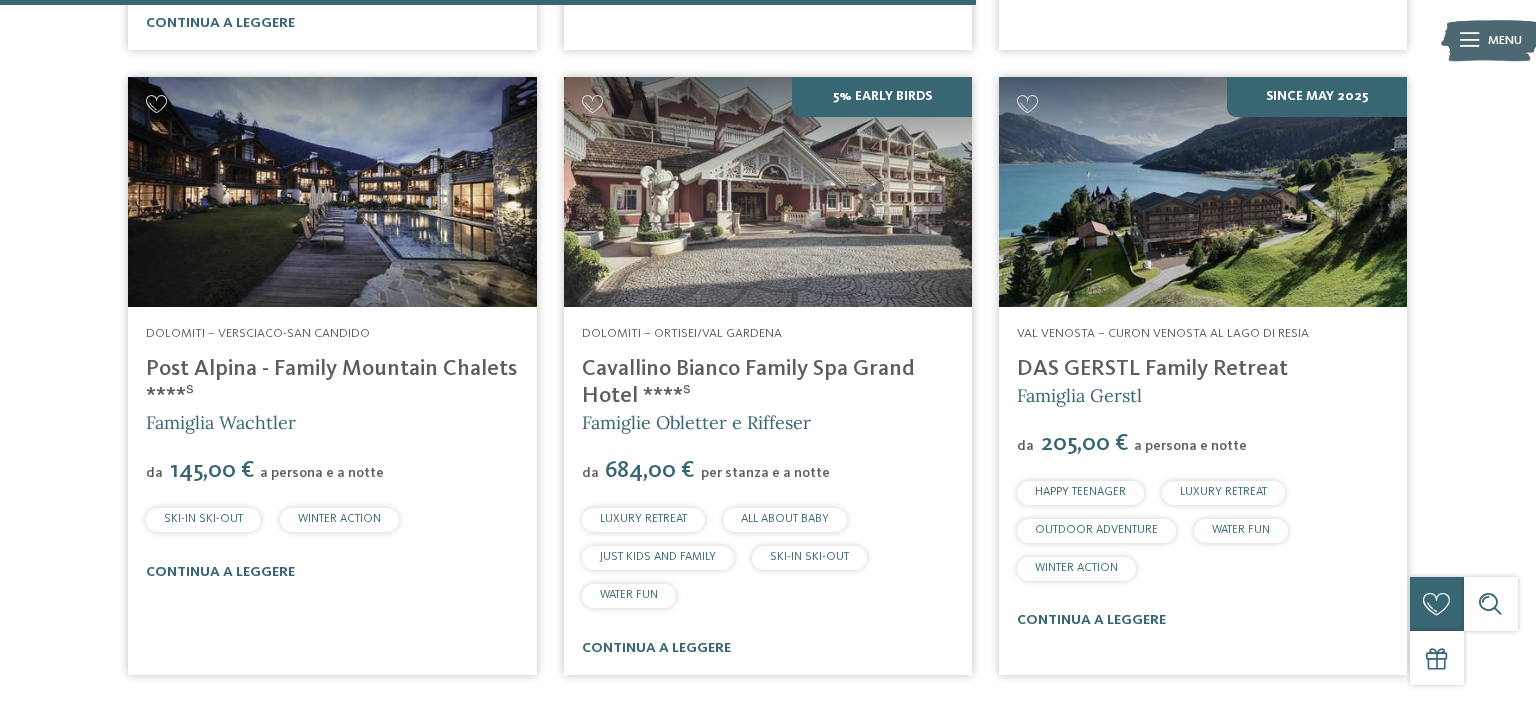 click on "Post Alpina - Family Mountain Chalets ****ˢ" at bounding box center (331, 382) 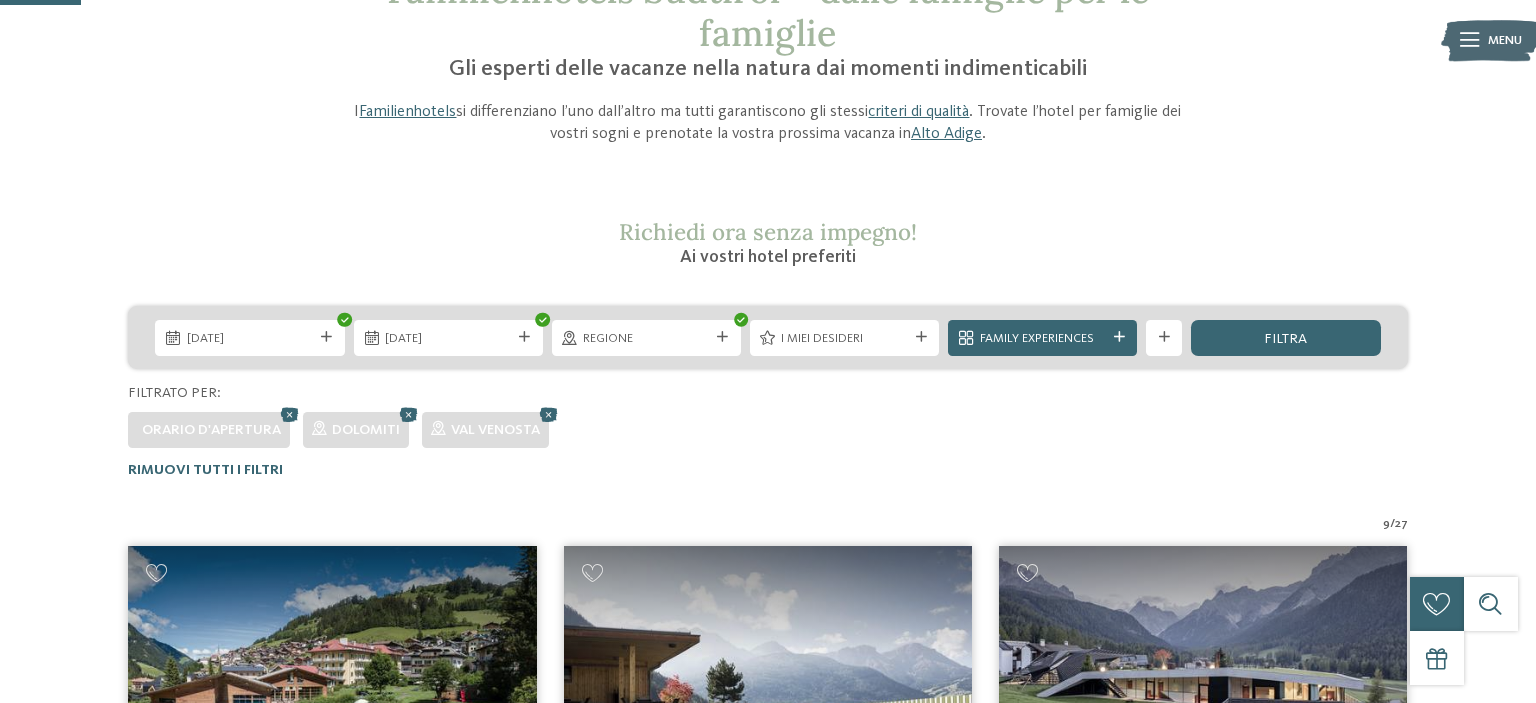 scroll, scrollTop: 0, scrollLeft: 0, axis: both 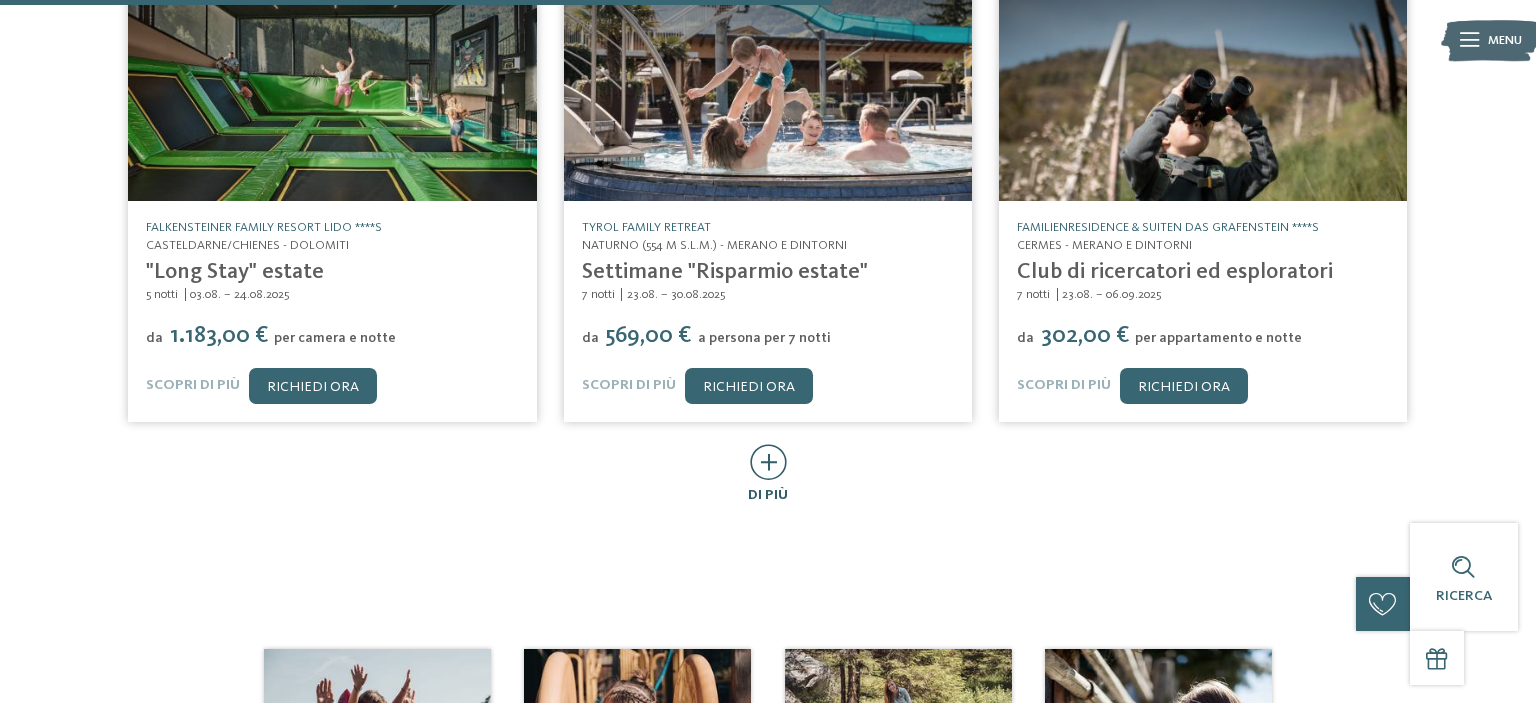 click at bounding box center (768, 462) 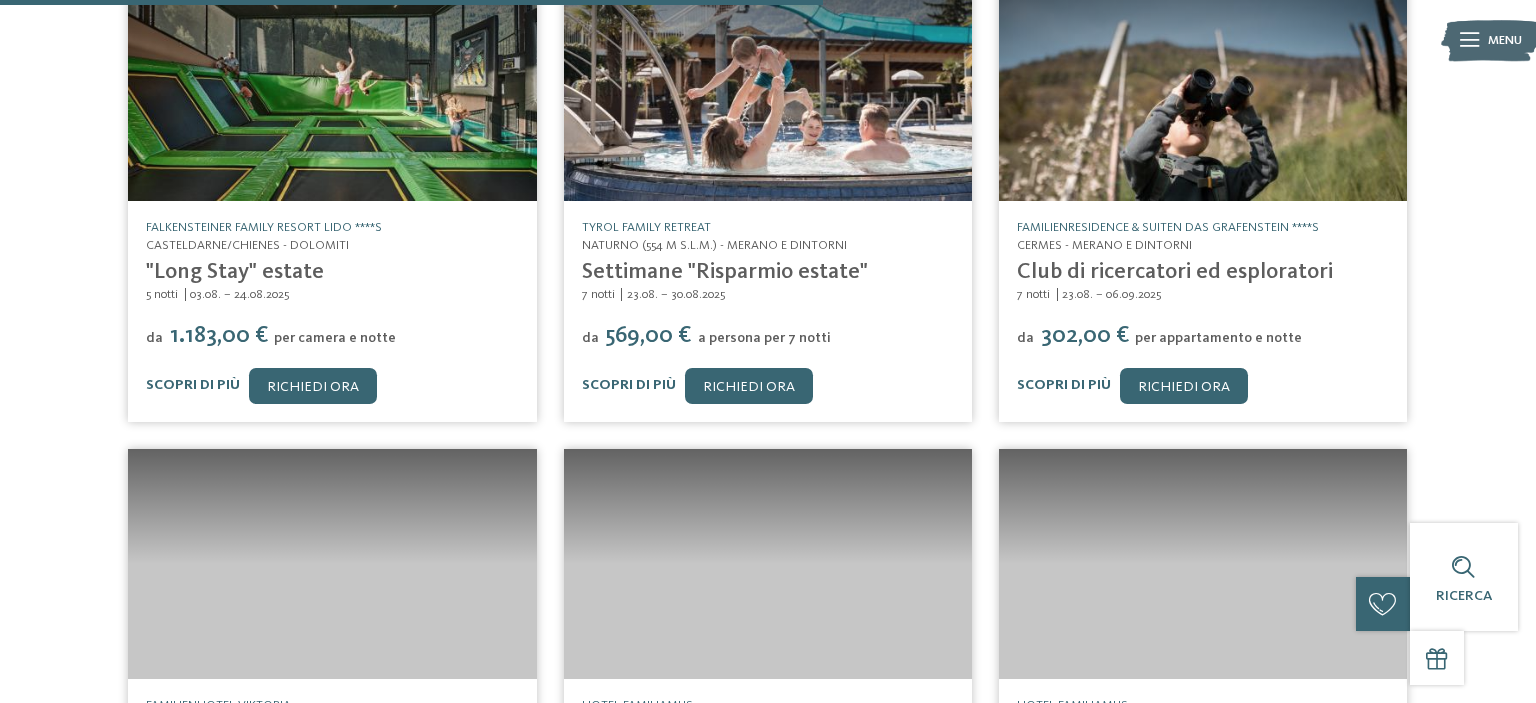 click at bounding box center [768, 564] 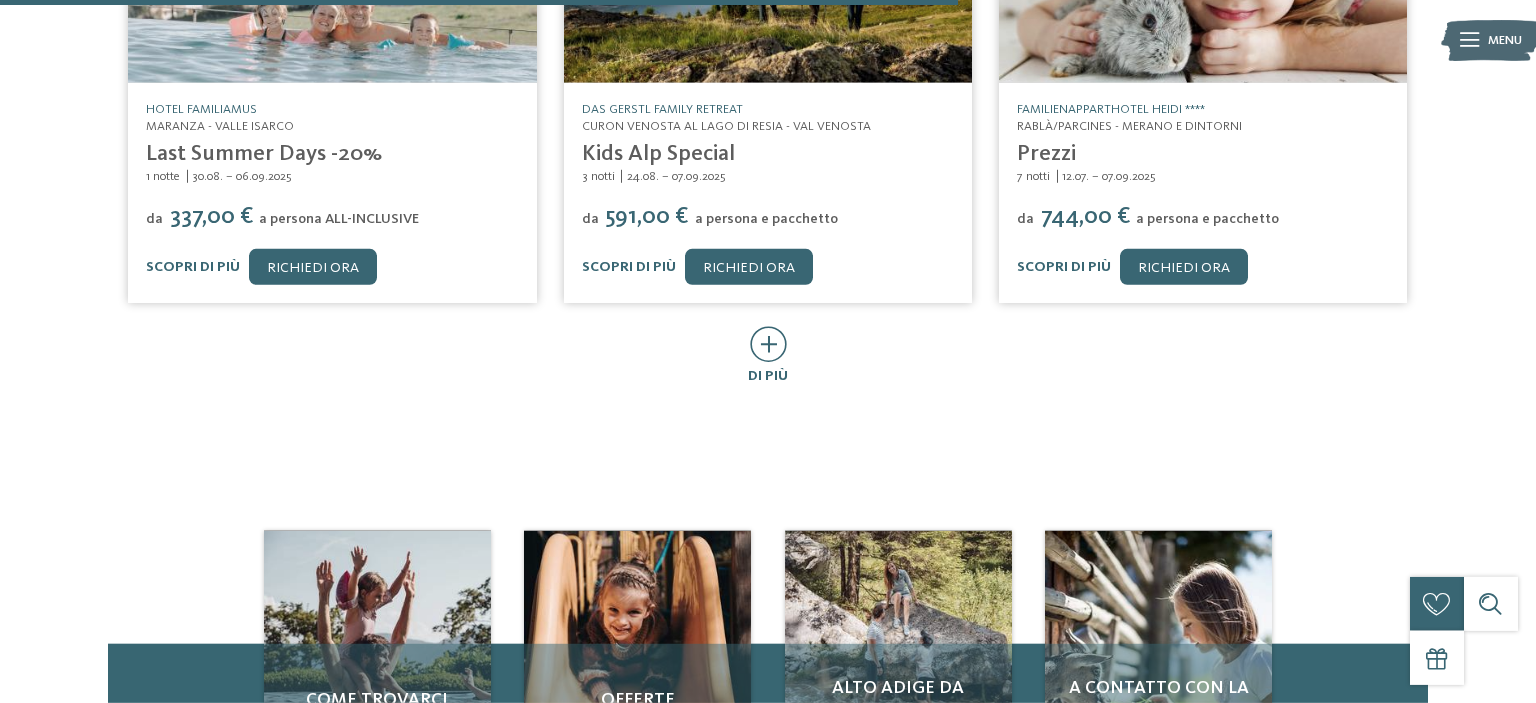scroll, scrollTop: 2112, scrollLeft: 0, axis: vertical 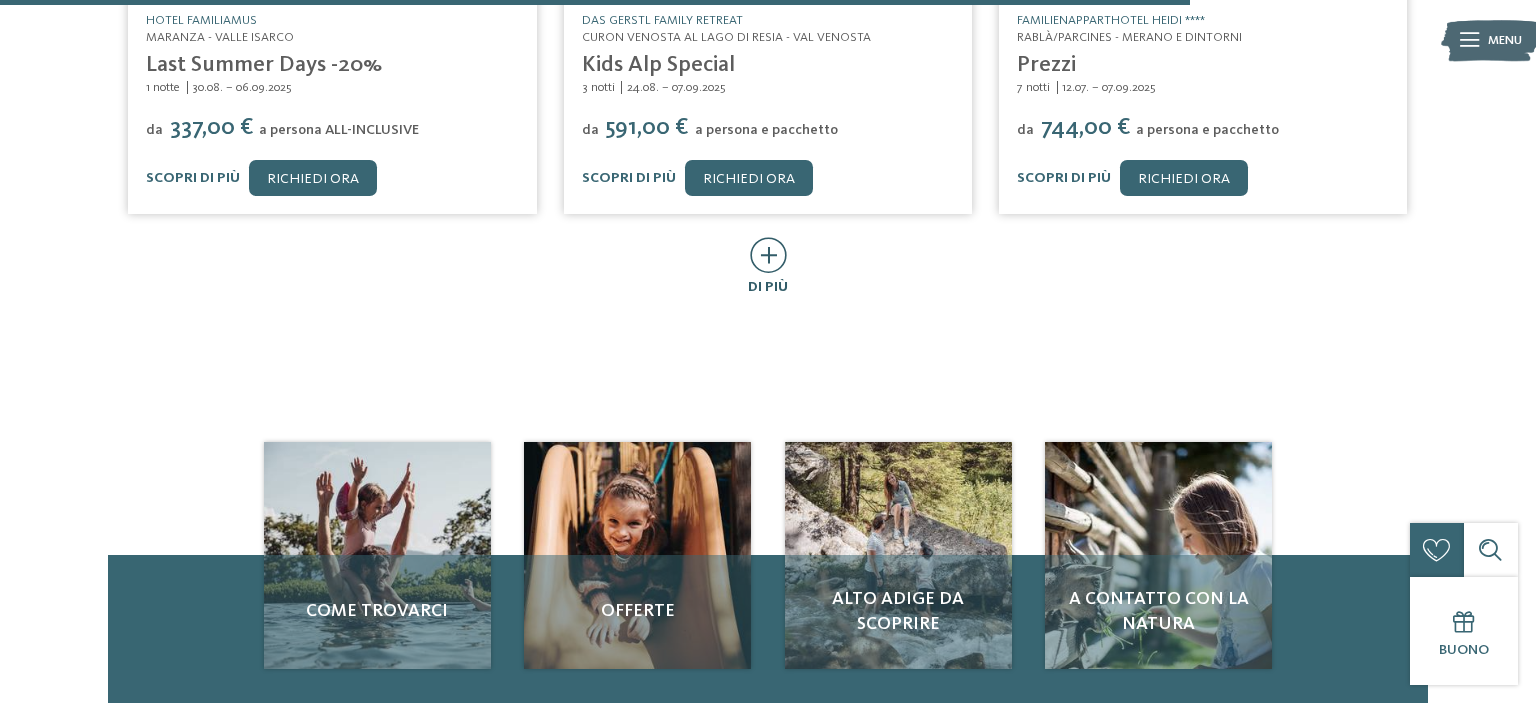 click at bounding box center [768, 255] 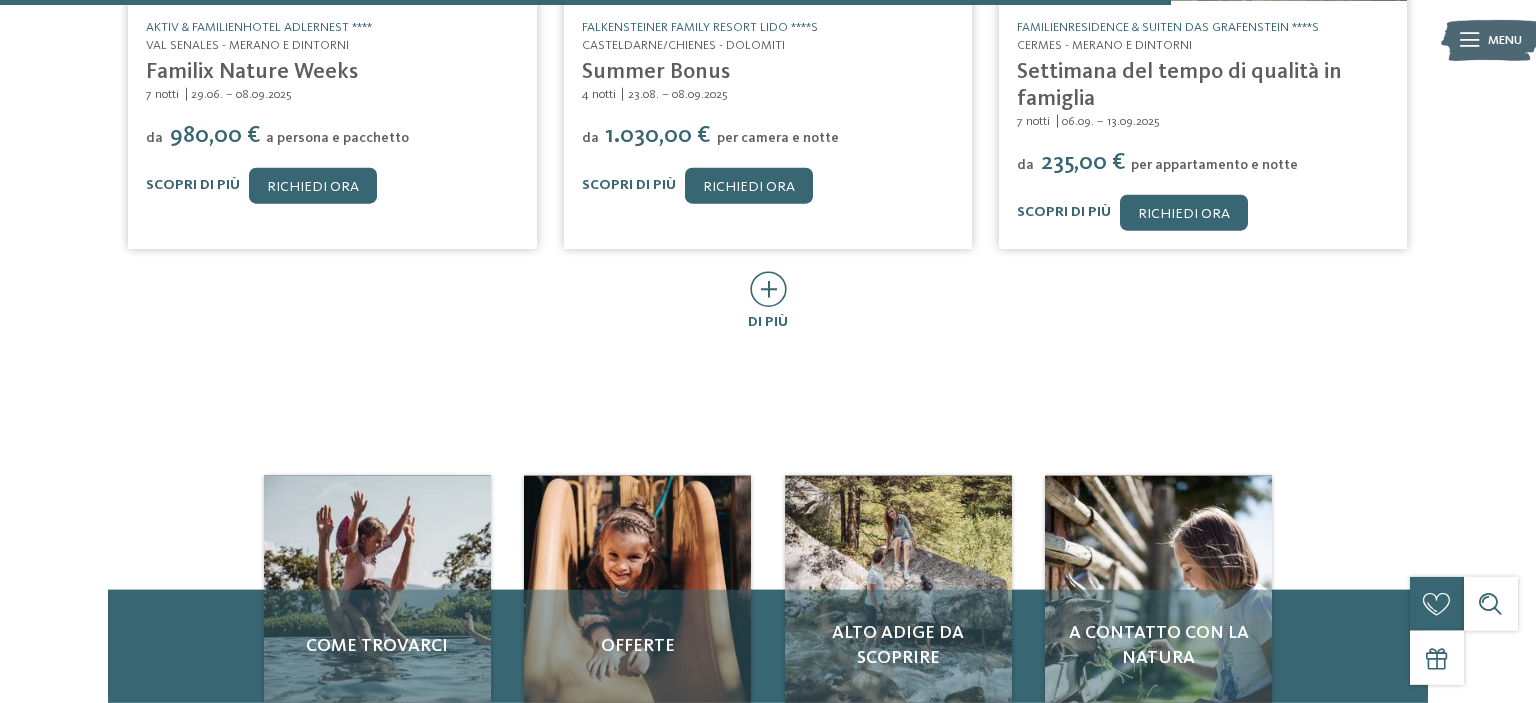 scroll, scrollTop: 3062, scrollLeft: 0, axis: vertical 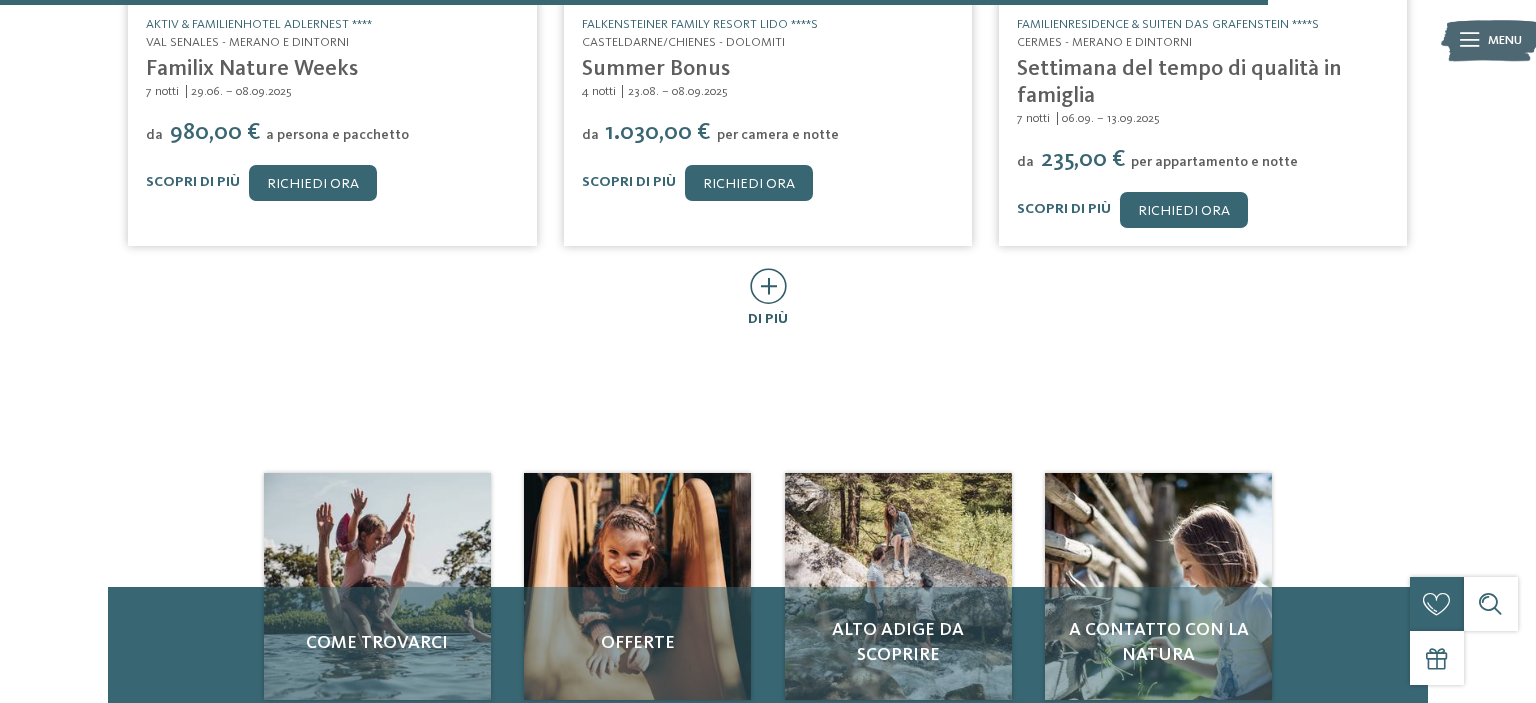 click at bounding box center [768, 287] 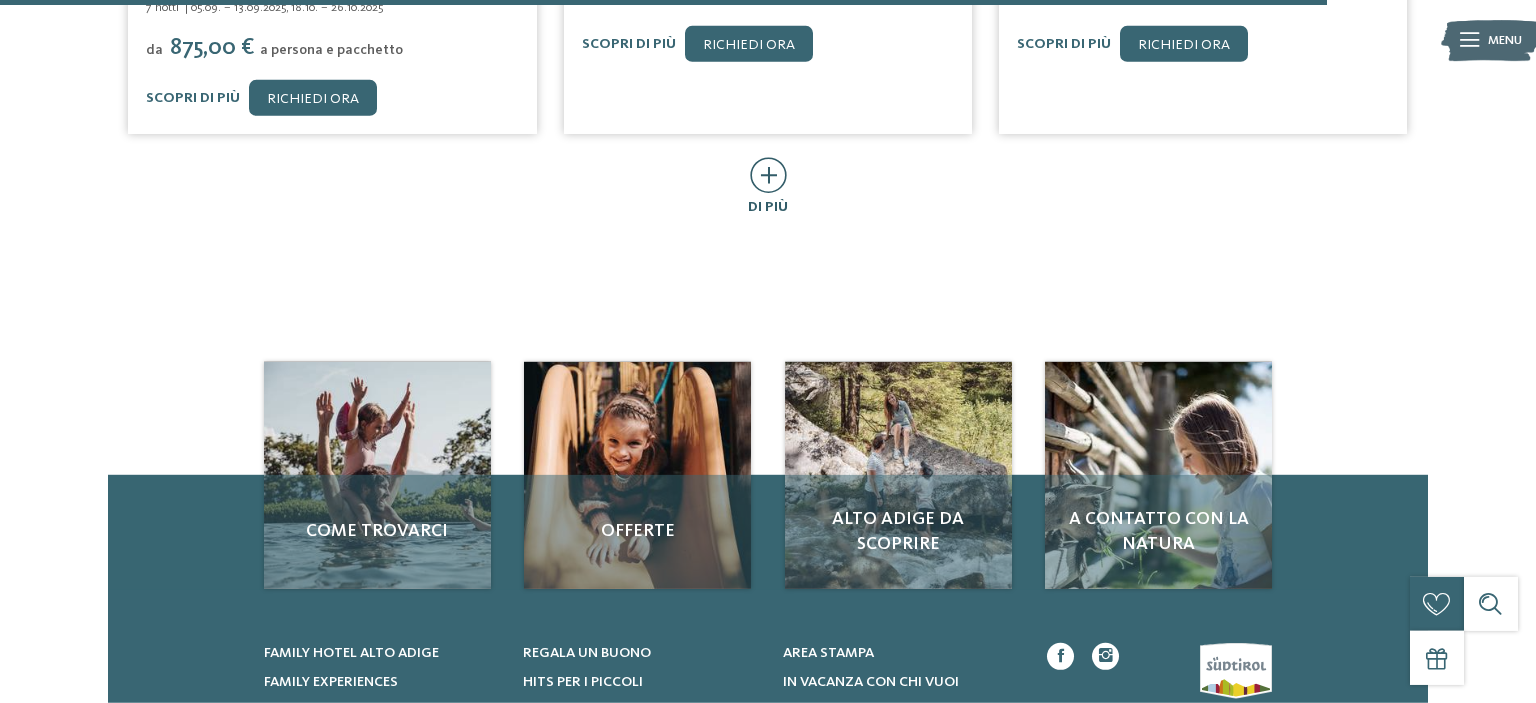 scroll, scrollTop: 4224, scrollLeft: 0, axis: vertical 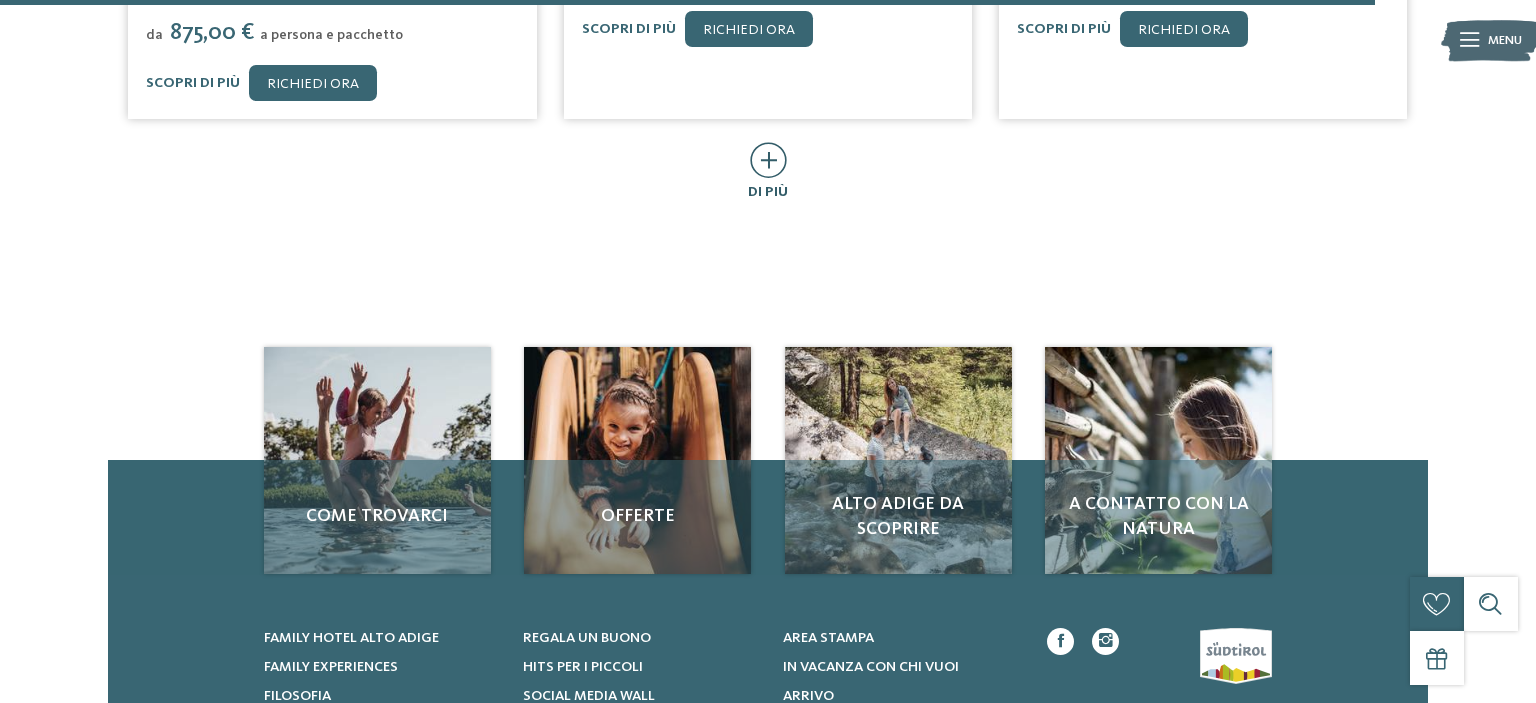 click at bounding box center (768, 160) 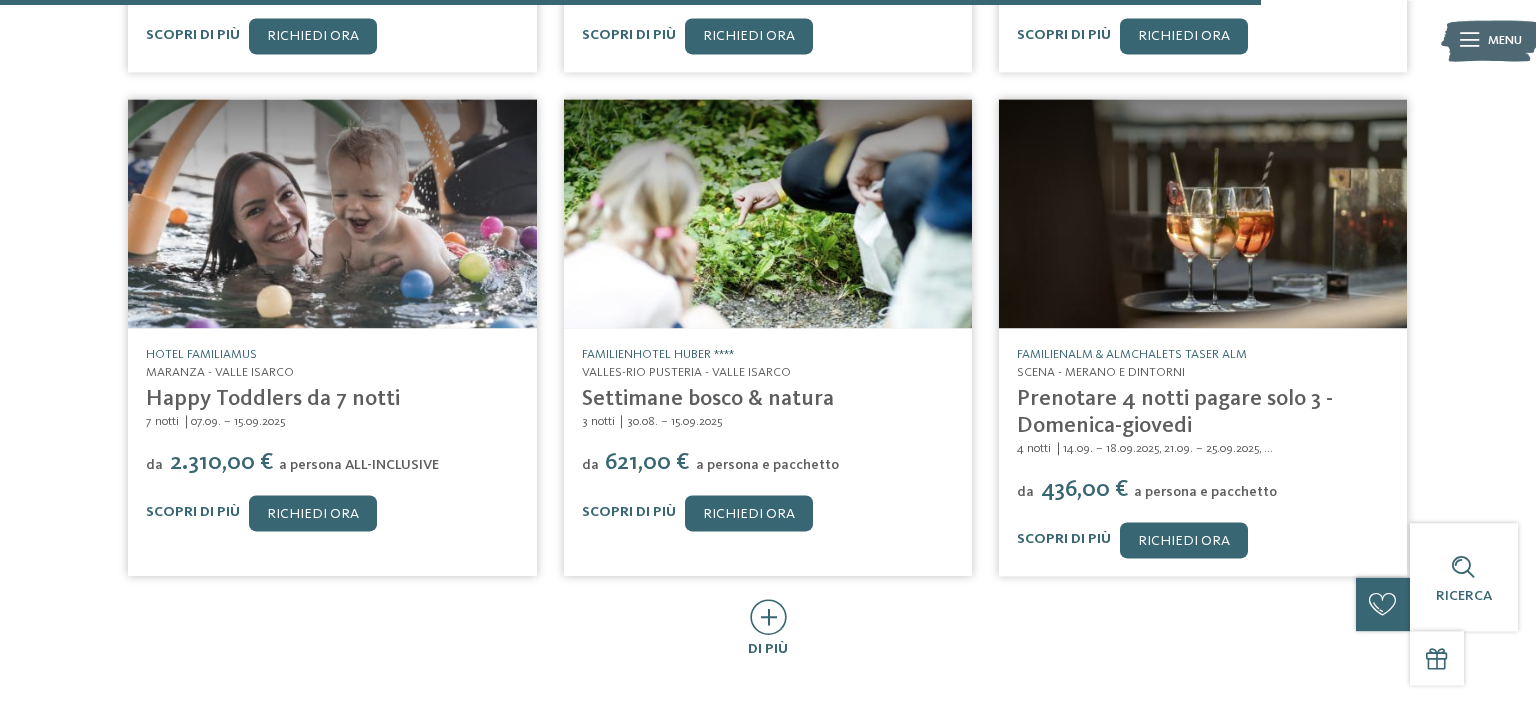 scroll, scrollTop: 4963, scrollLeft: 0, axis: vertical 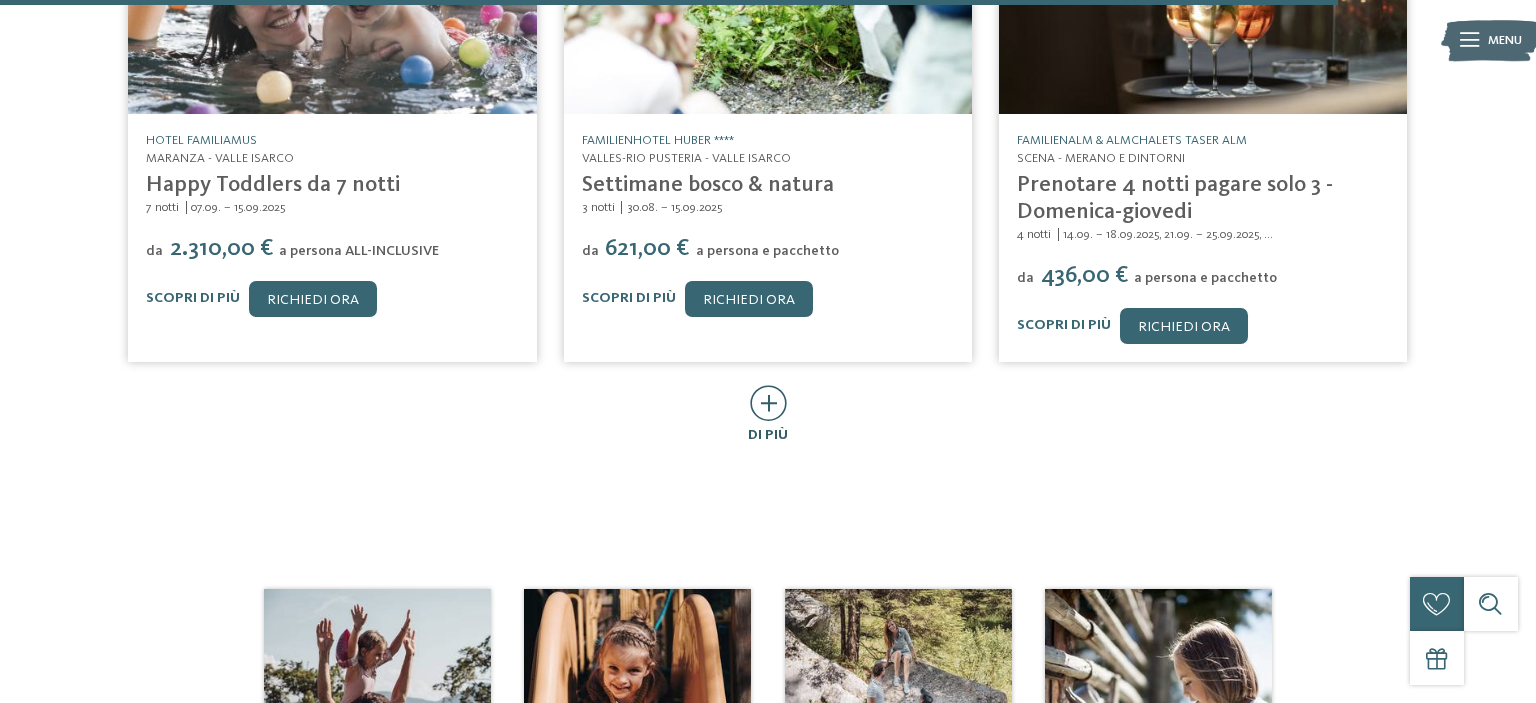 click at bounding box center (768, 403) 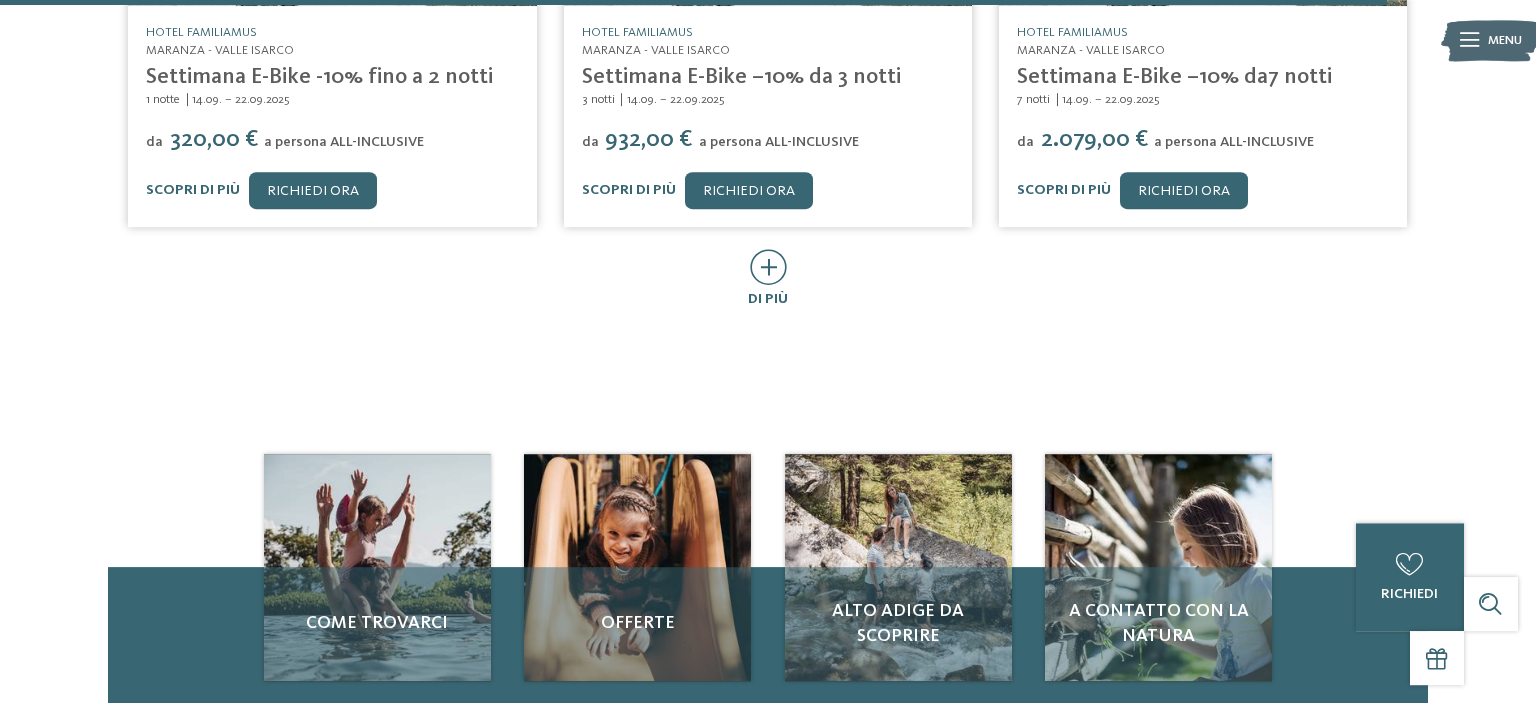 scroll, scrollTop: 6124, scrollLeft: 0, axis: vertical 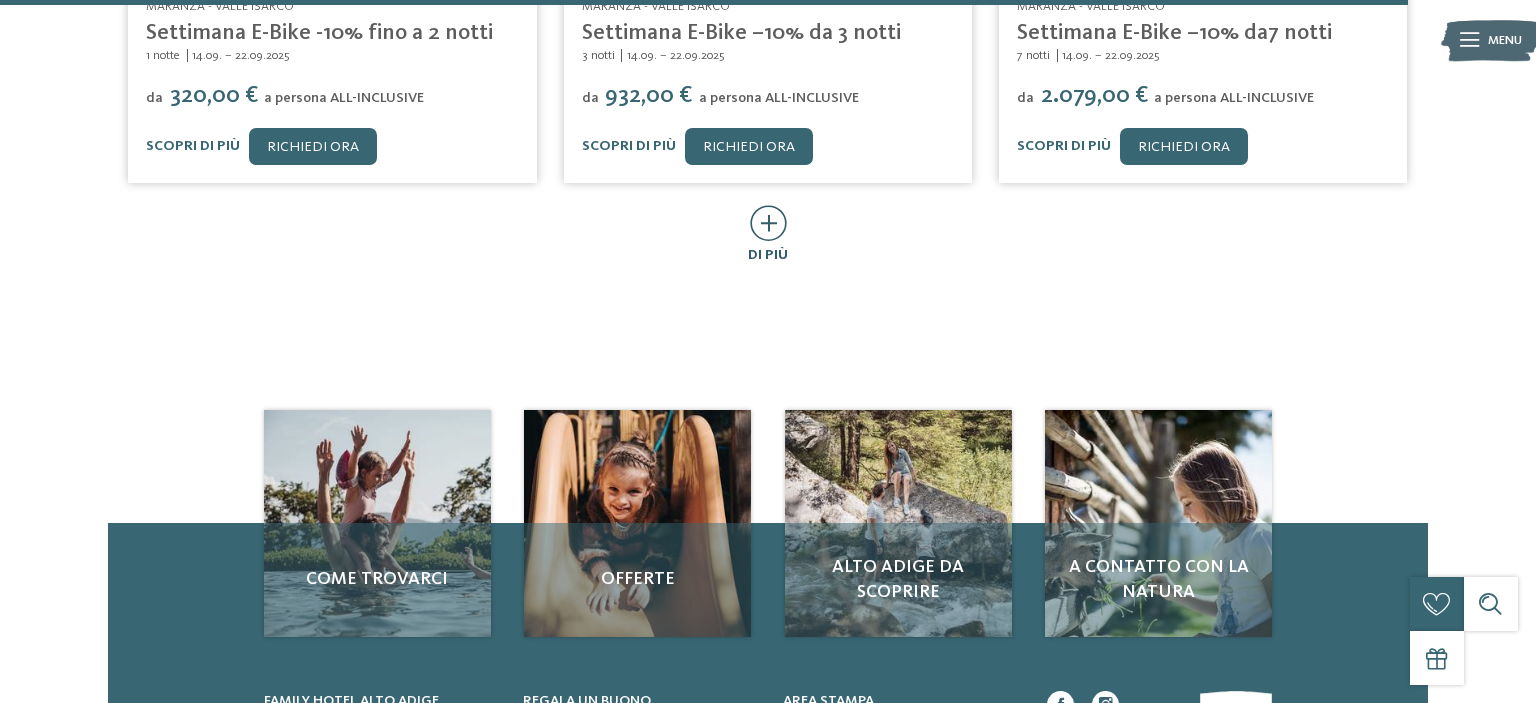 click at bounding box center [768, 223] 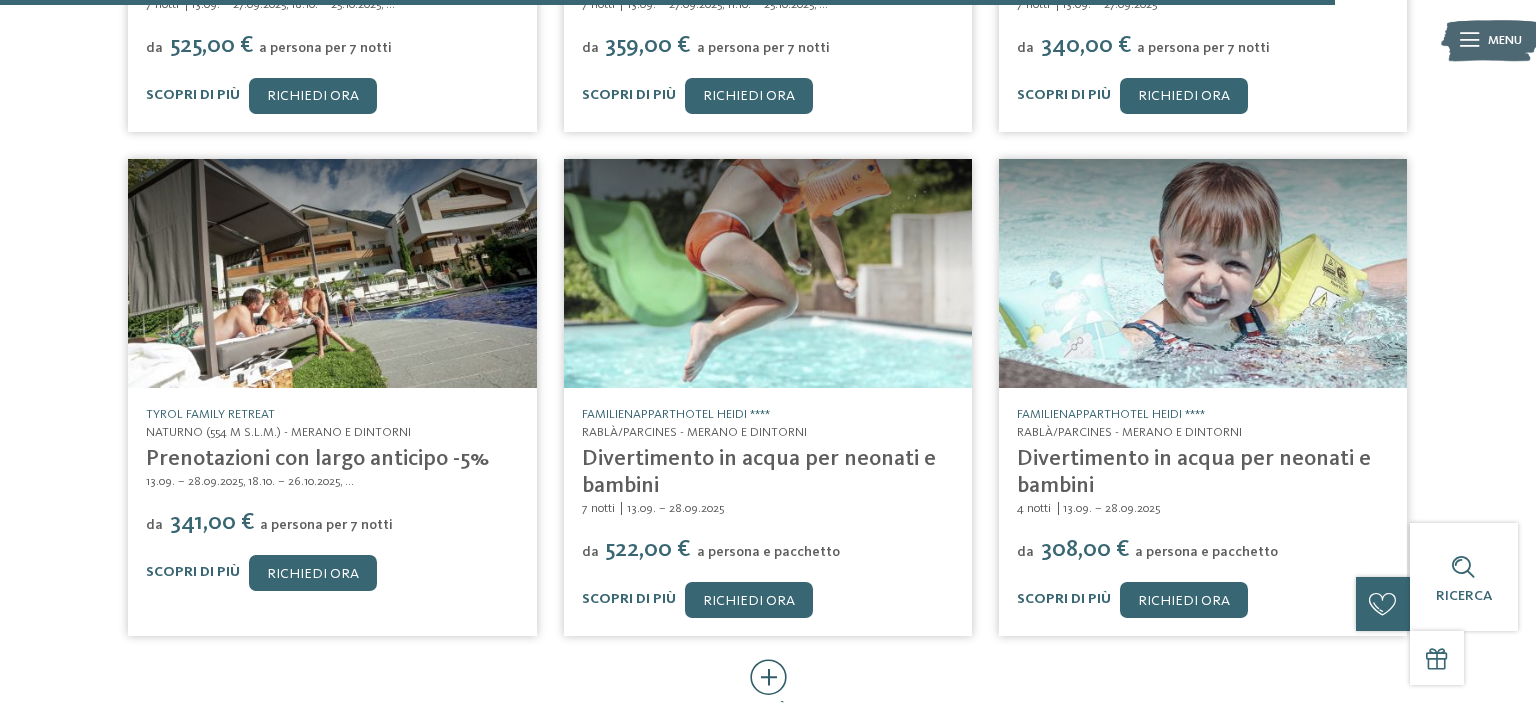 scroll, scrollTop: 7075, scrollLeft: 0, axis: vertical 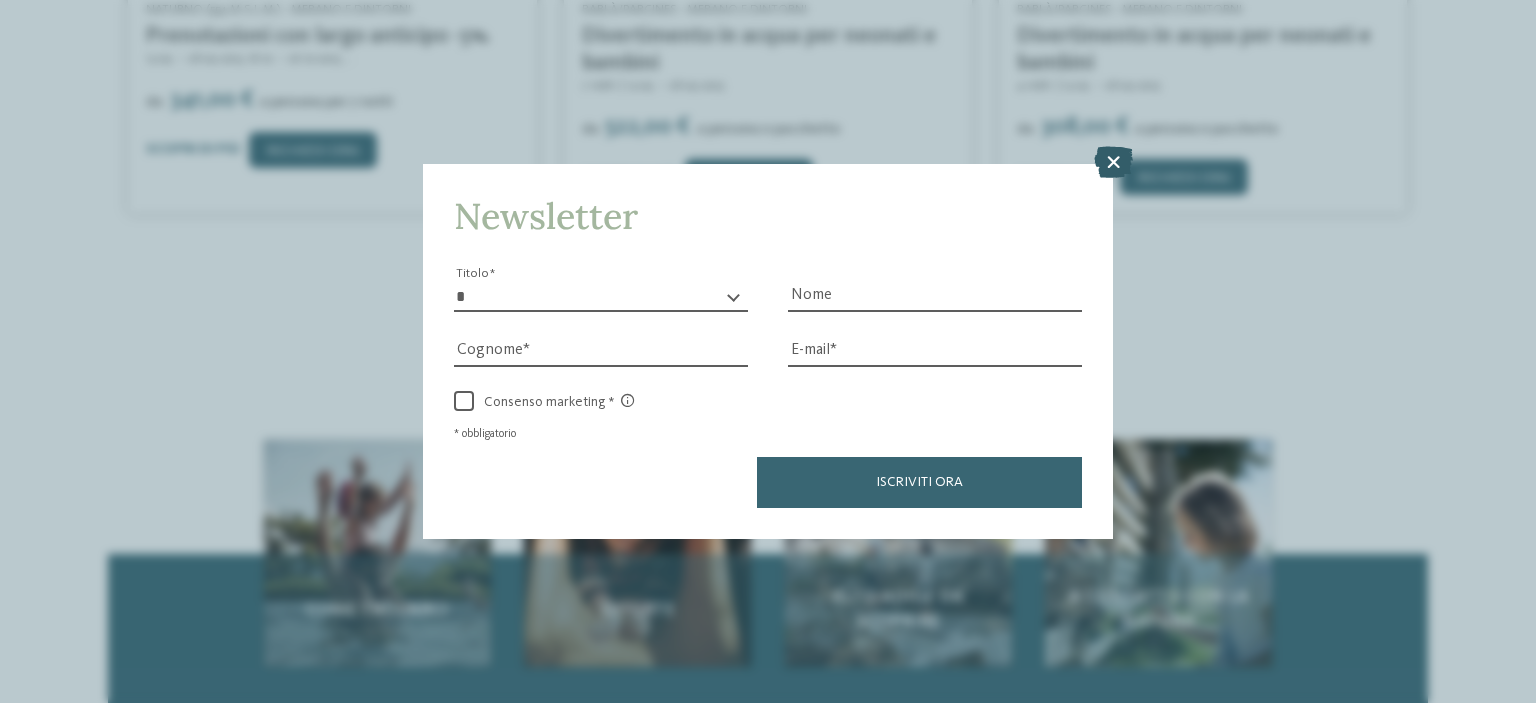 click at bounding box center [1113, 162] 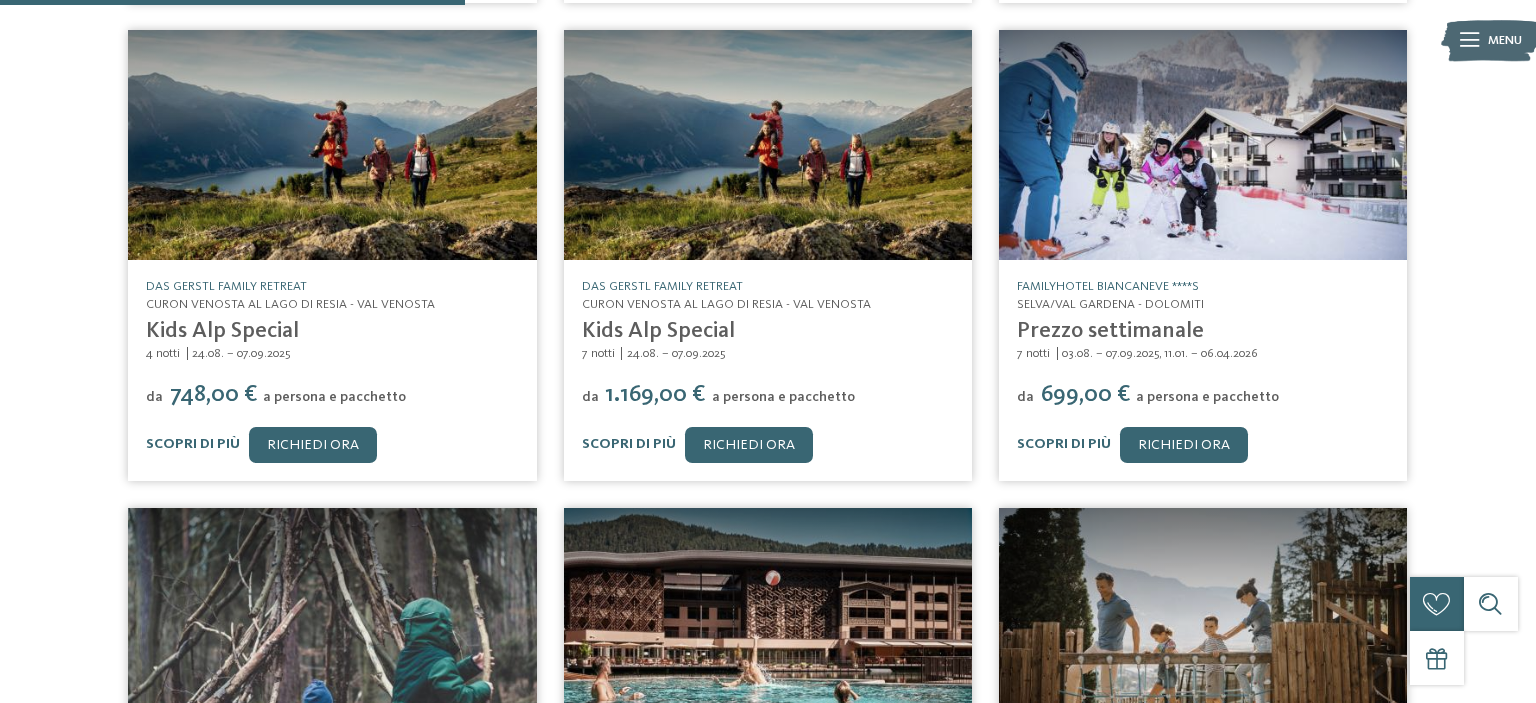 scroll, scrollTop: 1584, scrollLeft: 0, axis: vertical 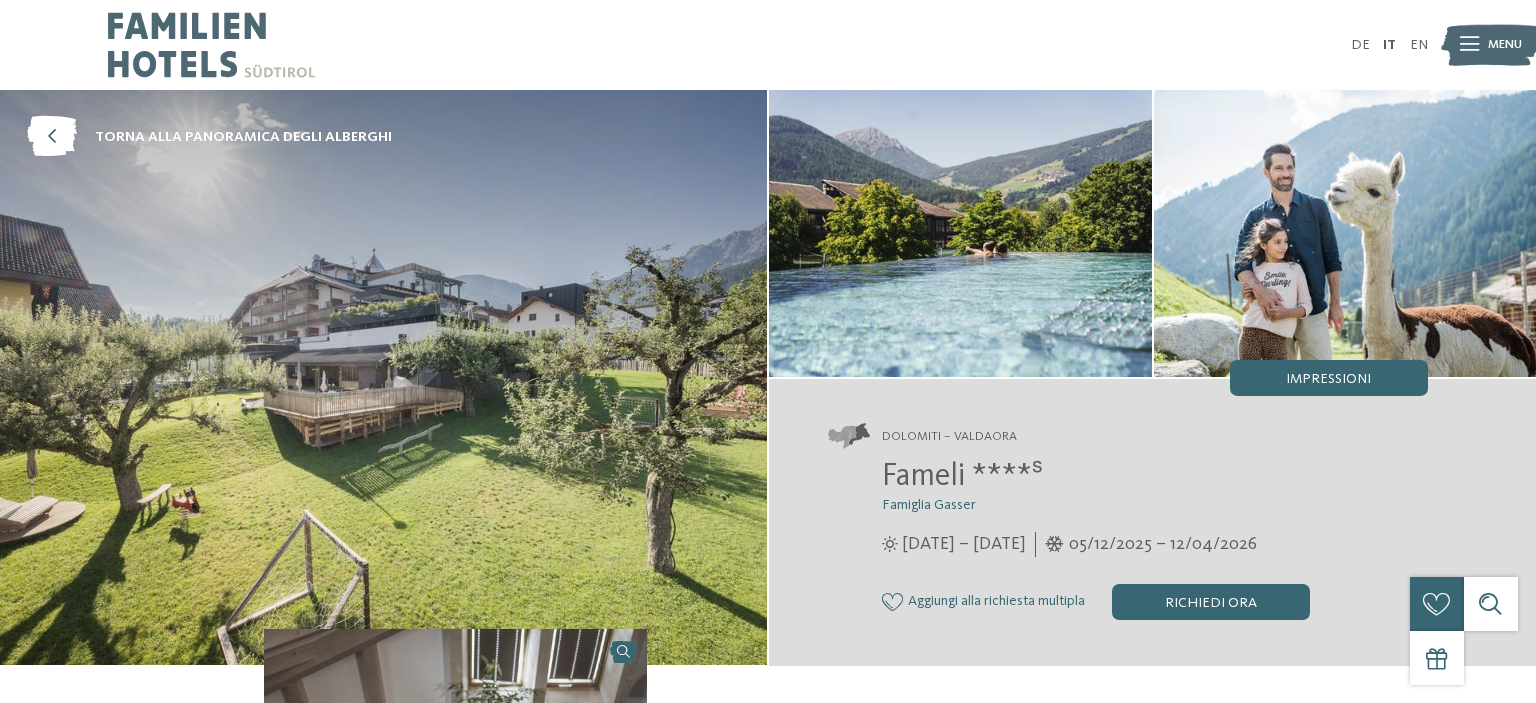 click at bounding box center [383, 377] 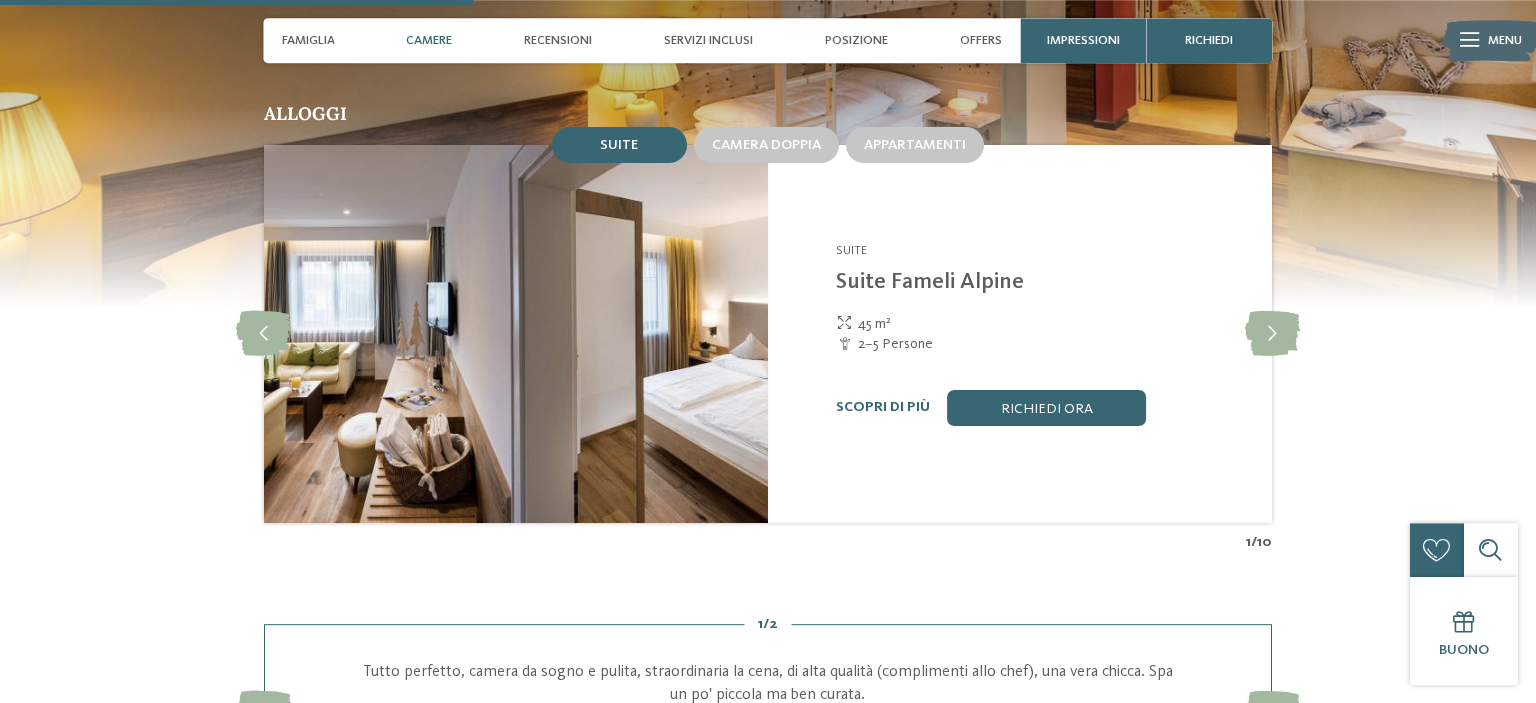 scroll, scrollTop: 1584, scrollLeft: 0, axis: vertical 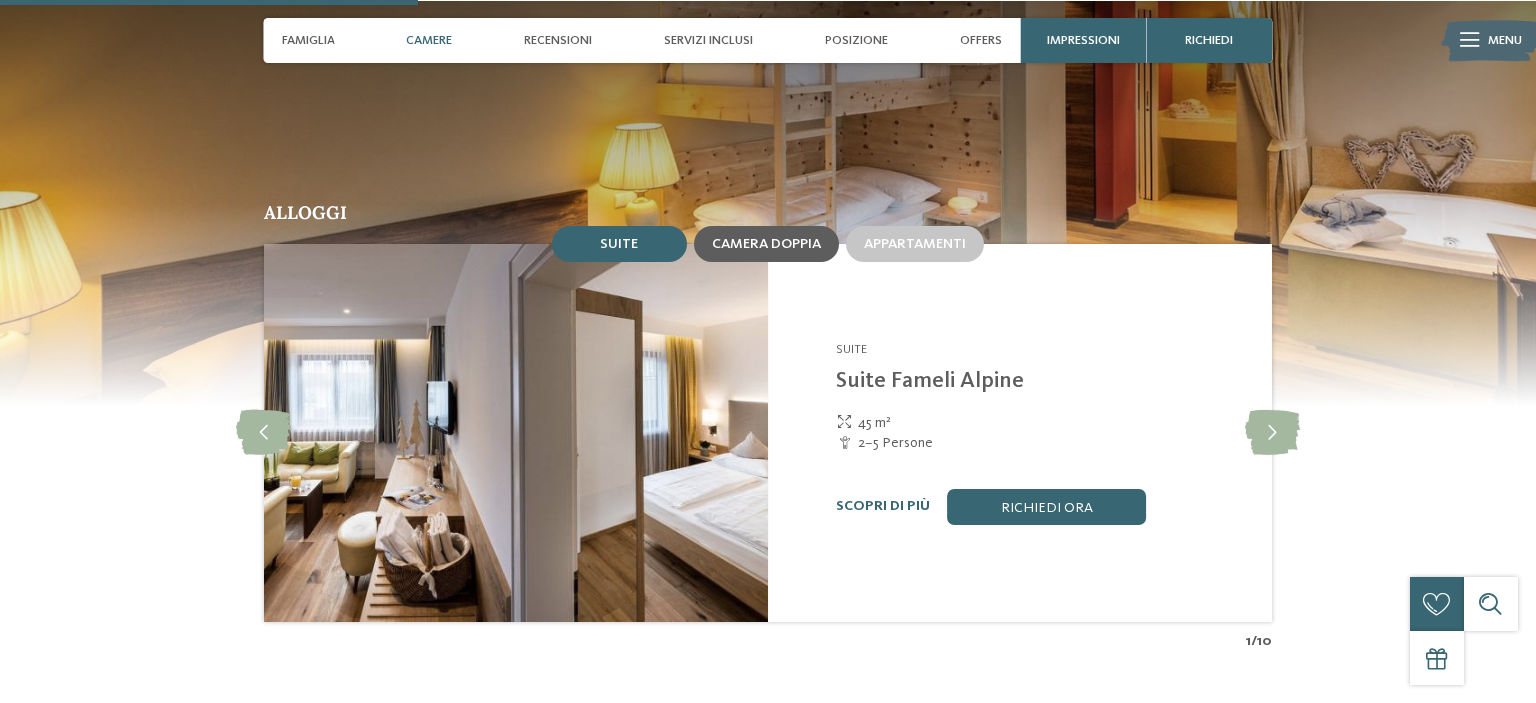 click on "Camera doppia" at bounding box center (766, 243) 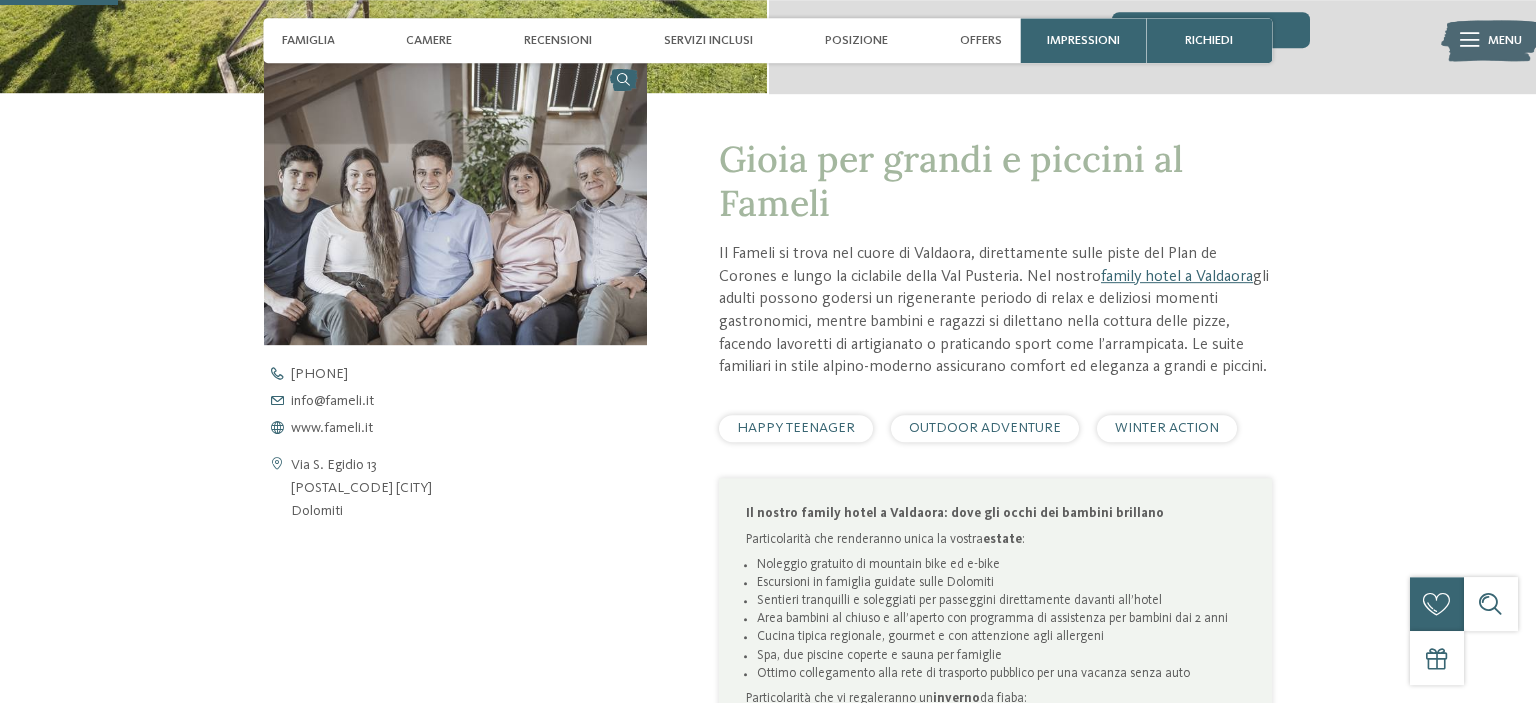 scroll, scrollTop: 633, scrollLeft: 0, axis: vertical 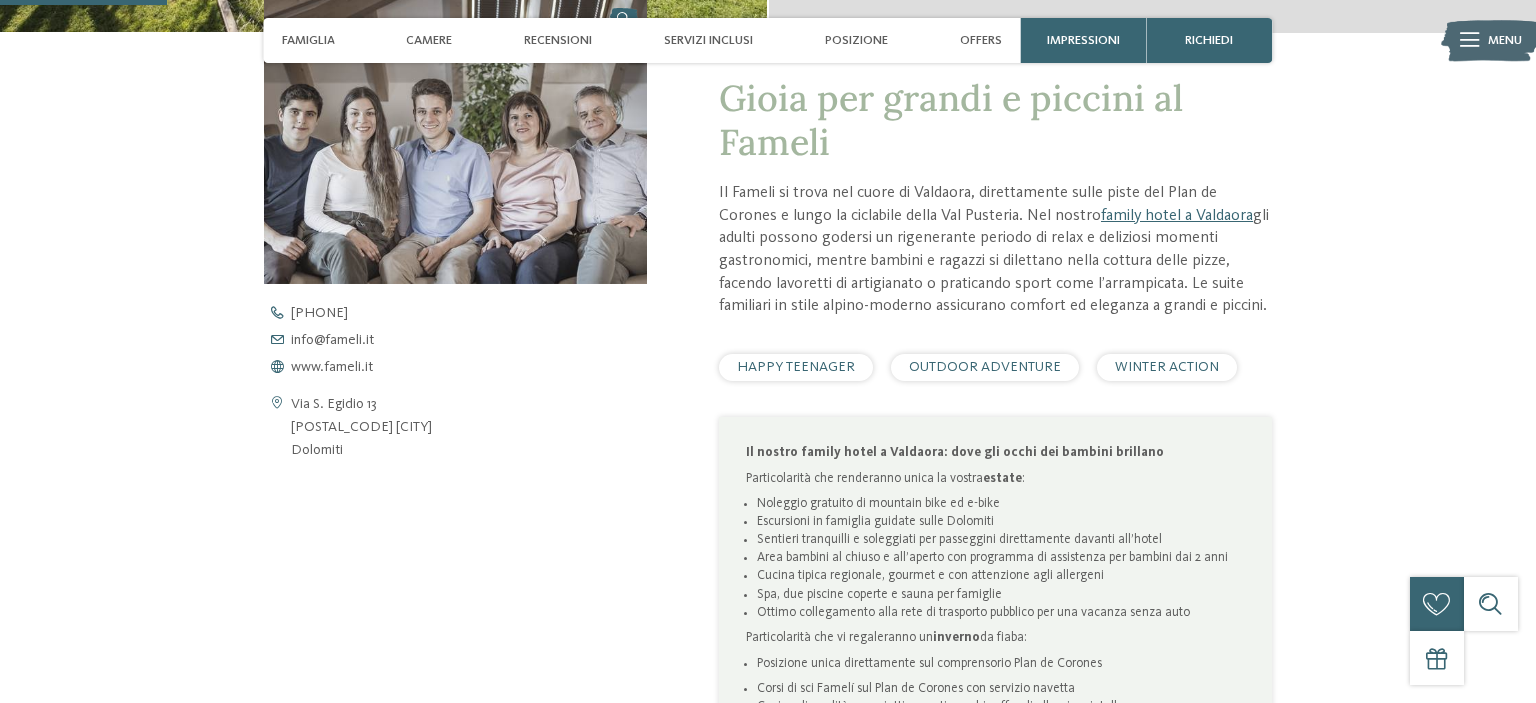 click on "Gioia per grandi e piccini al Fameli
Il Fameli si trova nel cuore di Valdaora, direttamente sulle piste del Plan de Corones e lungo la ciclabile della Val Pusteria. Nel nostro  family hotel a Valdaora  gli adulti possono godersi un rigenerante periodo di relax e deliziosi momenti gastronomici, mentre bambini e ragazzi si dilettano nella cottura delle pizze, facendo lavoretti di artigianato o praticando sport come l’arrampicata. Le suite familiari in stile alpino-moderno assicurano comfort ed eleganza a grandi e piccini.
Leggi di più" at bounding box center [995, 478] 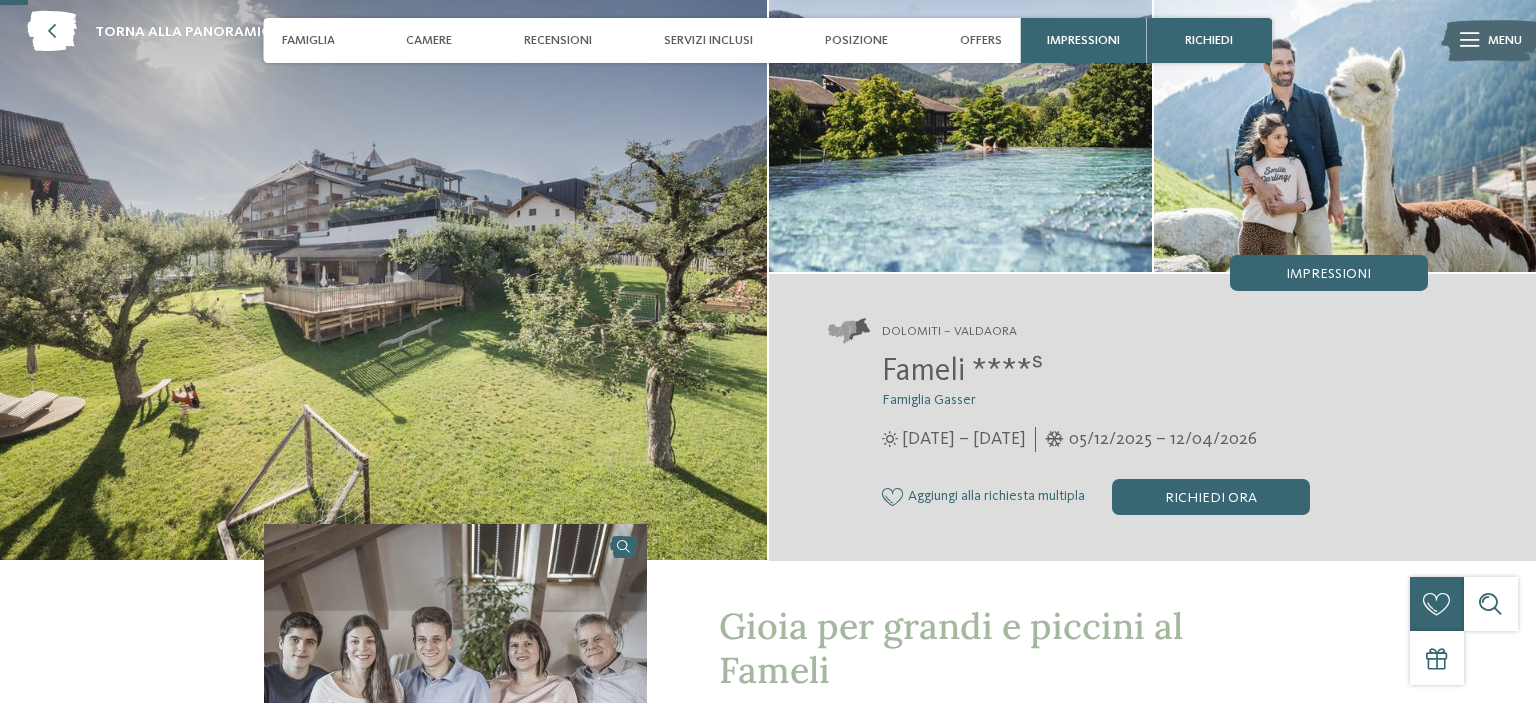 scroll, scrollTop: 0, scrollLeft: 0, axis: both 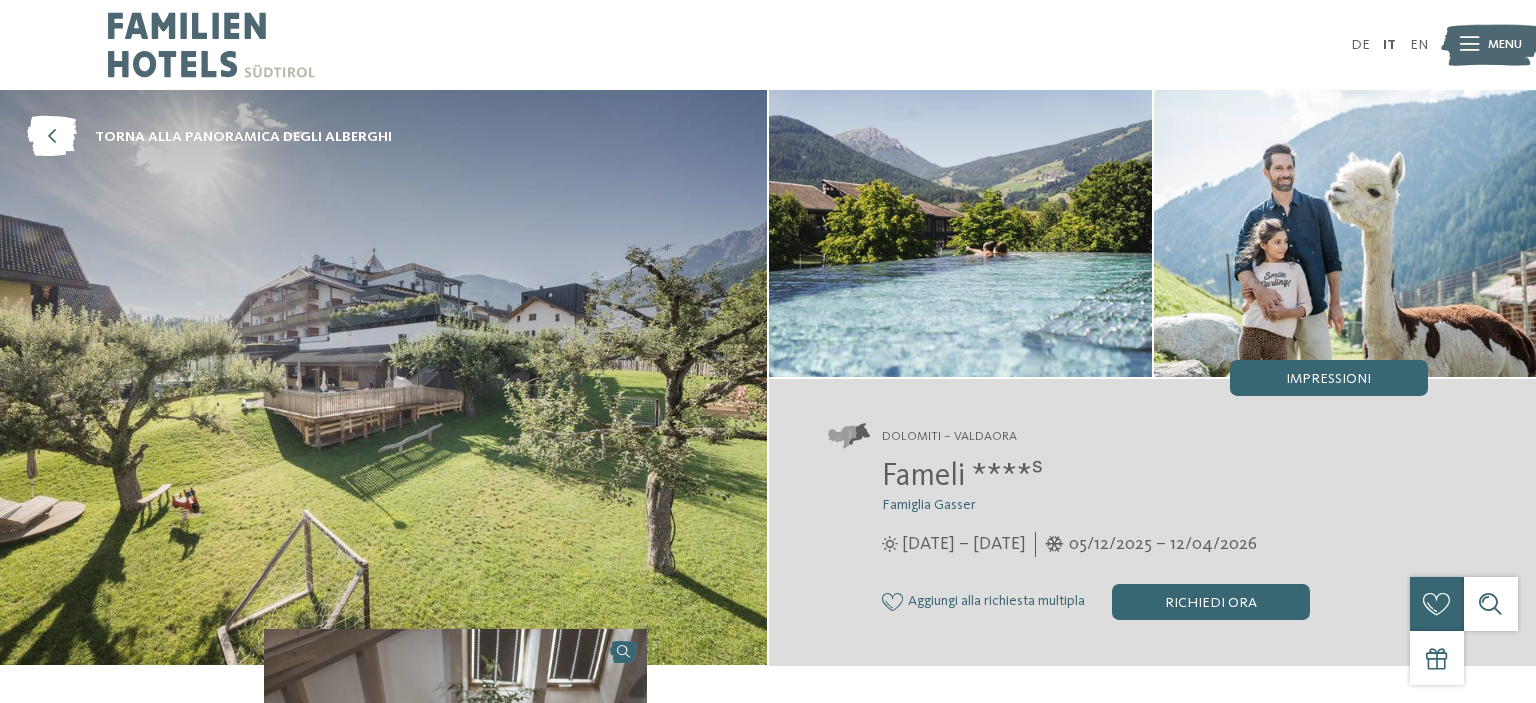 click at bounding box center [1469, 45] 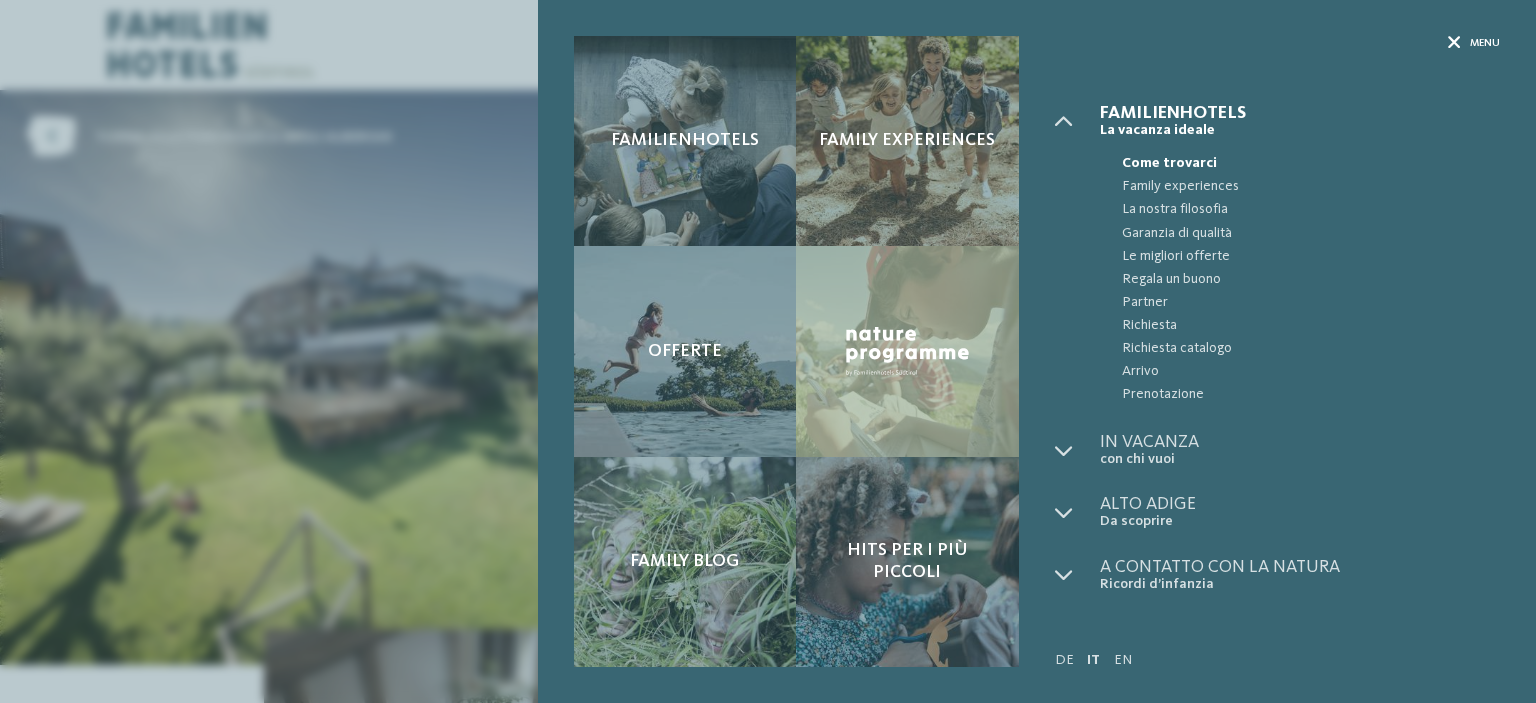 click on "Menu" at bounding box center [1474, 43] 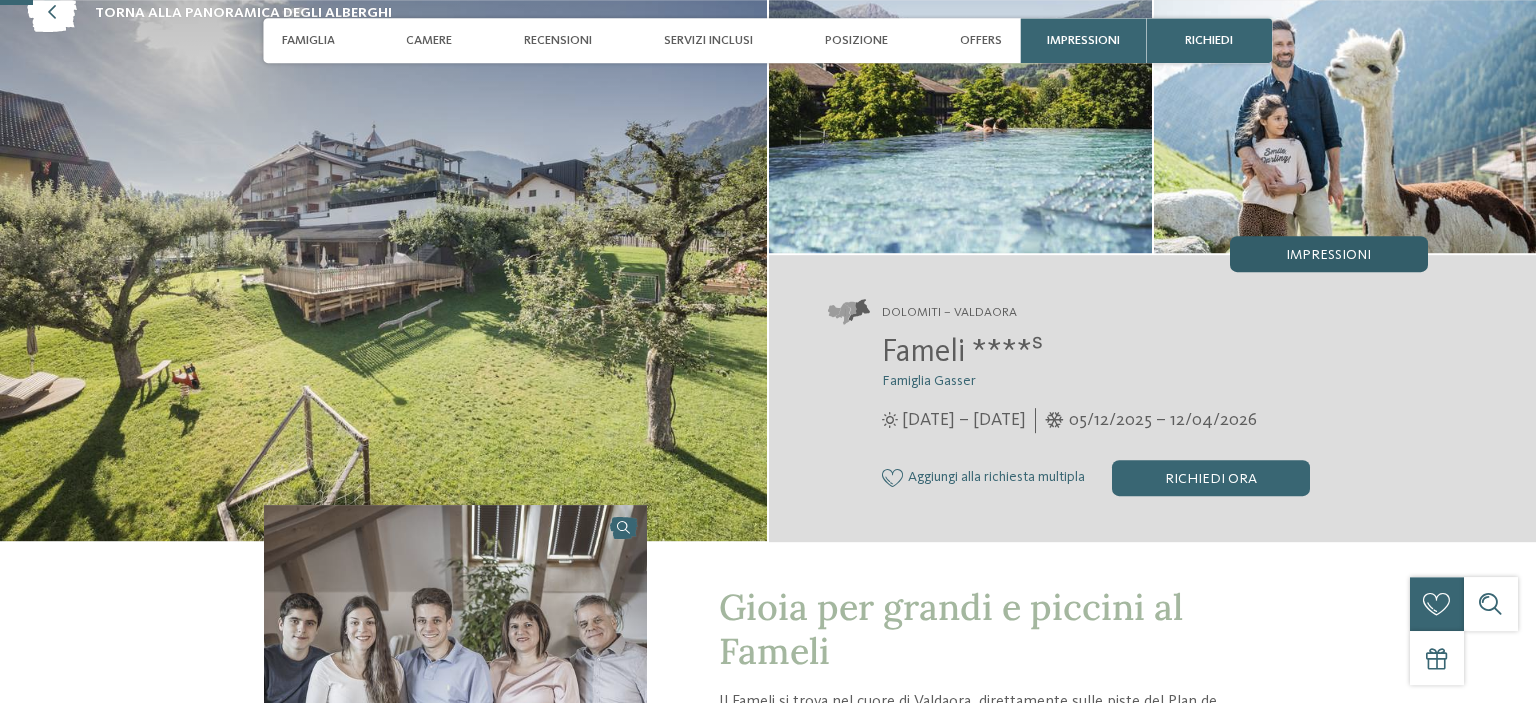 scroll, scrollTop: 211, scrollLeft: 0, axis: vertical 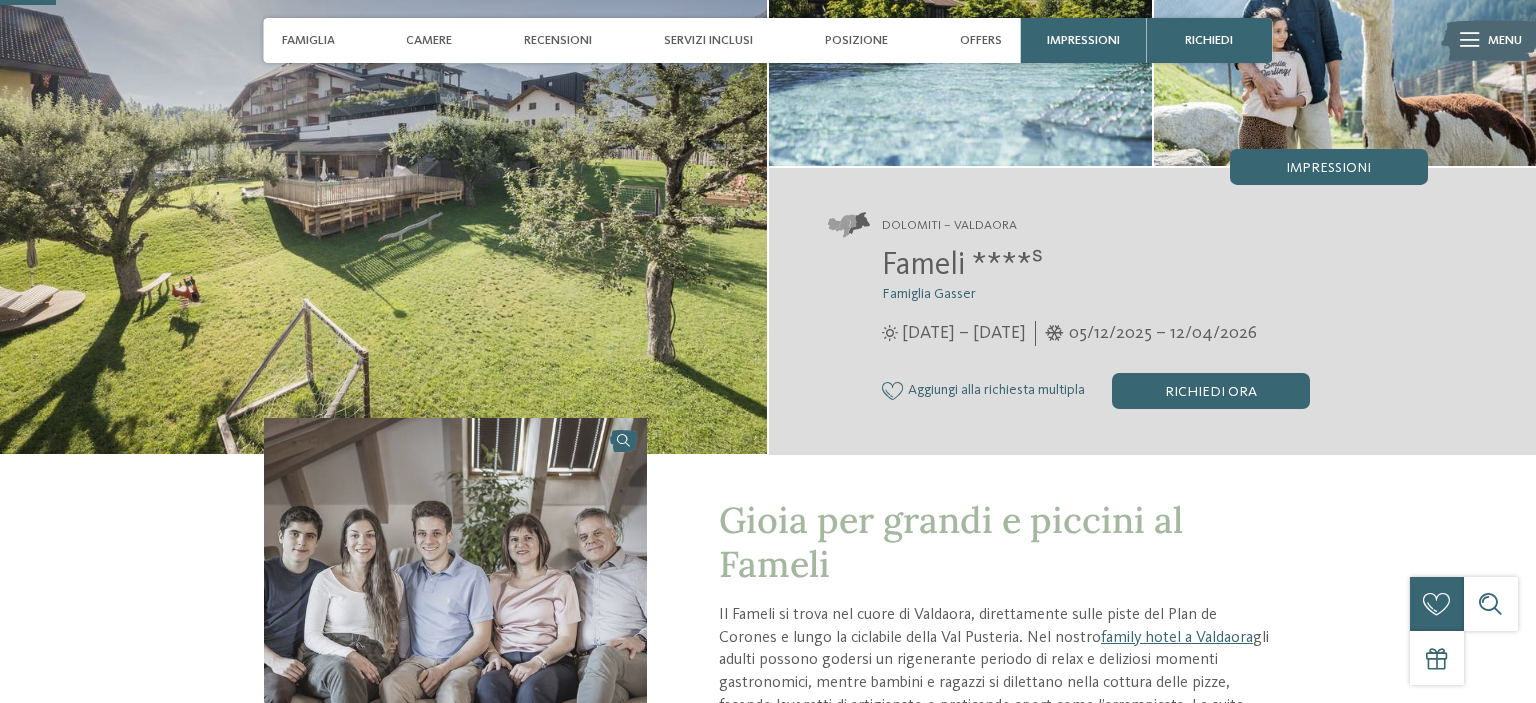 click on "Fameli ****ˢ" at bounding box center [962, 266] 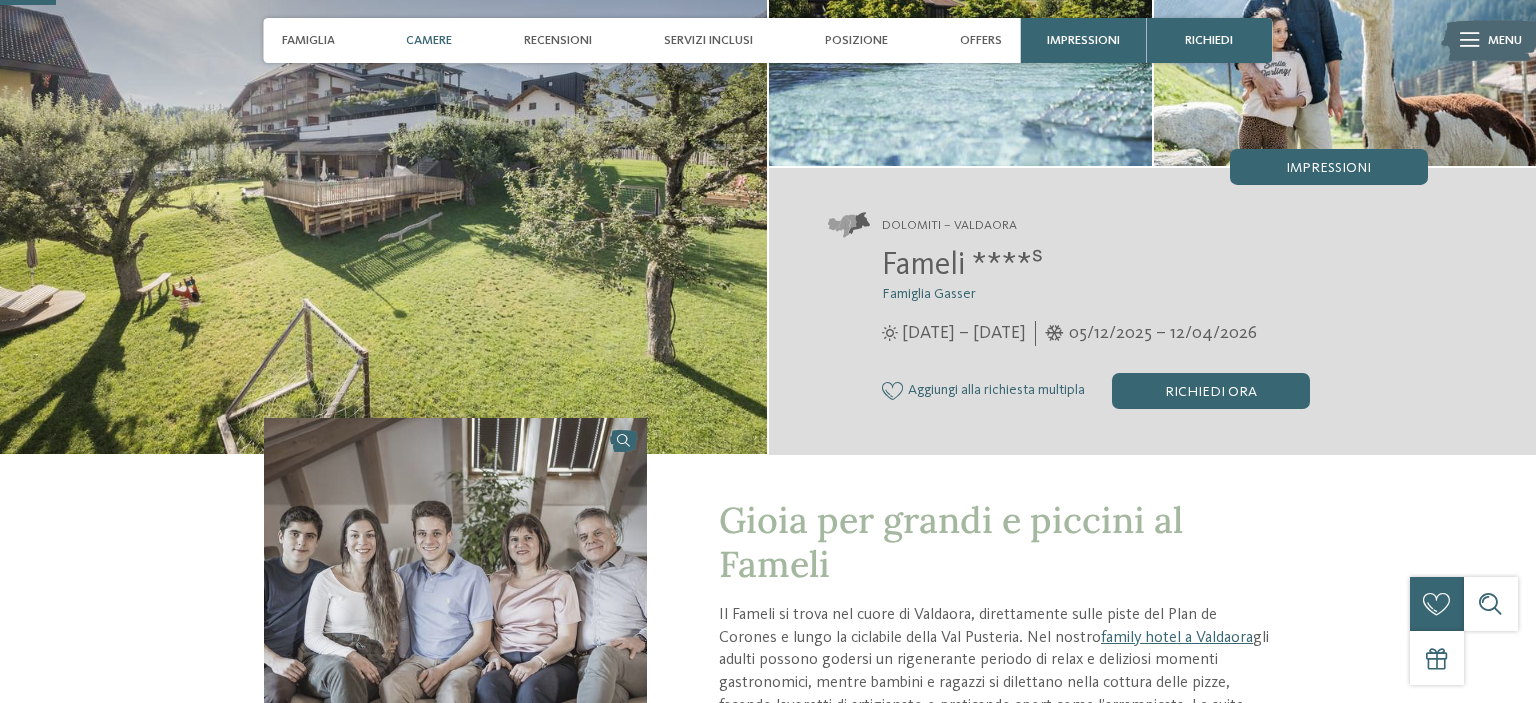 click on "Camere" at bounding box center (429, 40) 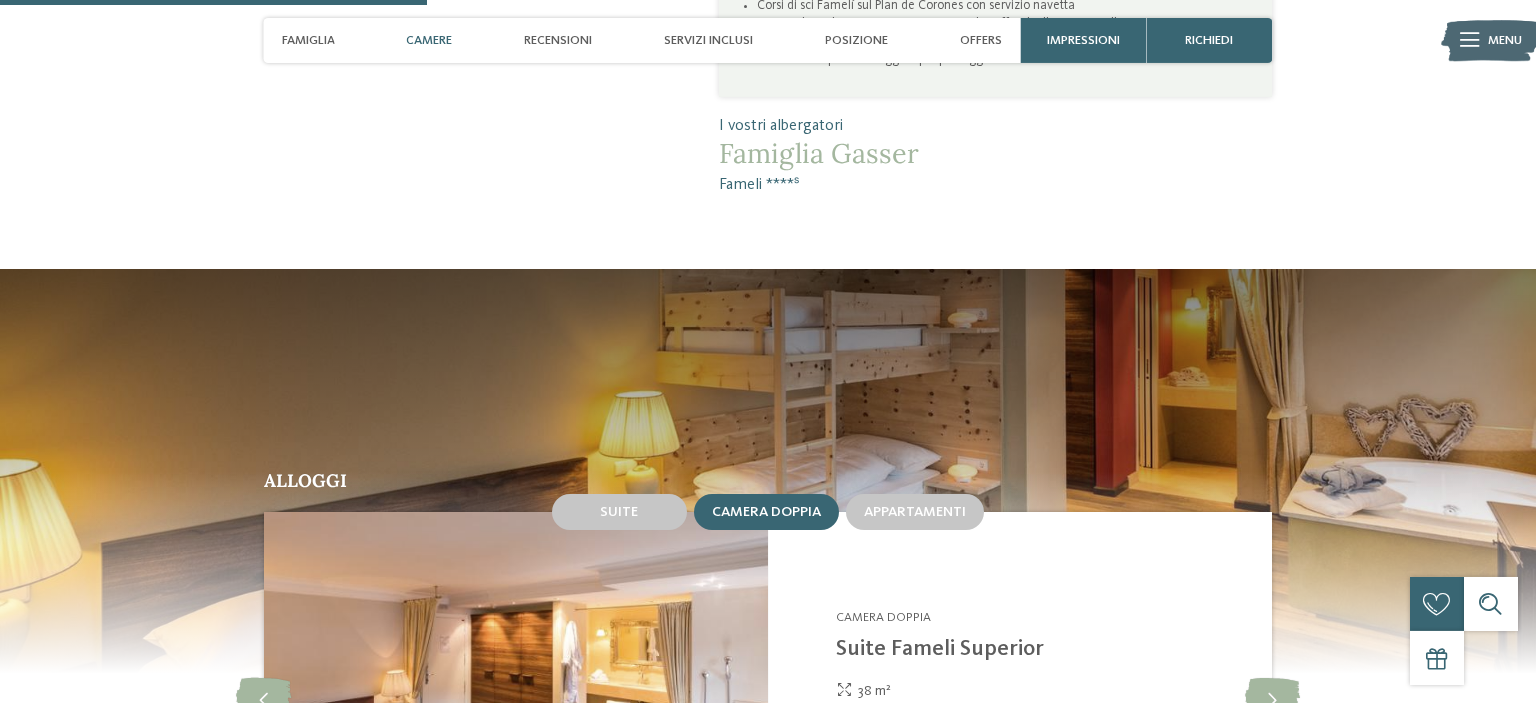 scroll, scrollTop: 1283, scrollLeft: 0, axis: vertical 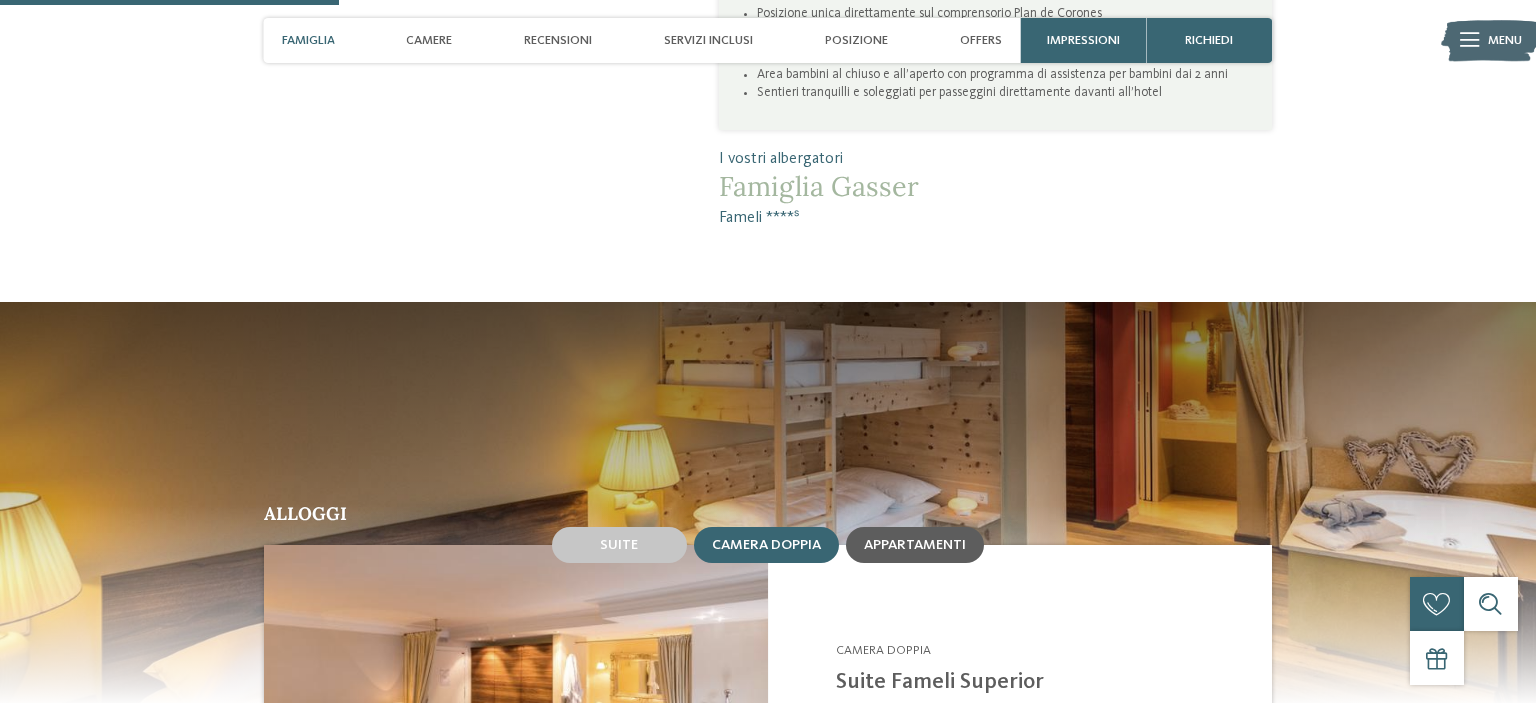 click on "Appartamenti" at bounding box center (915, 545) 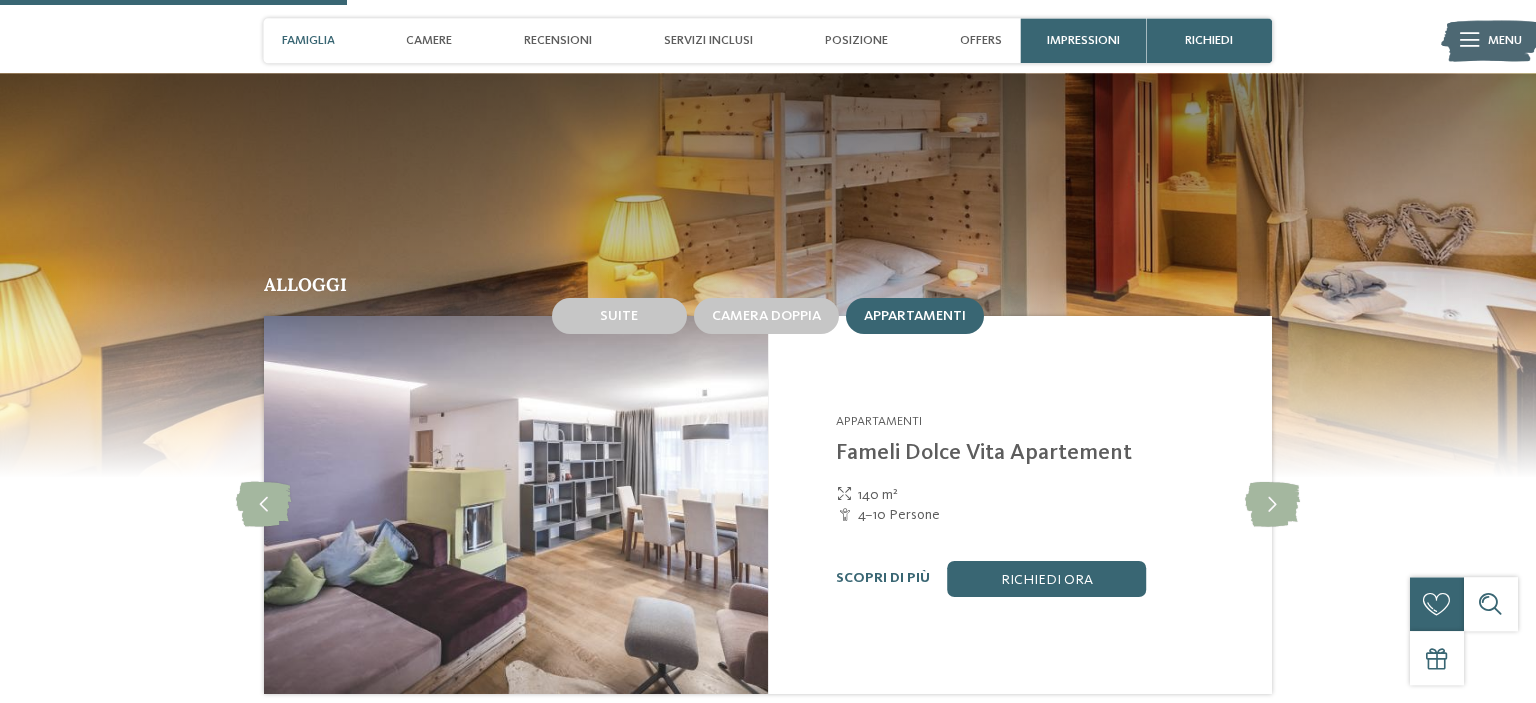 scroll, scrollTop: 1600, scrollLeft: 0, axis: vertical 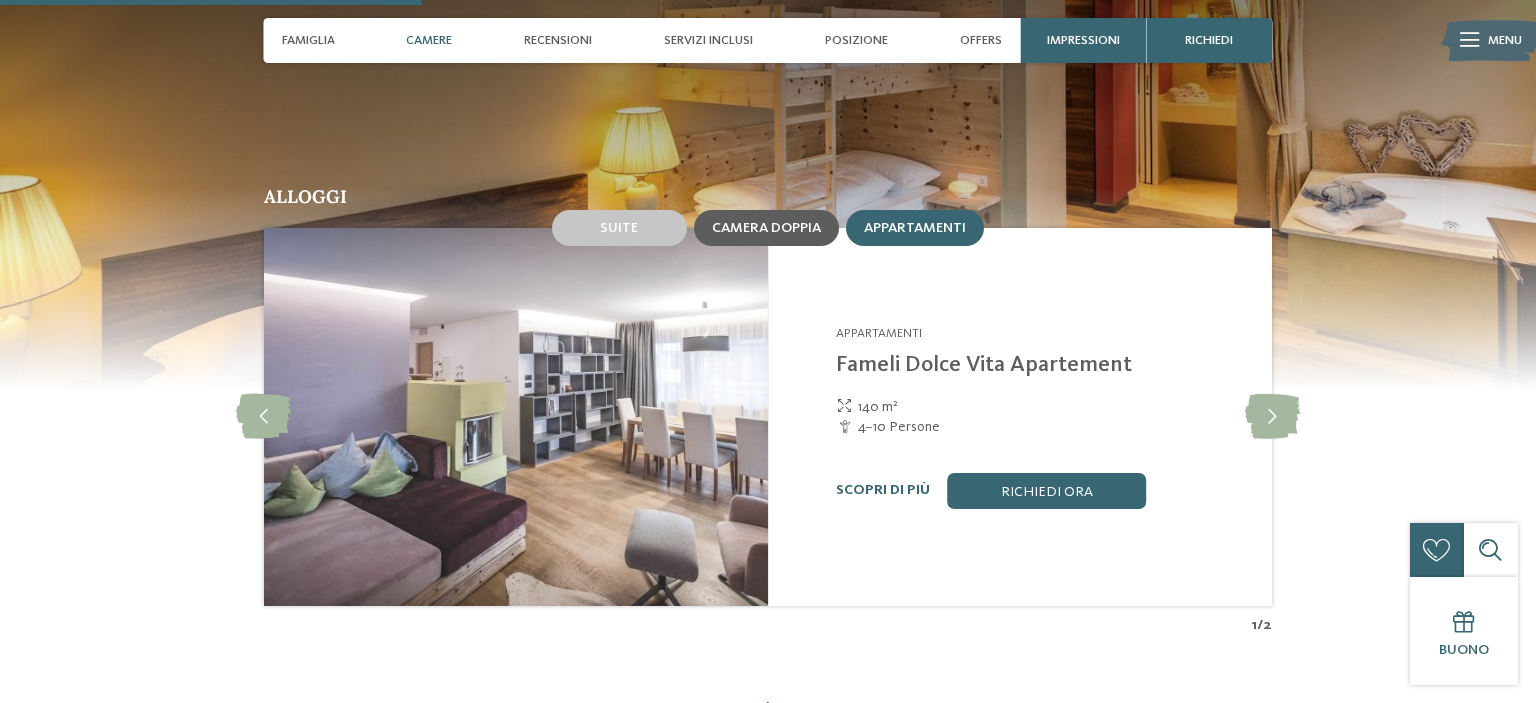 click on "Camera doppia" at bounding box center (766, 227) 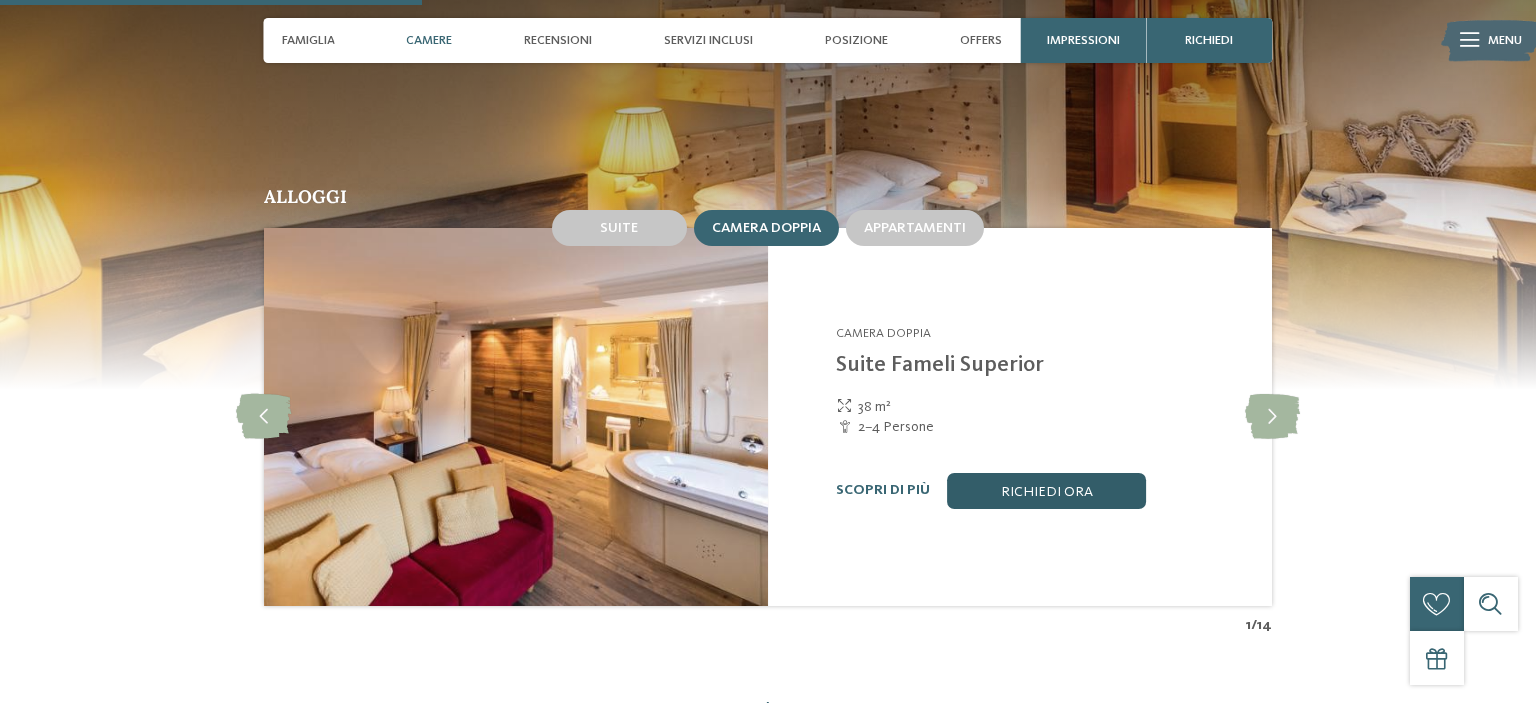 click on "Richiedi ora" at bounding box center (1047, 491) 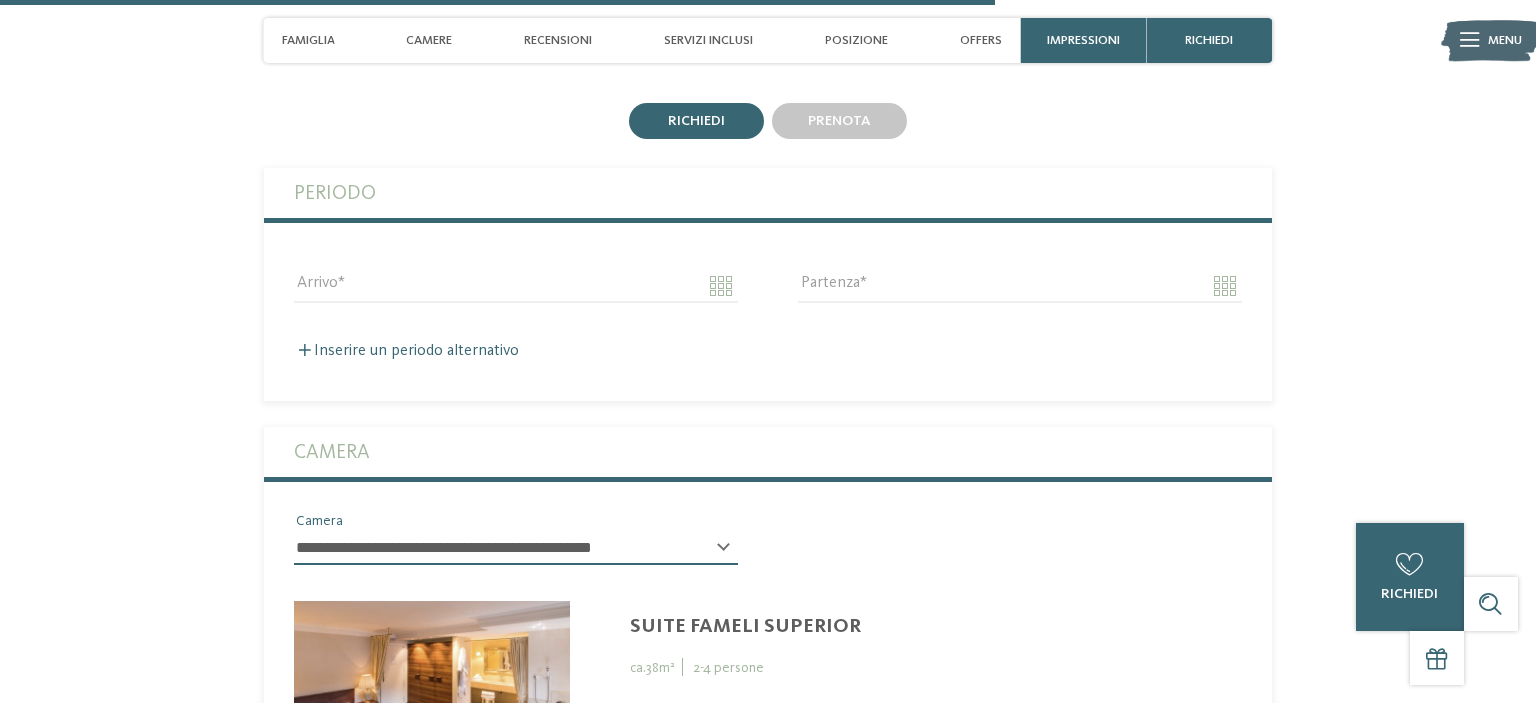 scroll, scrollTop: 4008, scrollLeft: 0, axis: vertical 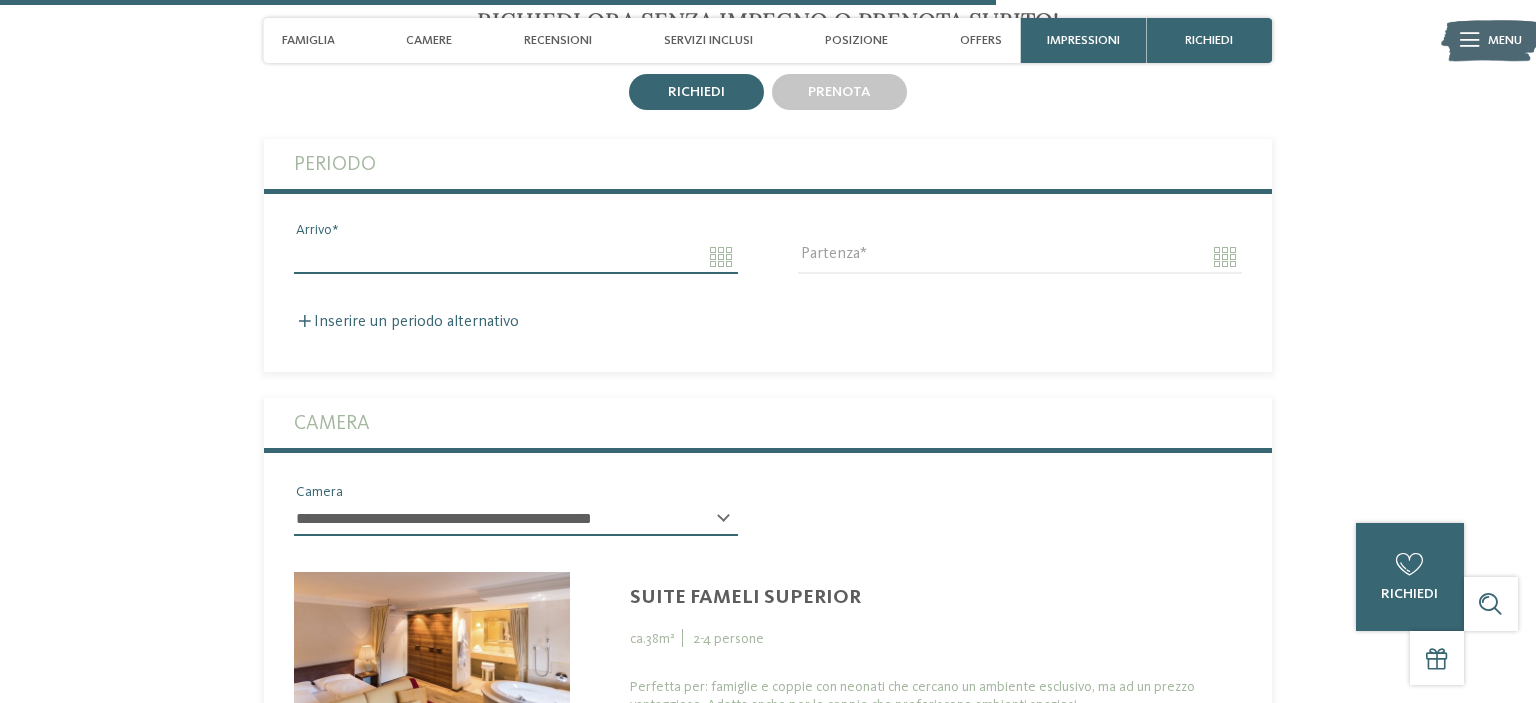 click on "Arrivo" at bounding box center [516, 257] 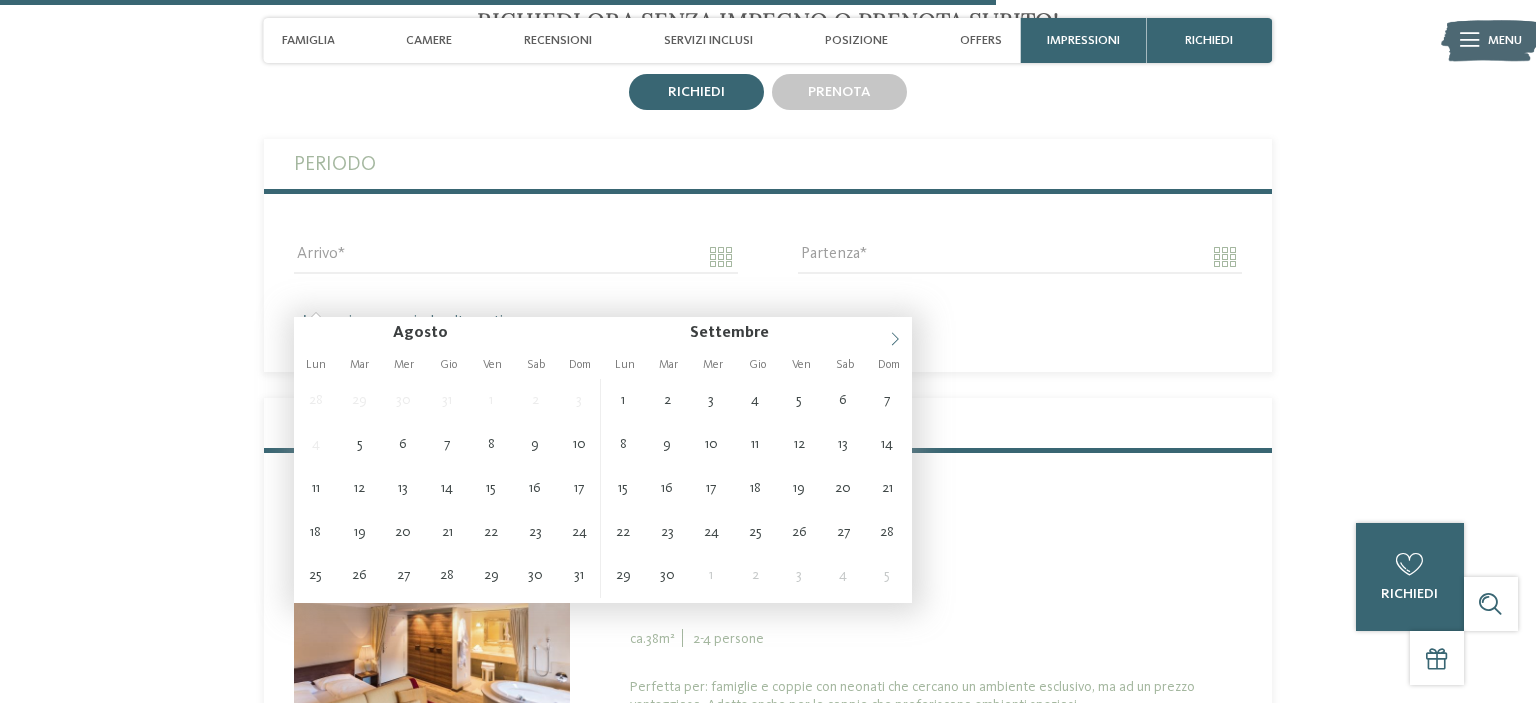 click 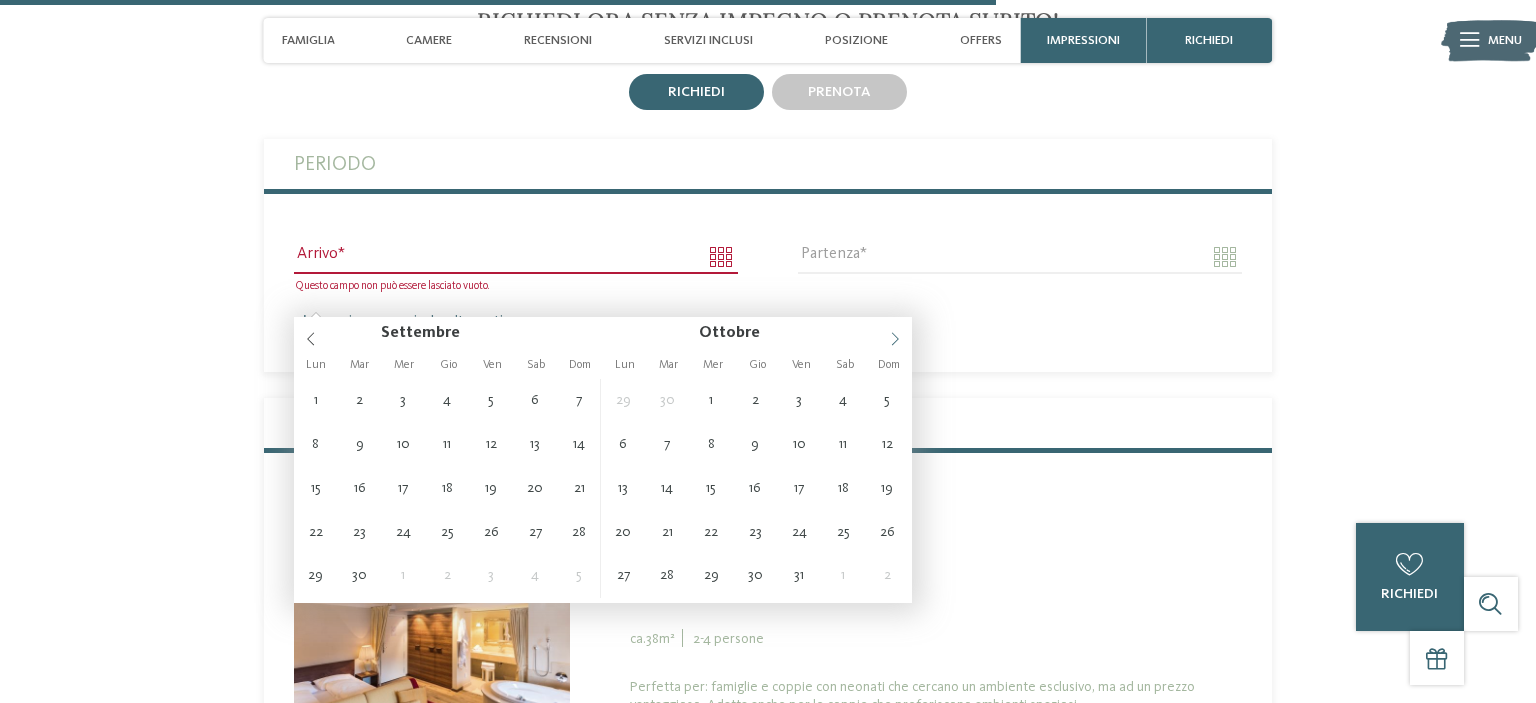 click 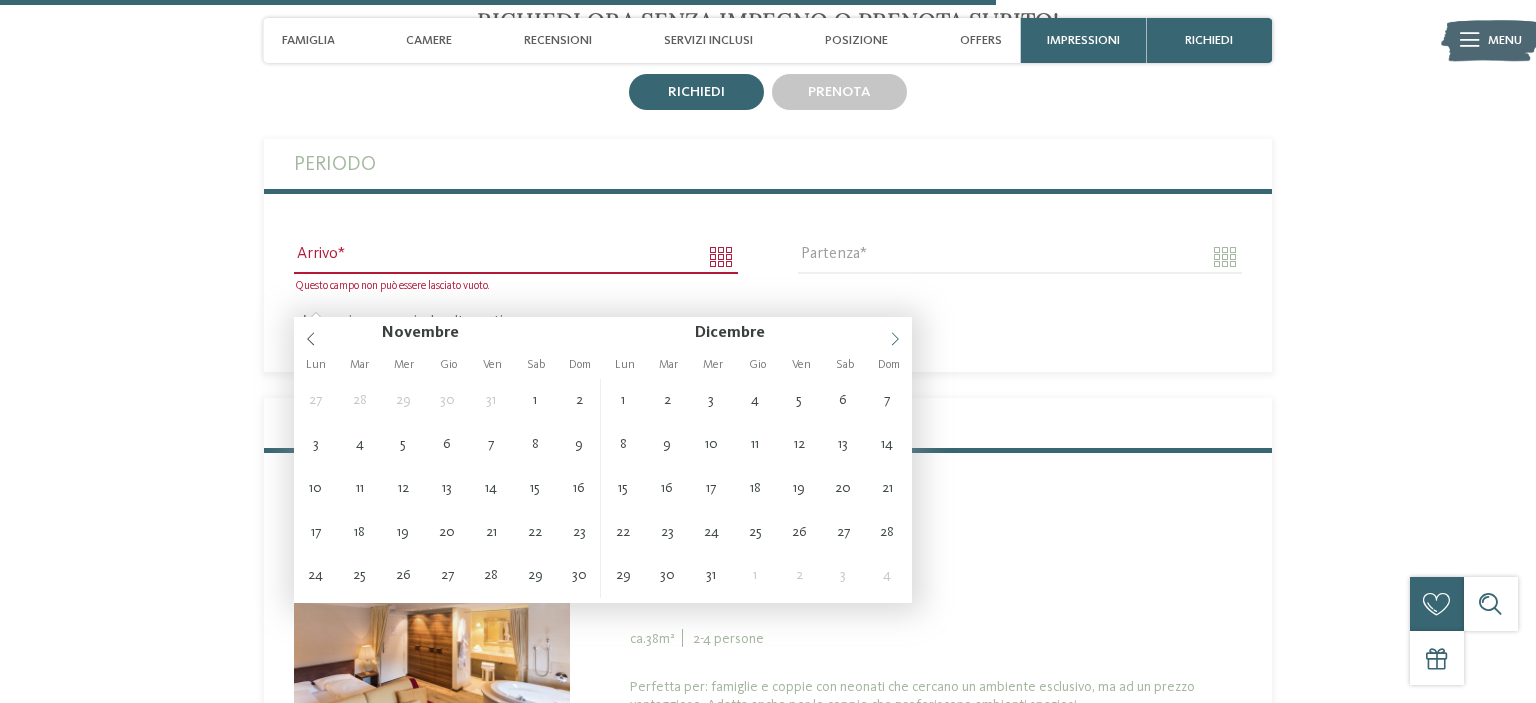click 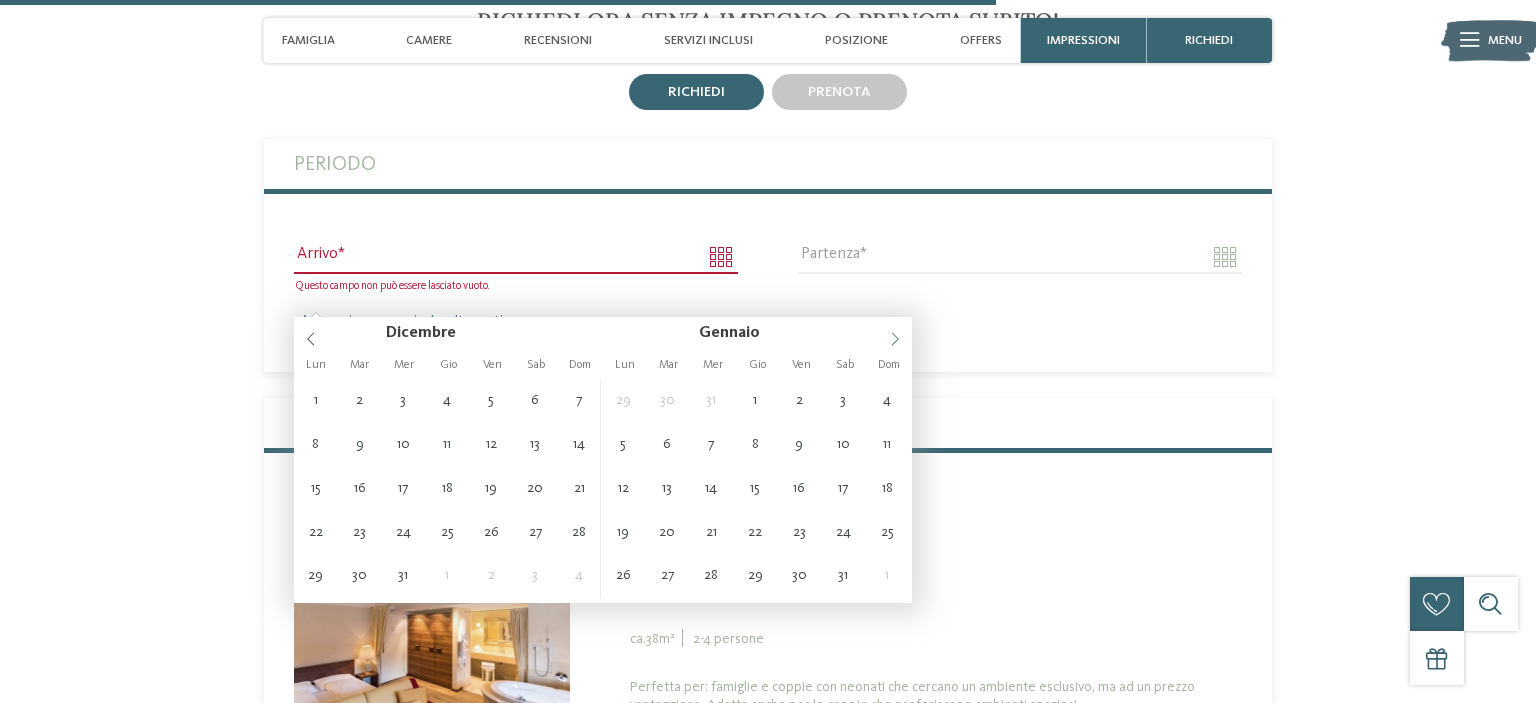 click 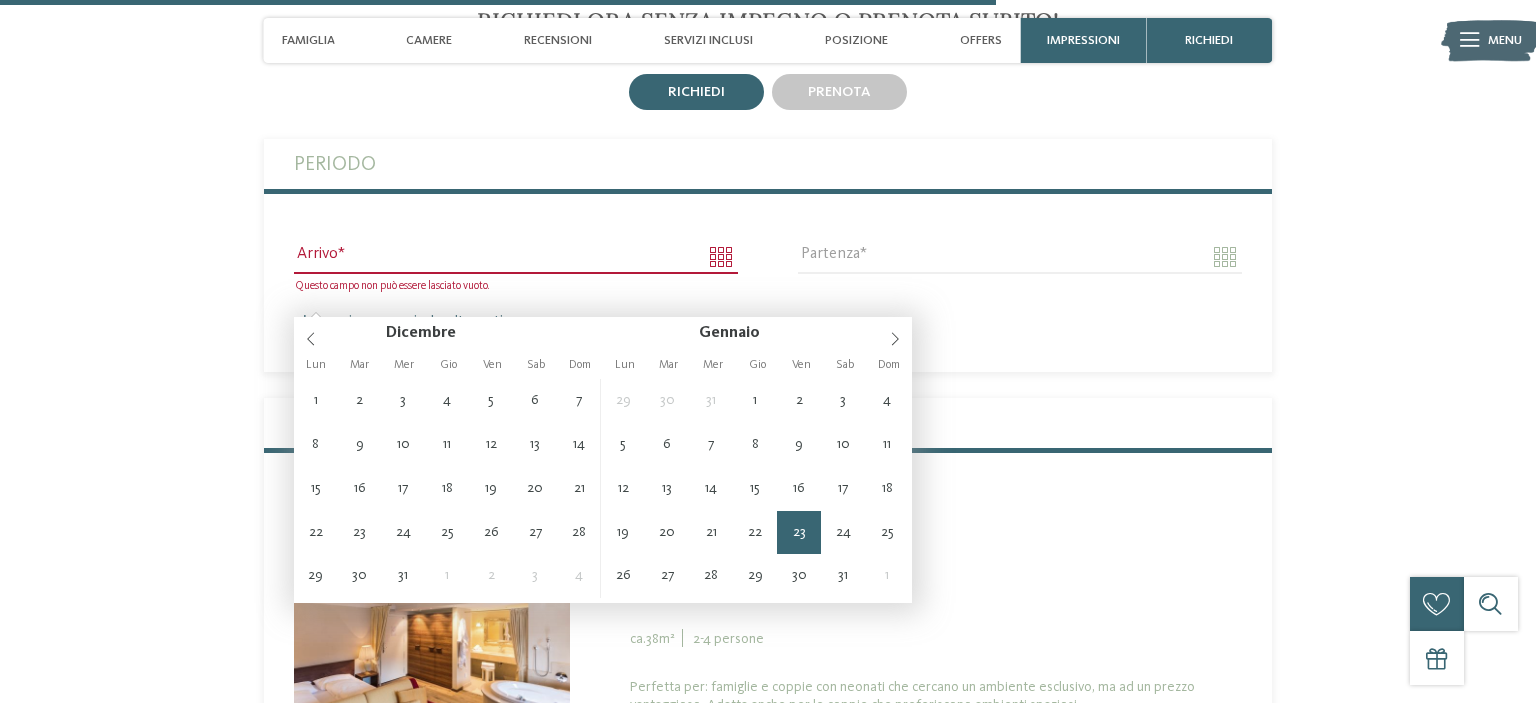 type on "**********" 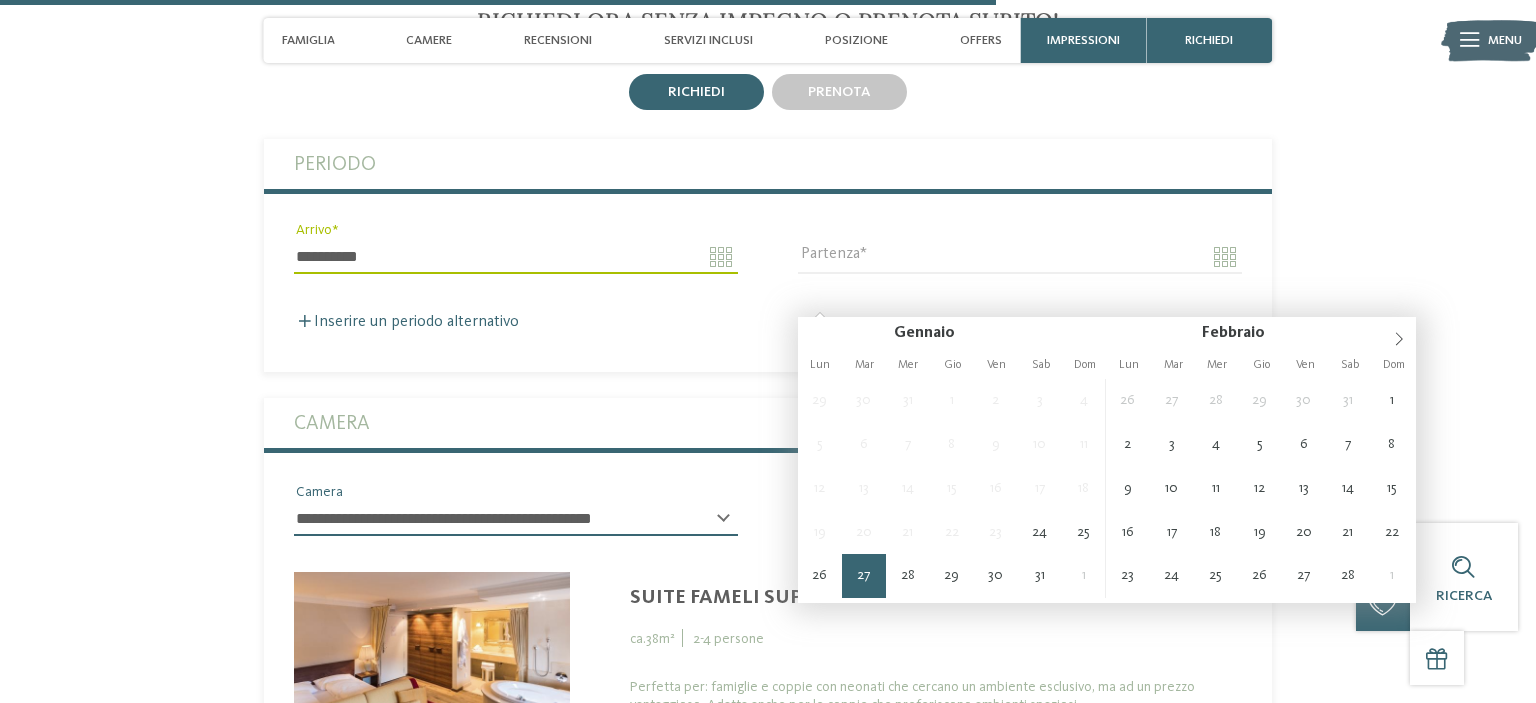 type on "**********" 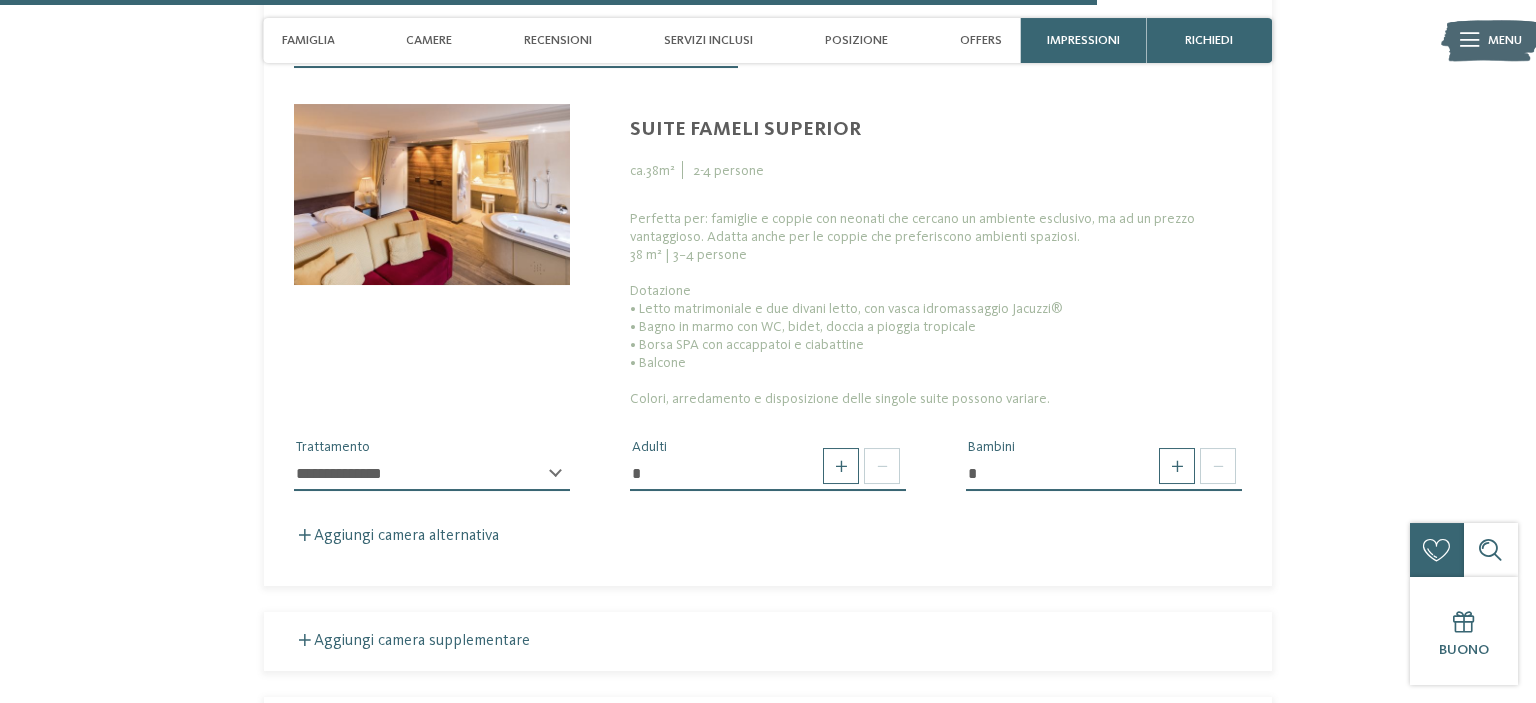 scroll, scrollTop: 4536, scrollLeft: 0, axis: vertical 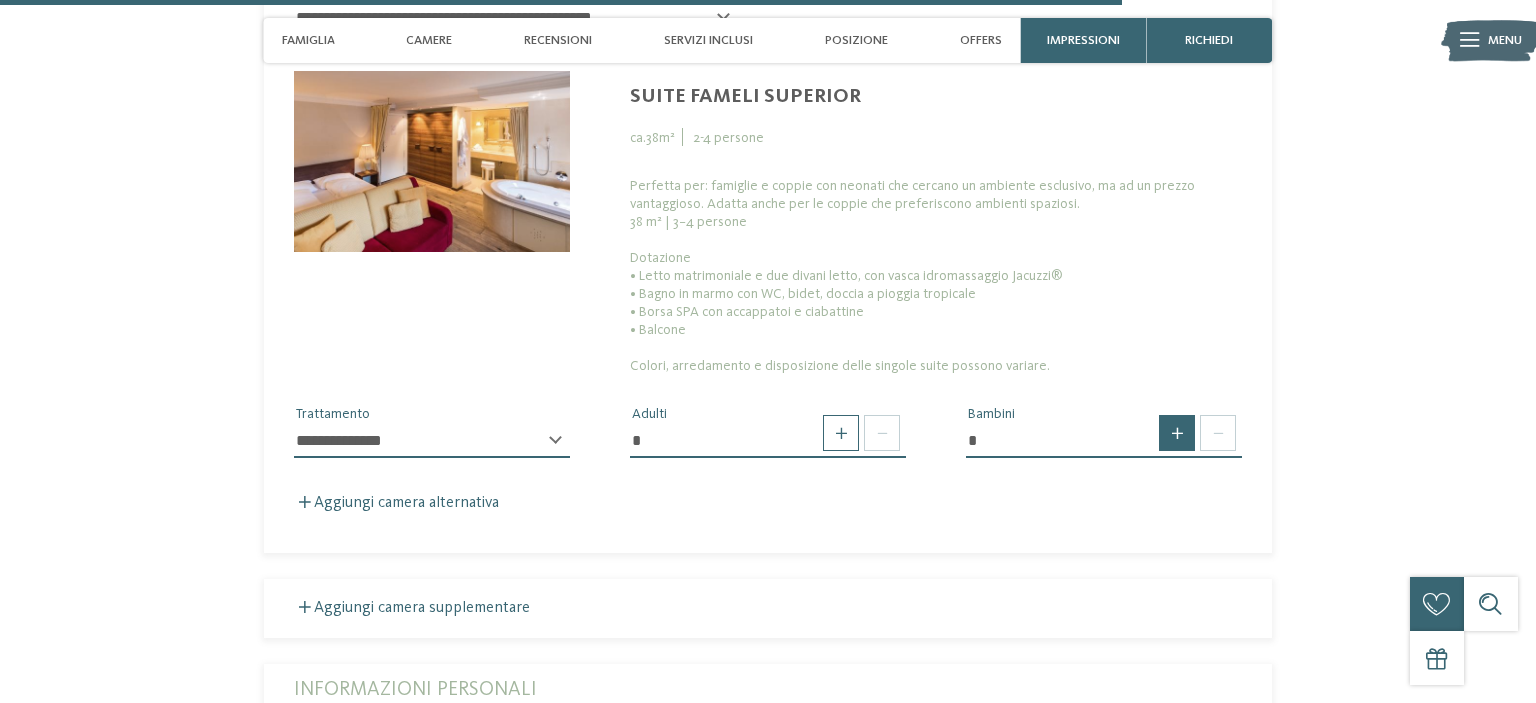 click at bounding box center [1177, 433] 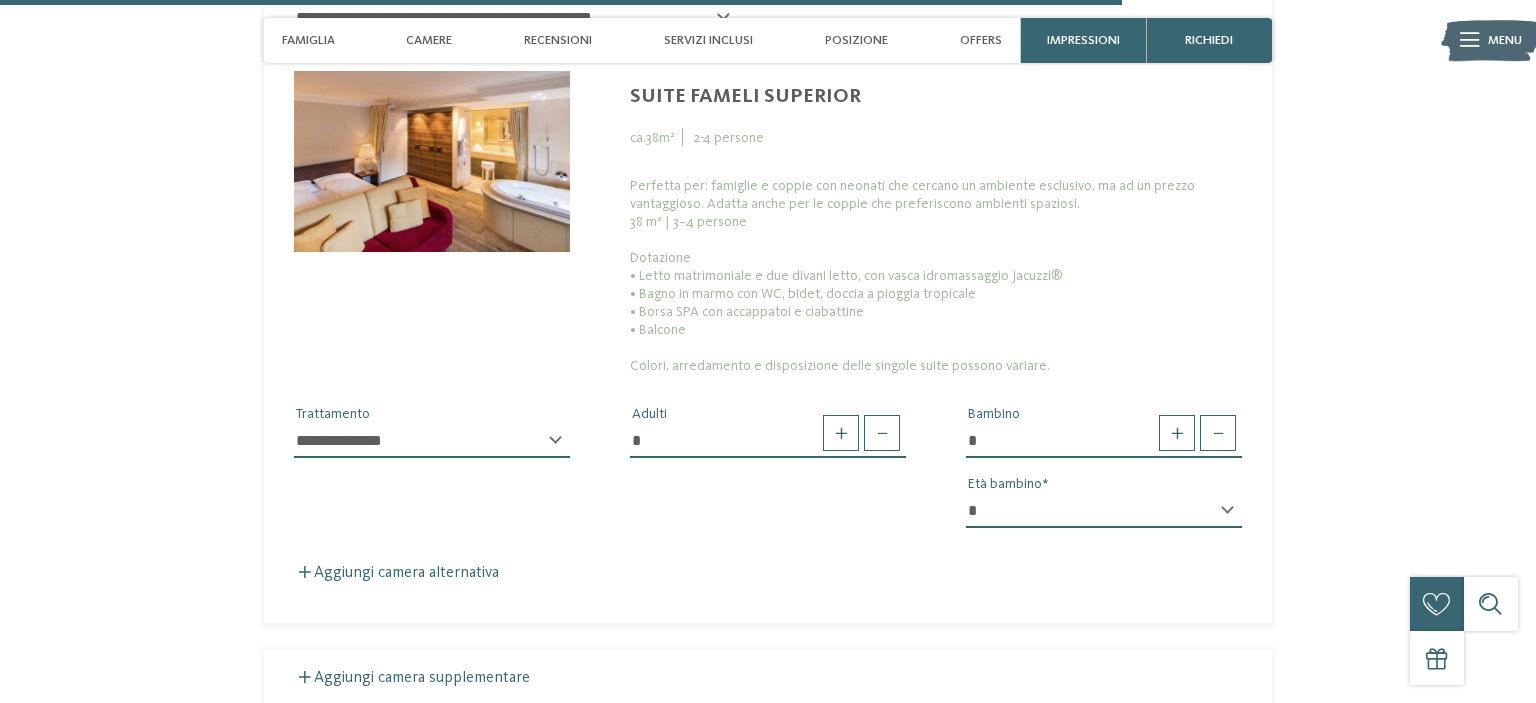 click on "* * * * * * * * * * * ** ** ** ** ** ** ** **" at bounding box center (1104, 511) 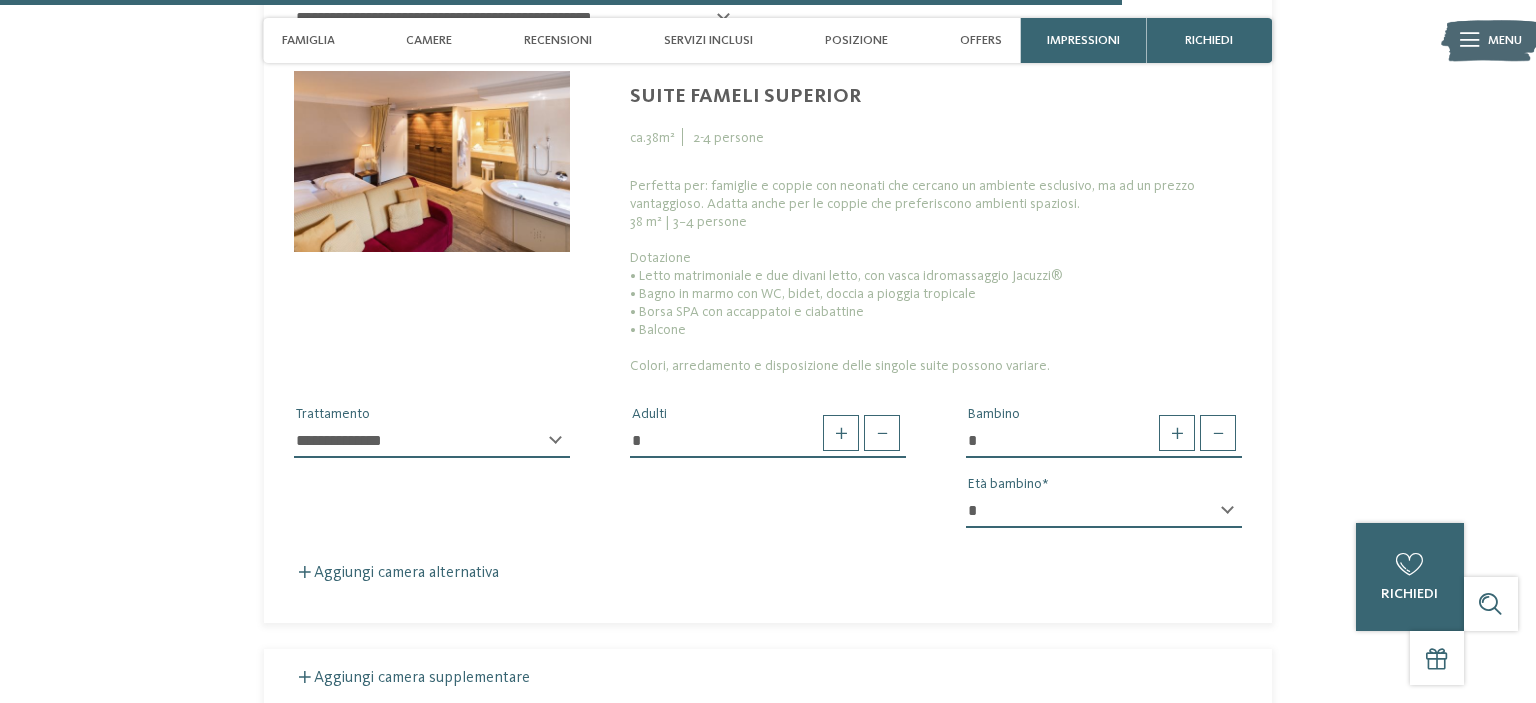 click on "**********" at bounding box center [432, 441] 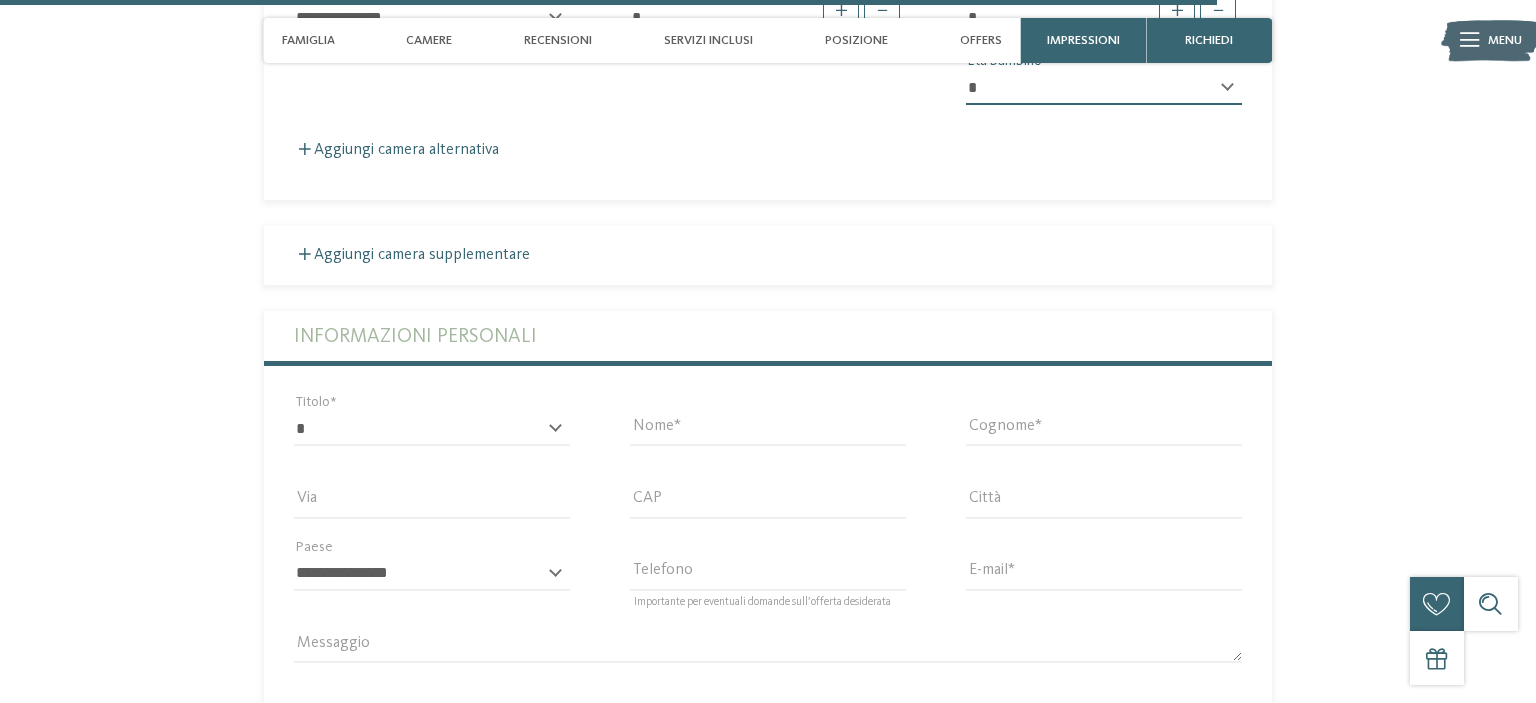 scroll, scrollTop: 5064, scrollLeft: 0, axis: vertical 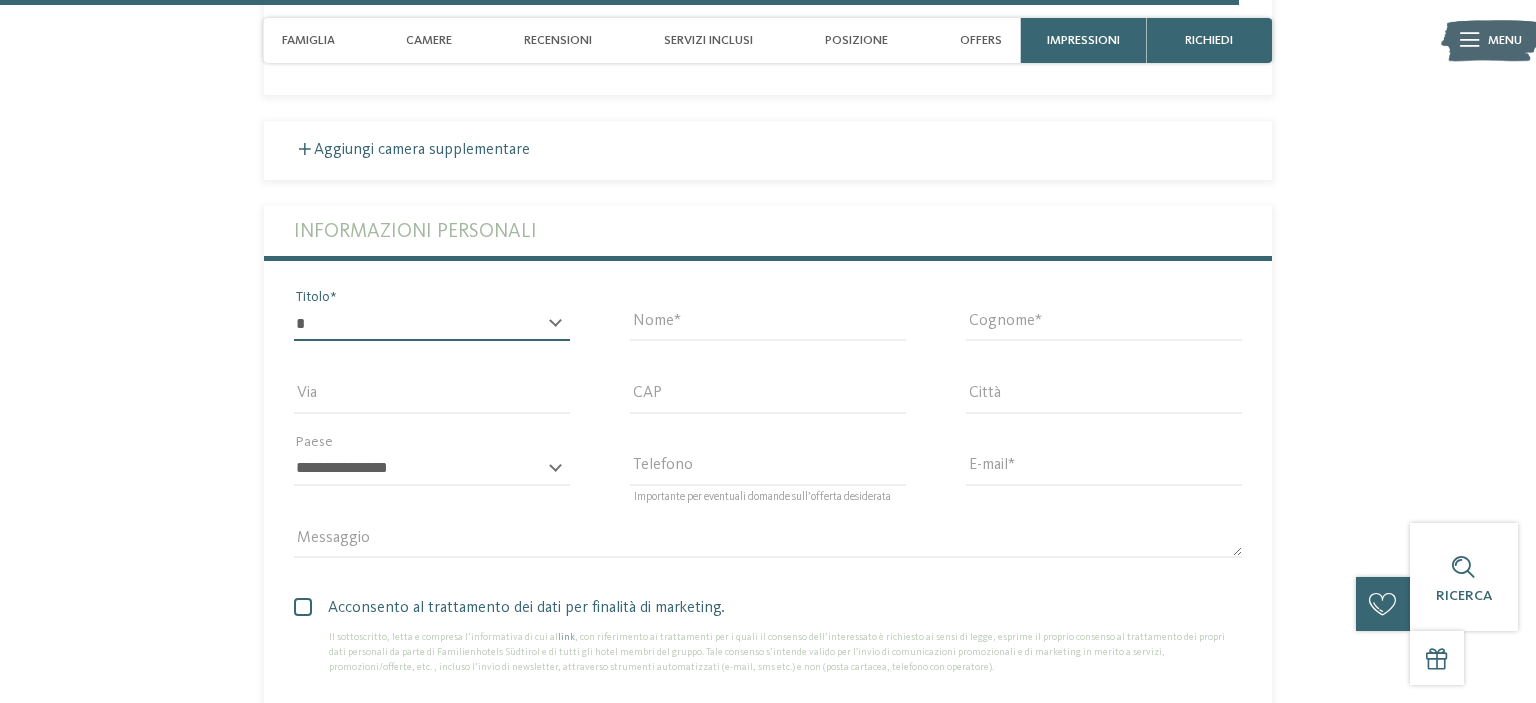 click on "* ****** ******* ******** ******" at bounding box center (432, 324) 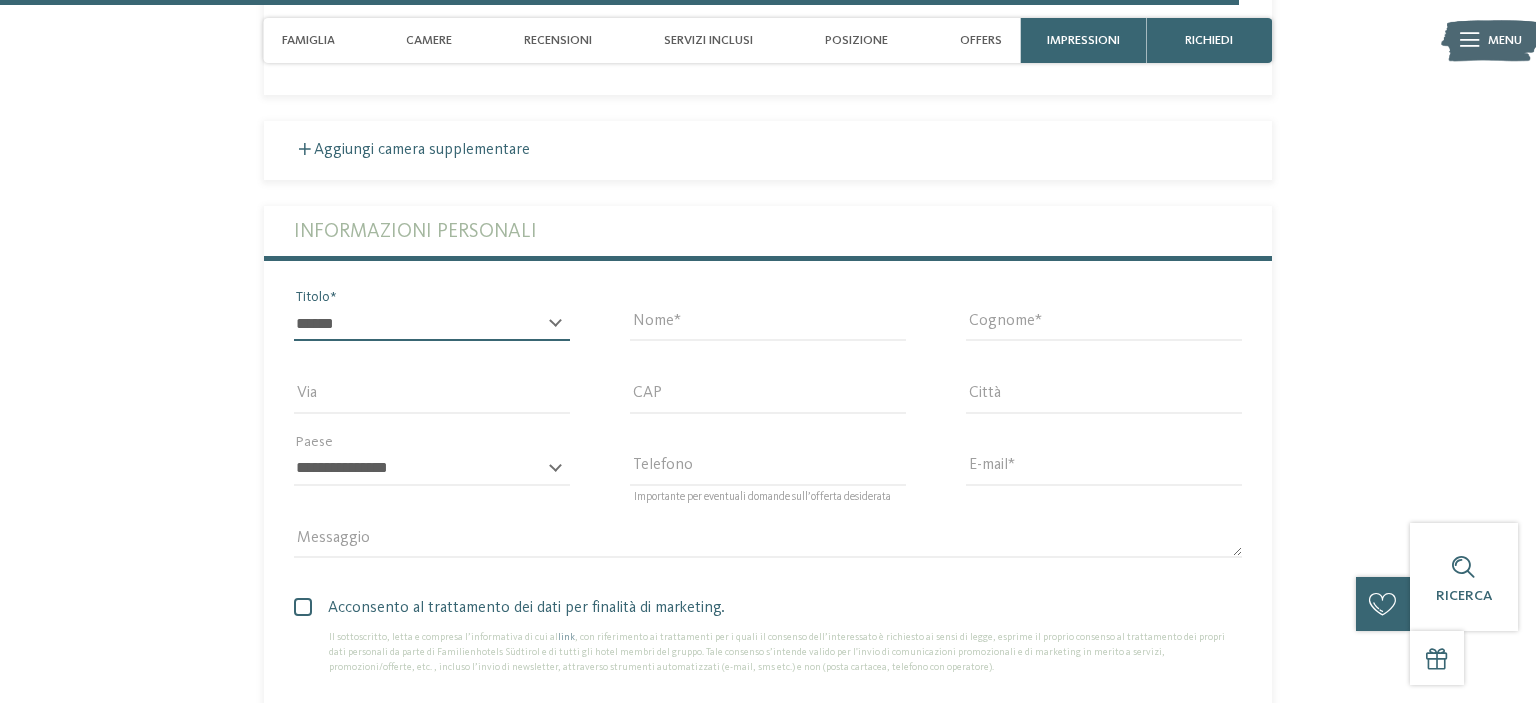click on "*******" at bounding box center [0, 0] 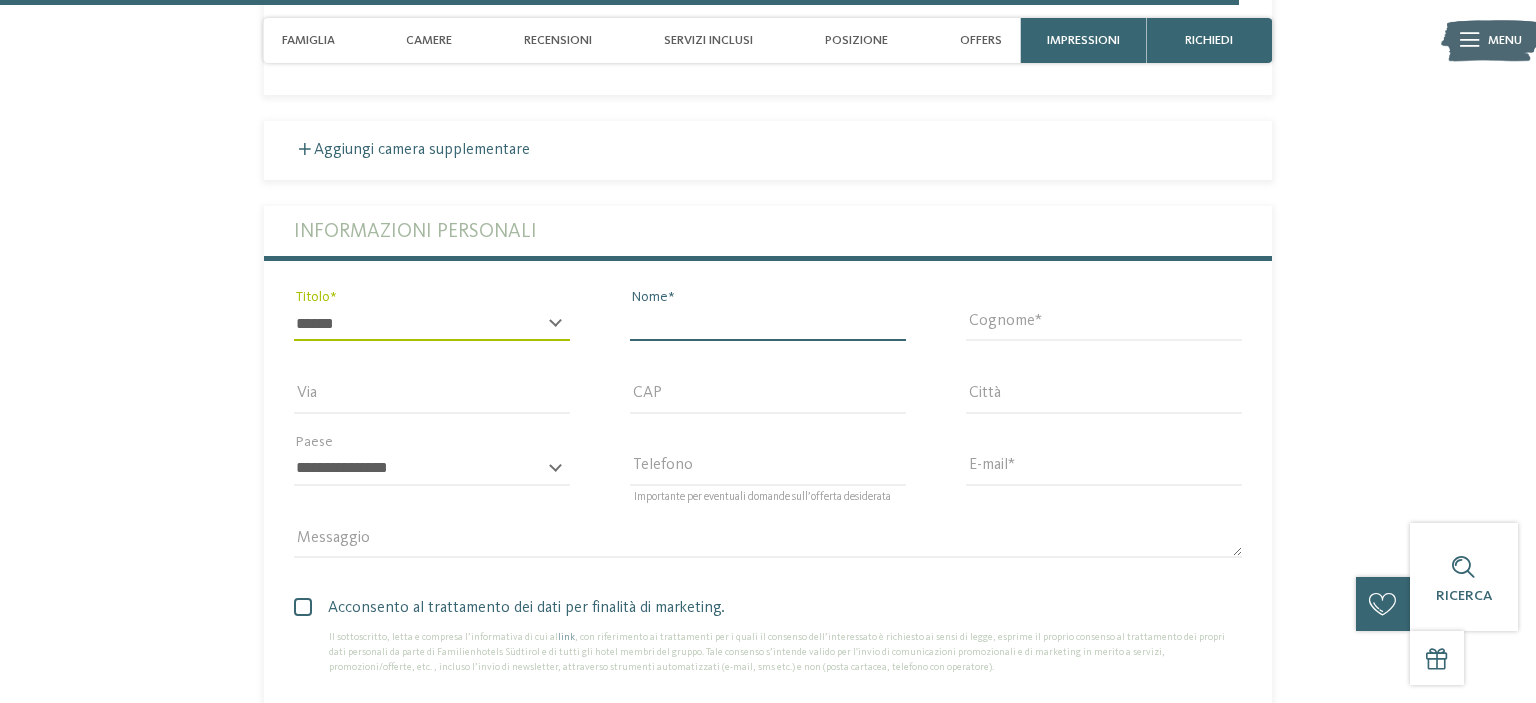click on "Nome" at bounding box center (768, 324) 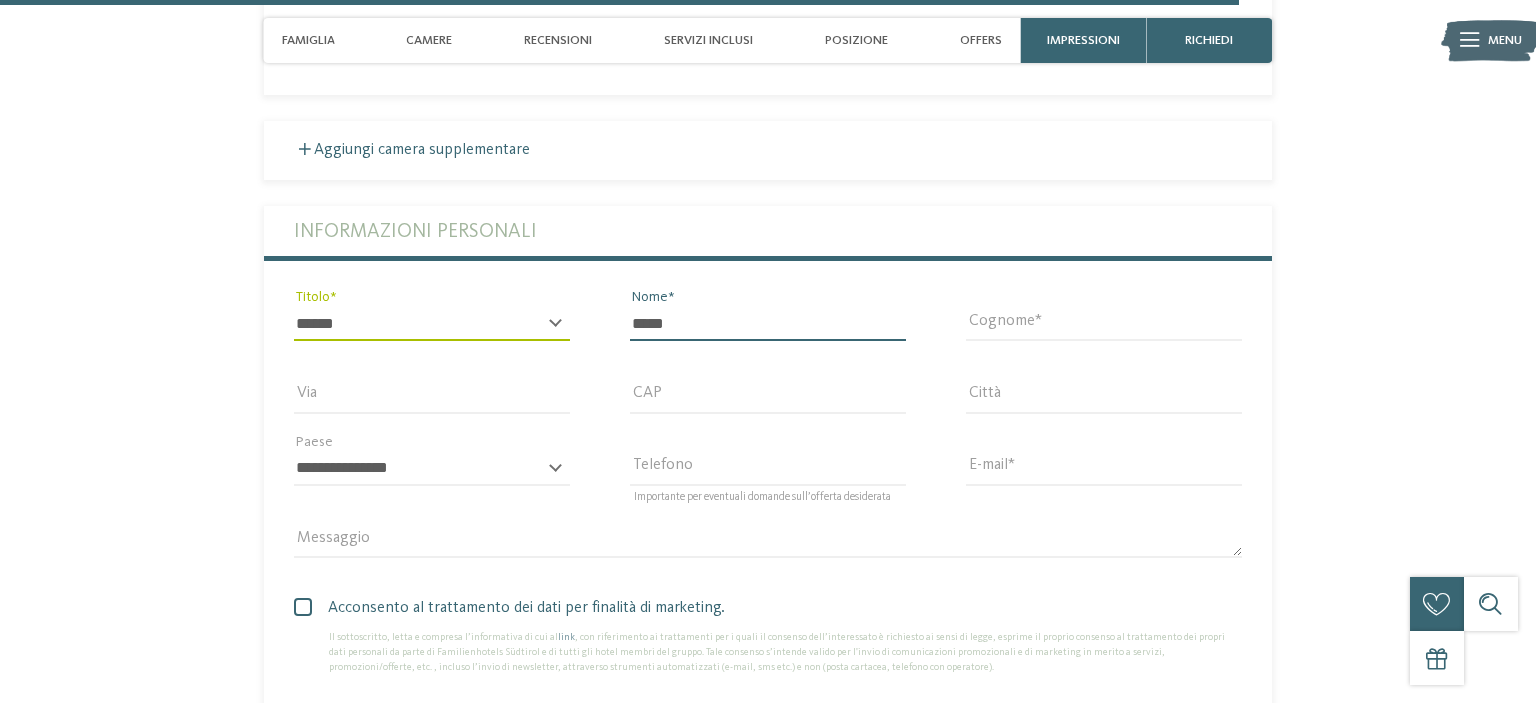 type on "*****" 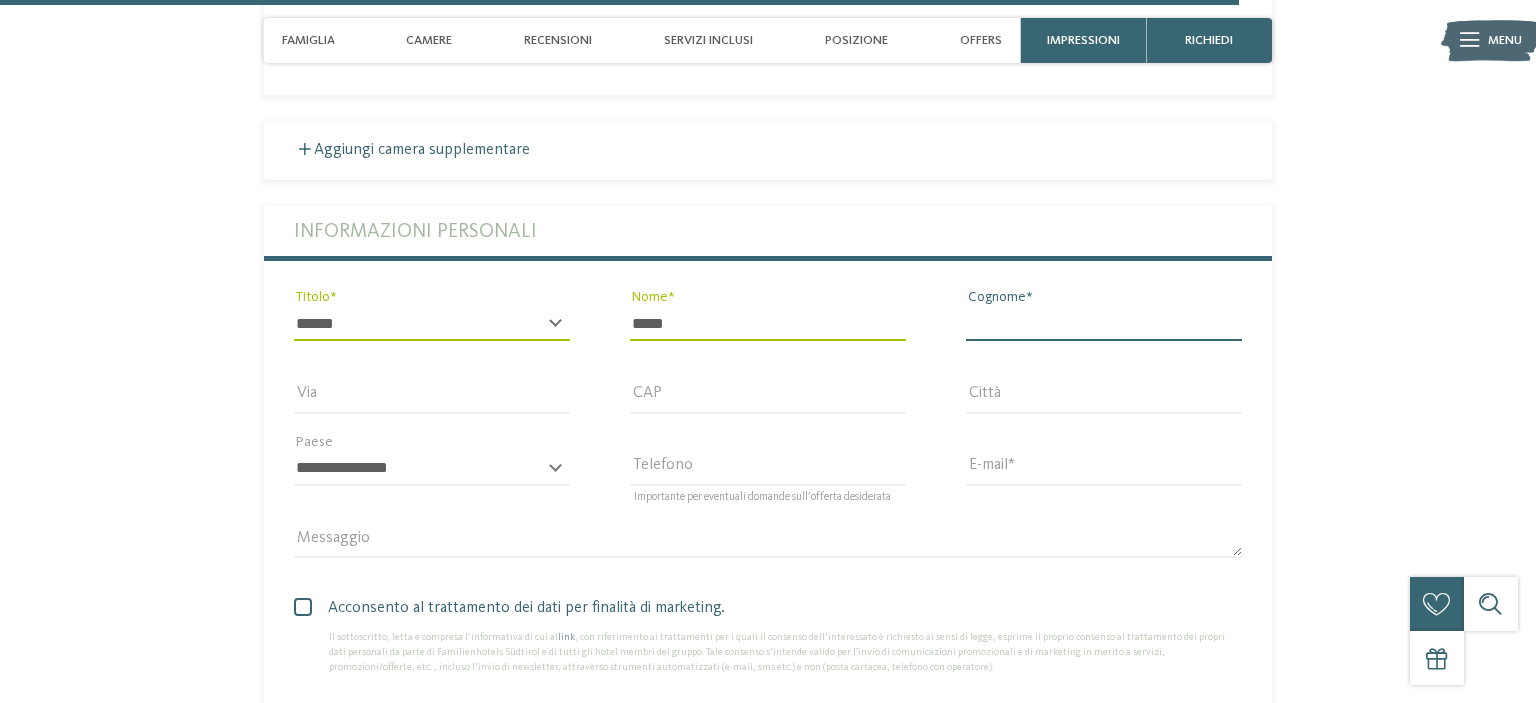 click on "Cognome" at bounding box center [1104, 324] 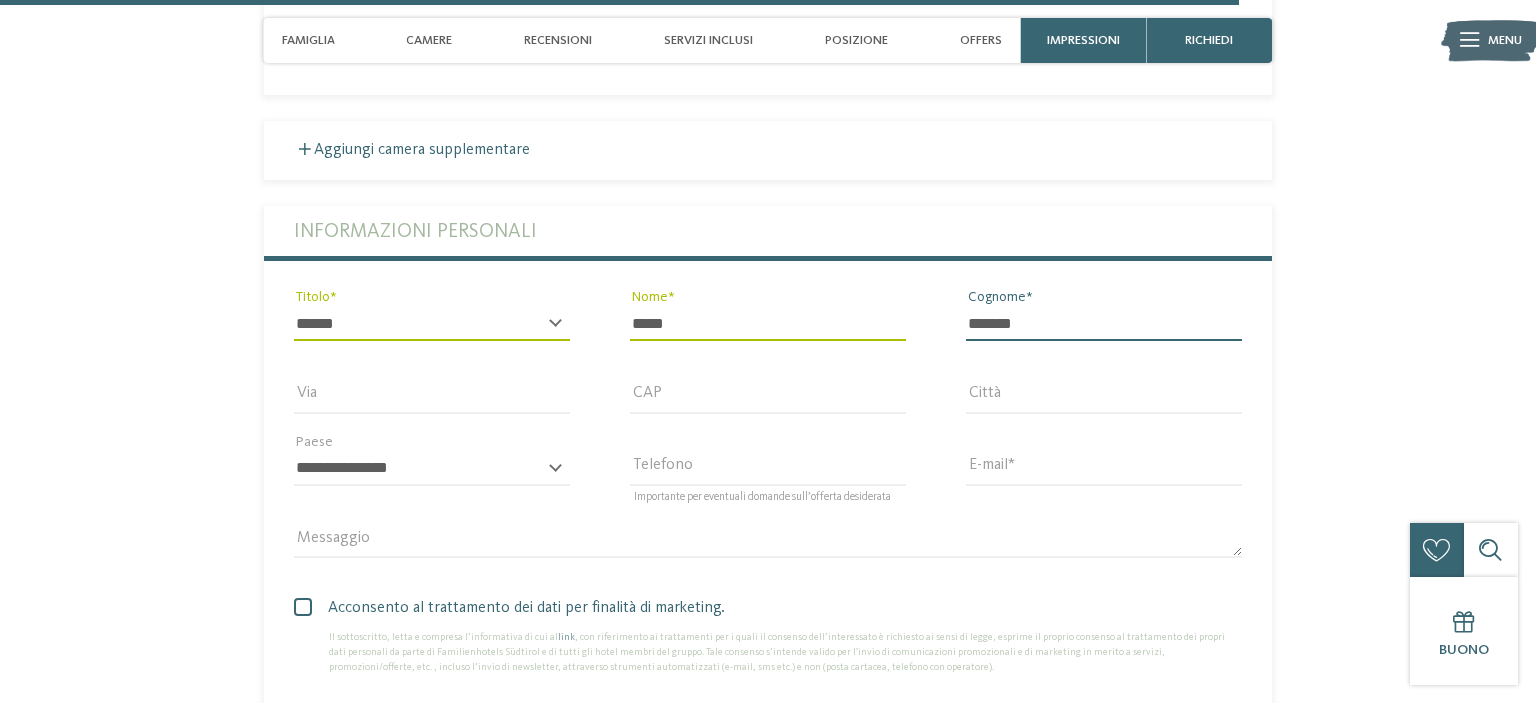 type on "*******" 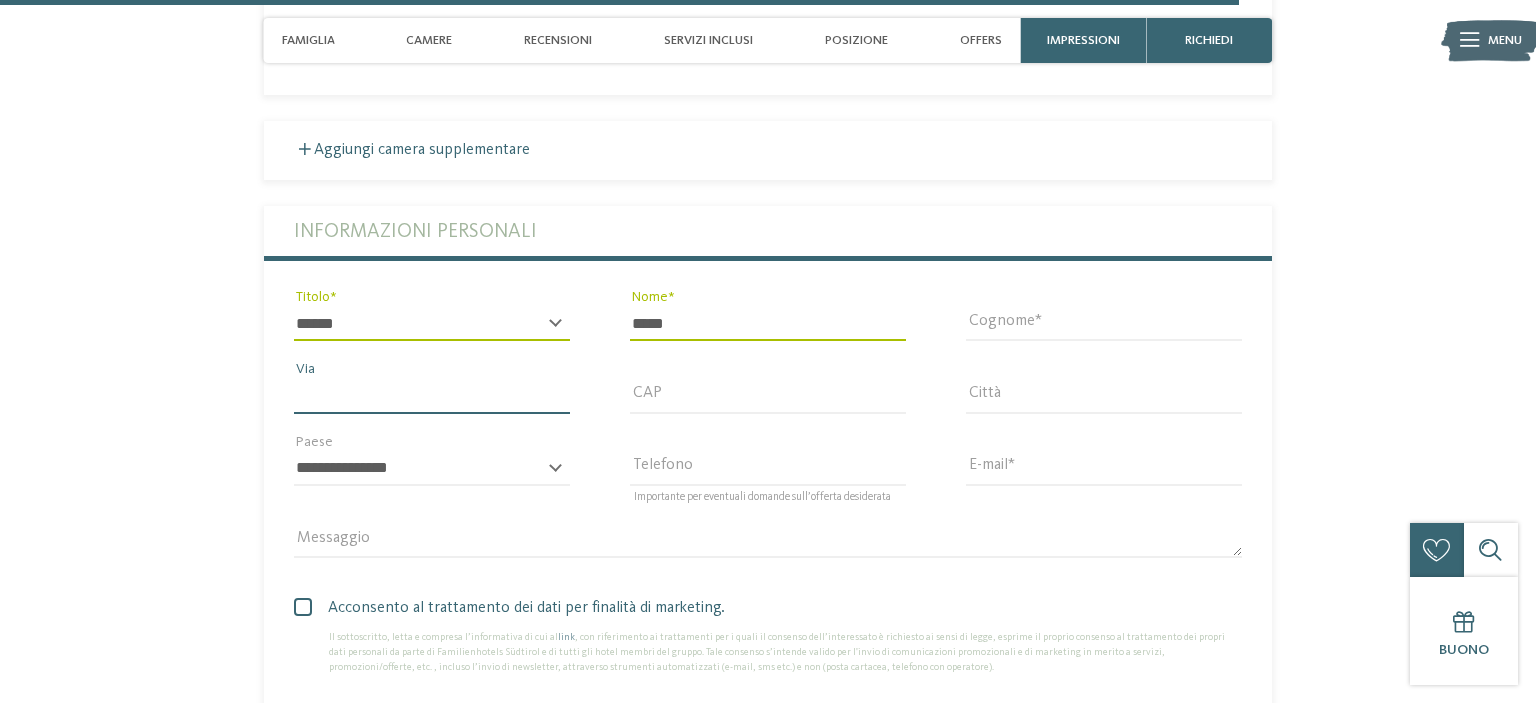 click on "Via" at bounding box center (432, 396) 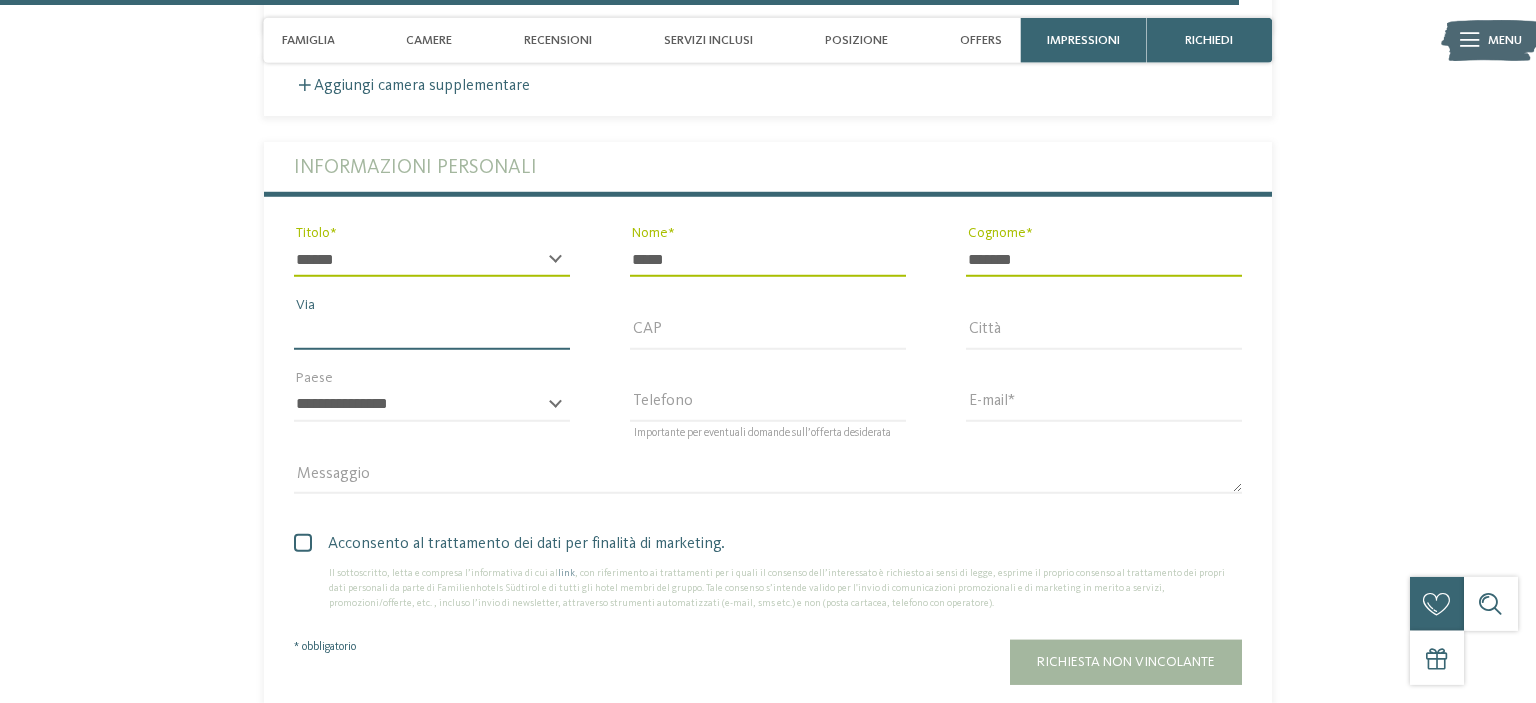 scroll, scrollTop: 5170, scrollLeft: 0, axis: vertical 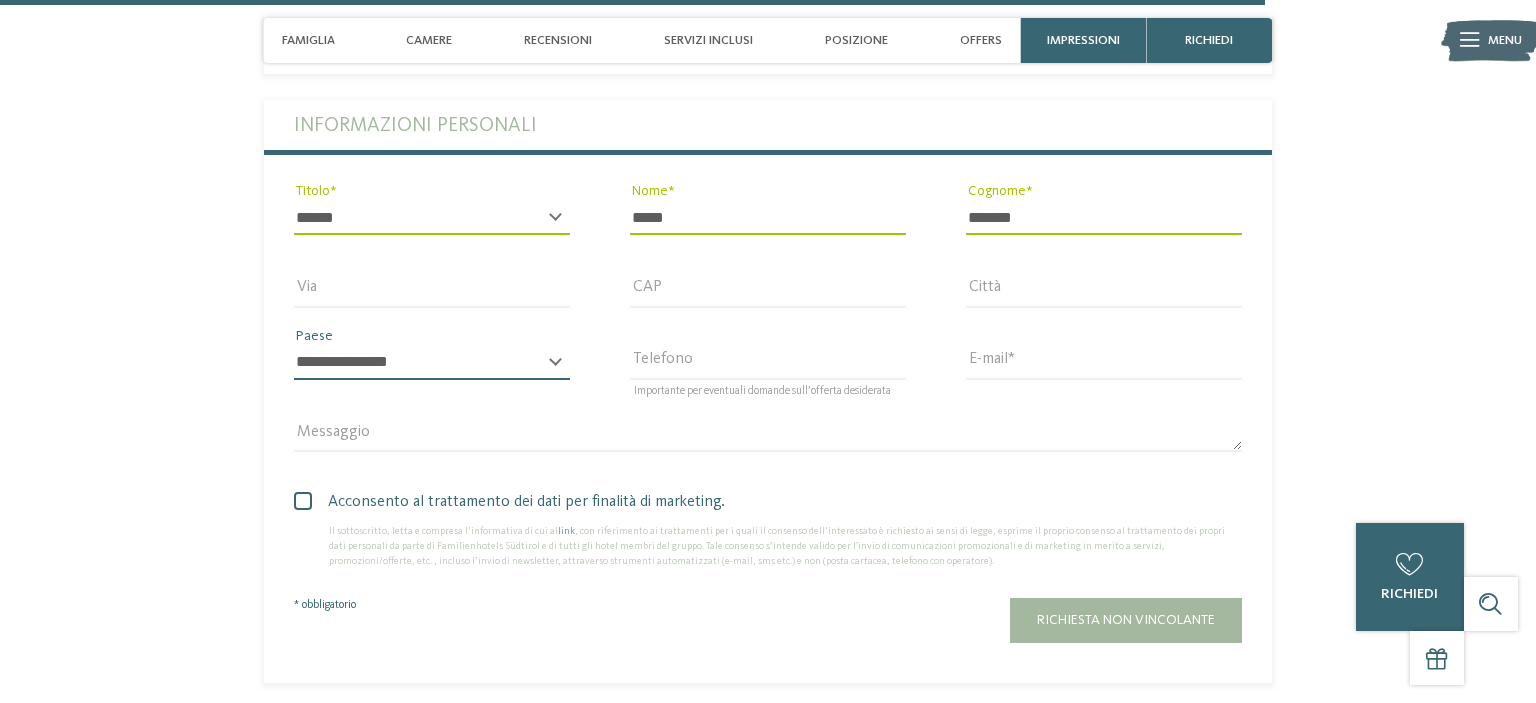 click on "**********" at bounding box center [432, 363] 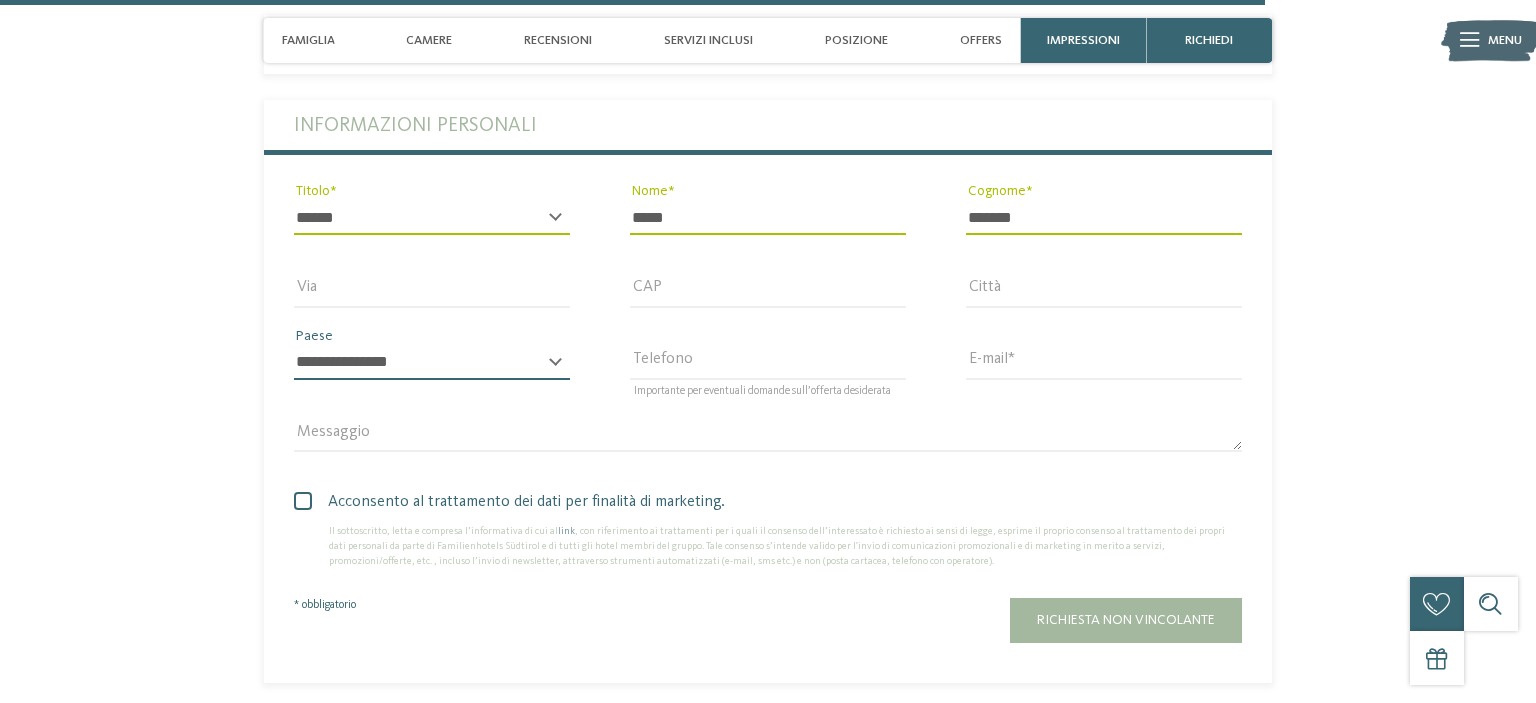 select on "**" 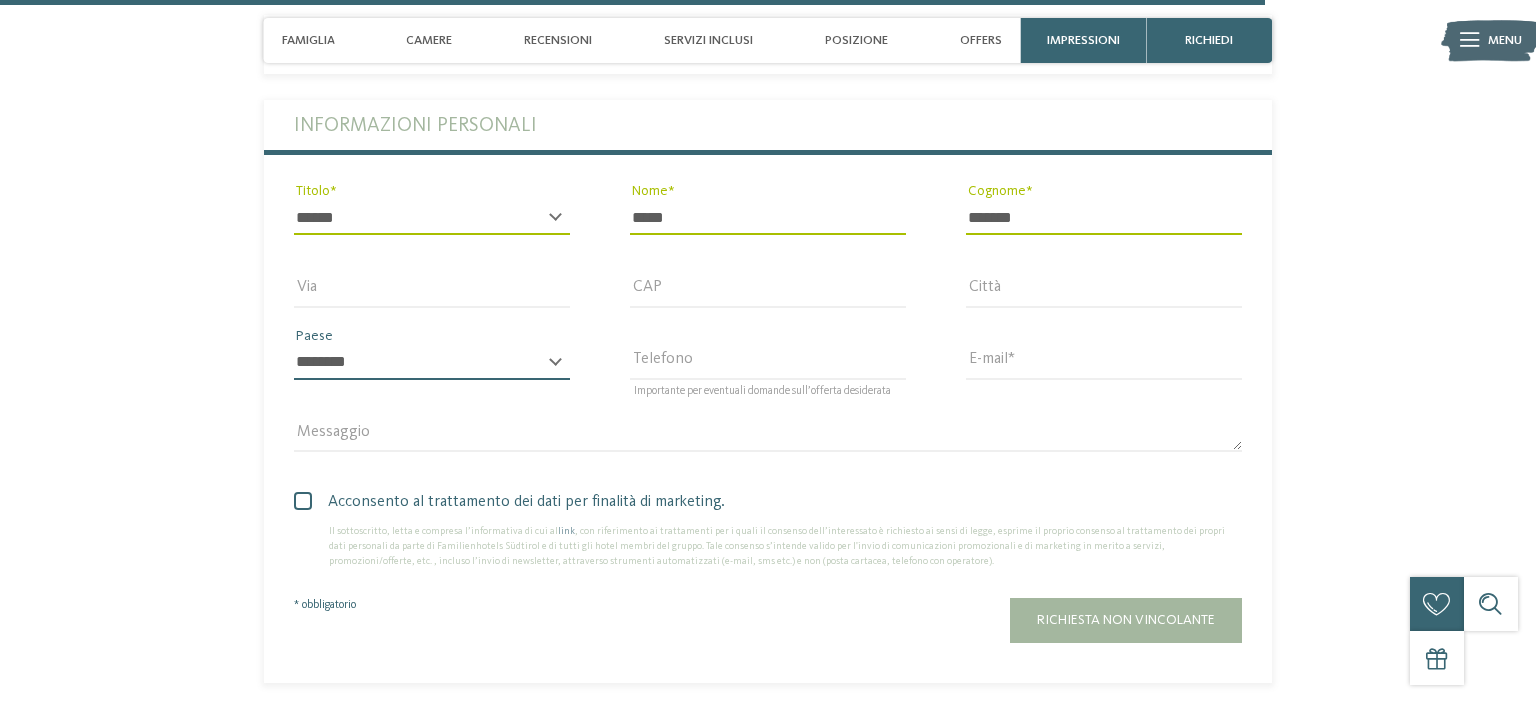 click on "******" at bounding box center [0, 0] 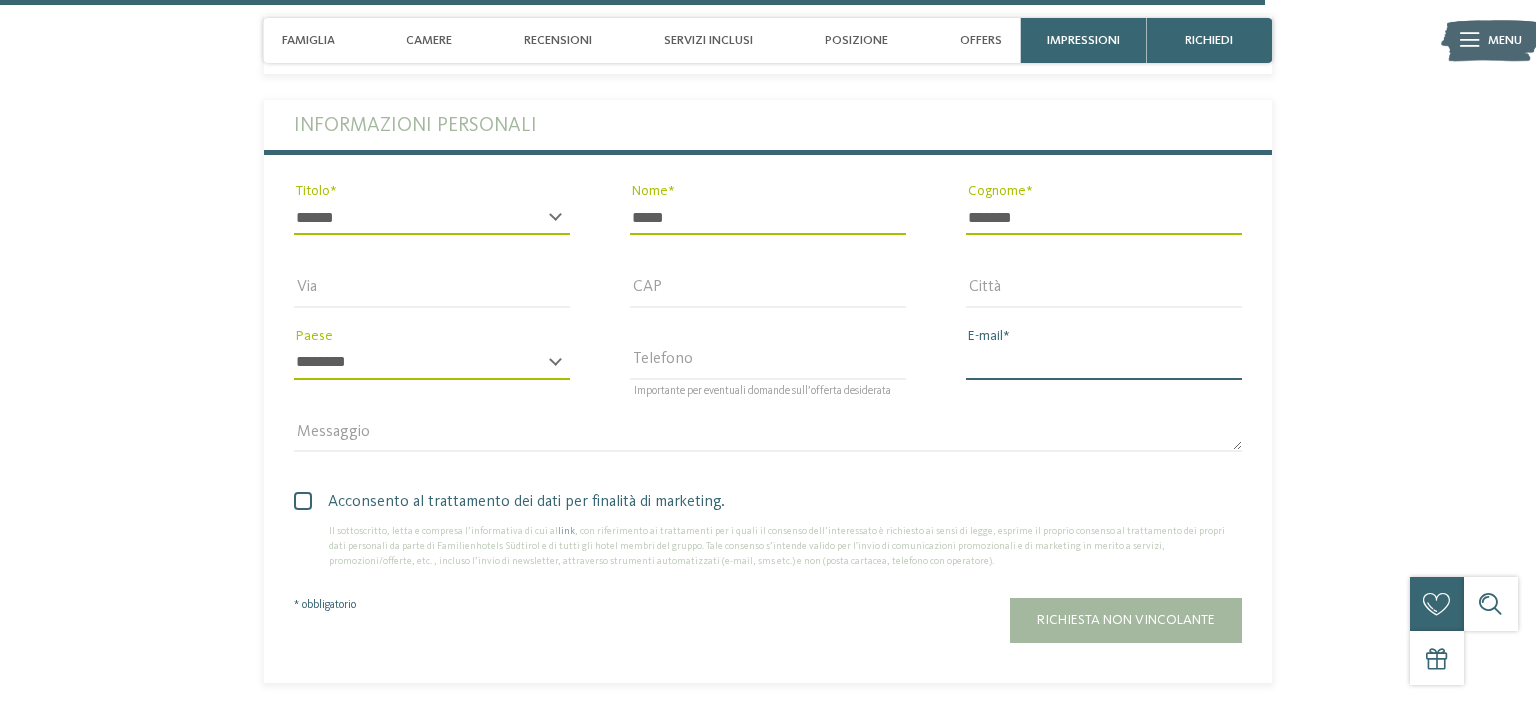 click on "E-mail" at bounding box center (1104, 363) 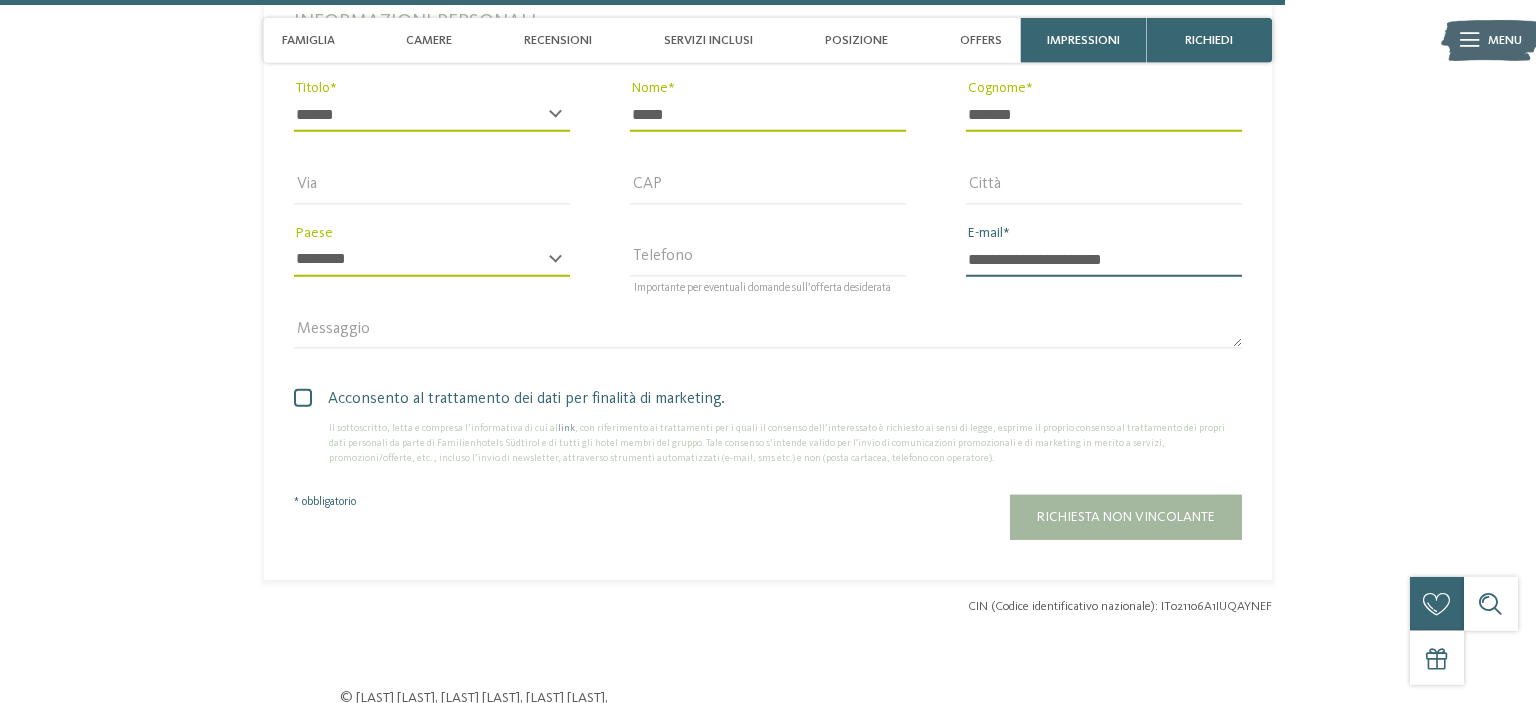 scroll, scrollTop: 5276, scrollLeft: 0, axis: vertical 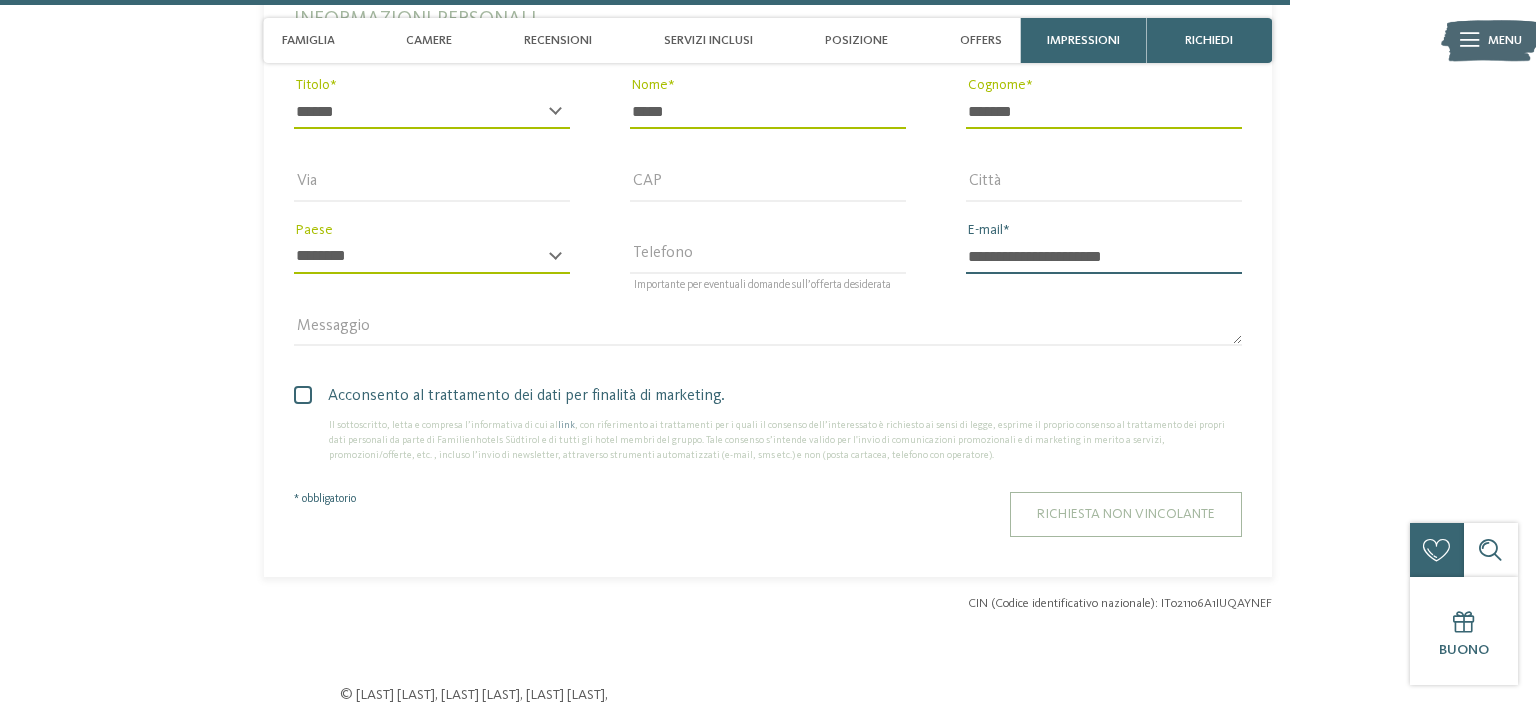type on "**********" 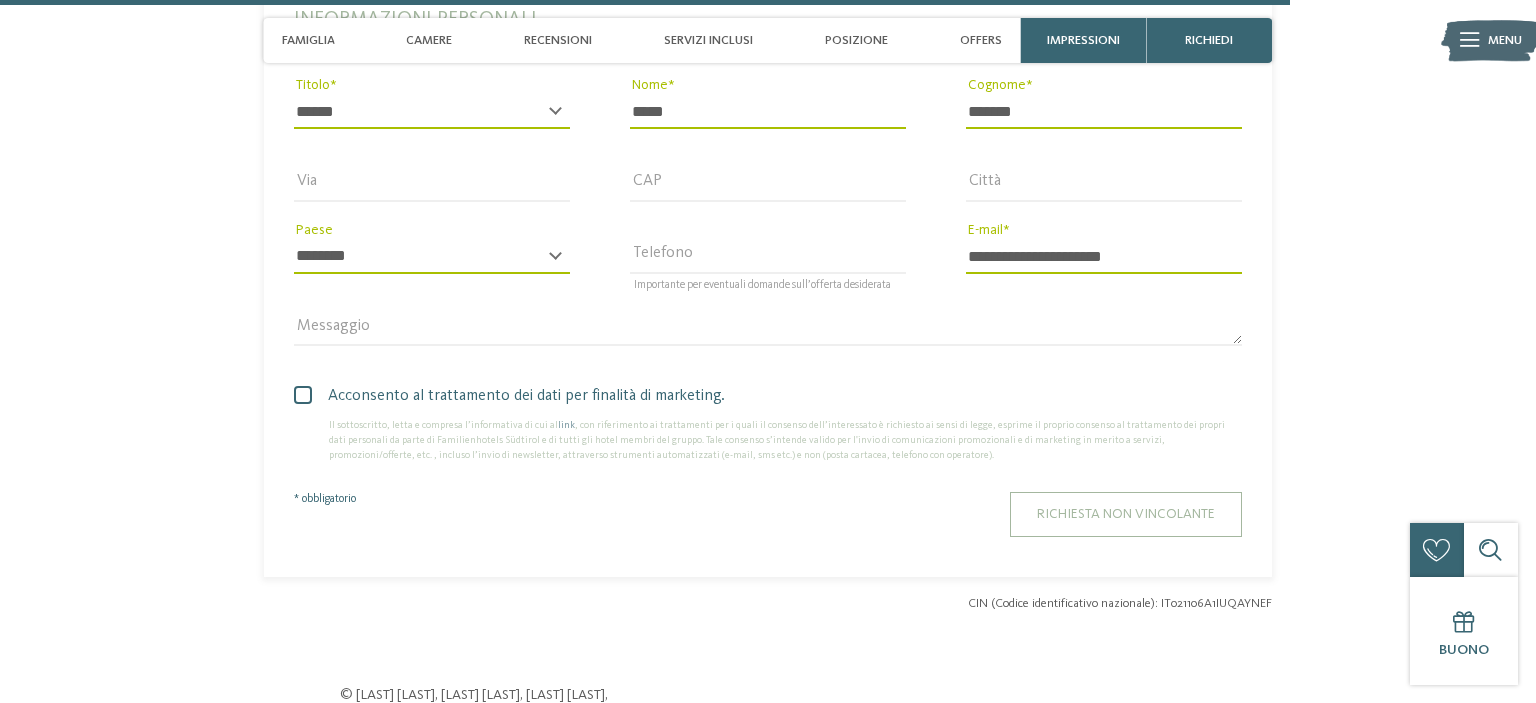 click on "Richiesta non vincolante" at bounding box center (1126, 514) 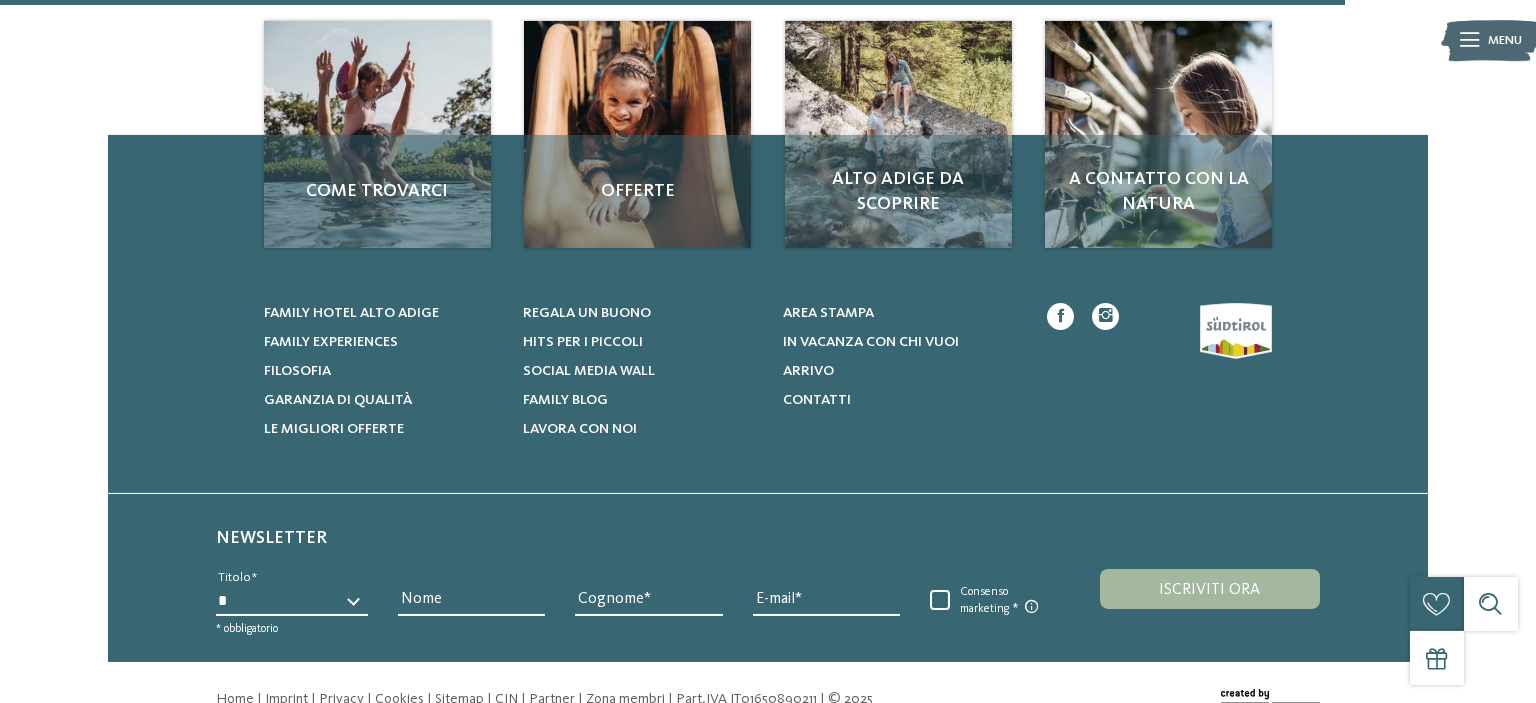 scroll, scrollTop: 528, scrollLeft: 0, axis: vertical 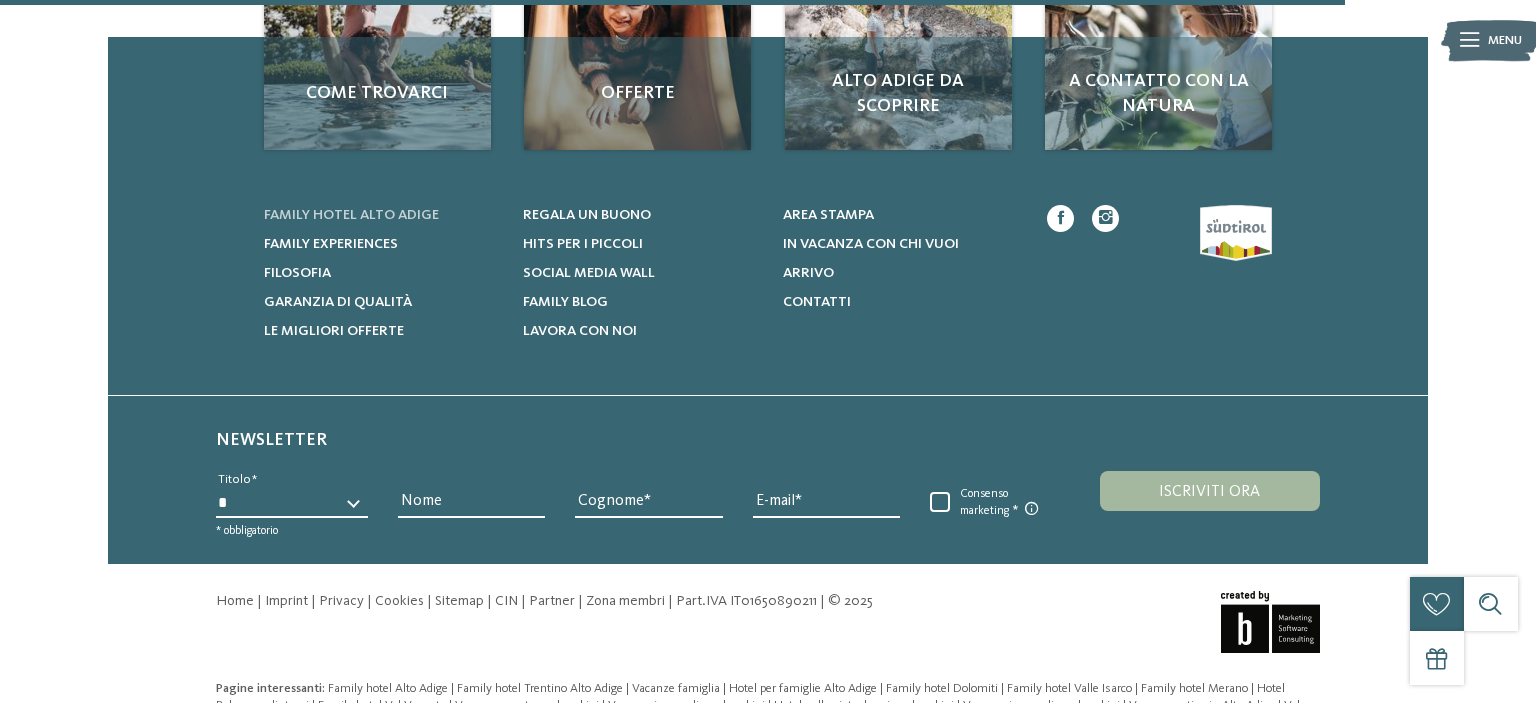 click on "Family hotel Alto Adige" at bounding box center (351, 215) 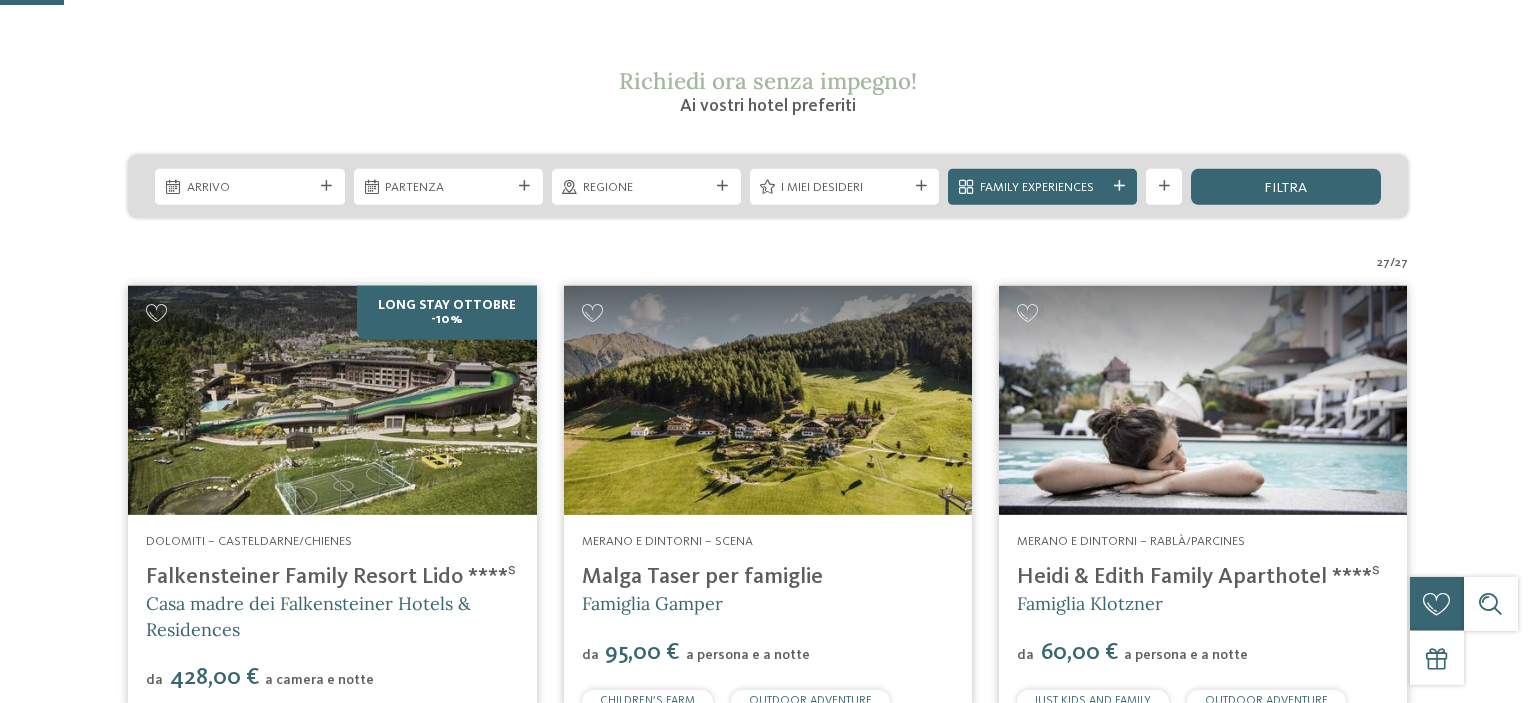 scroll, scrollTop: 316, scrollLeft: 0, axis: vertical 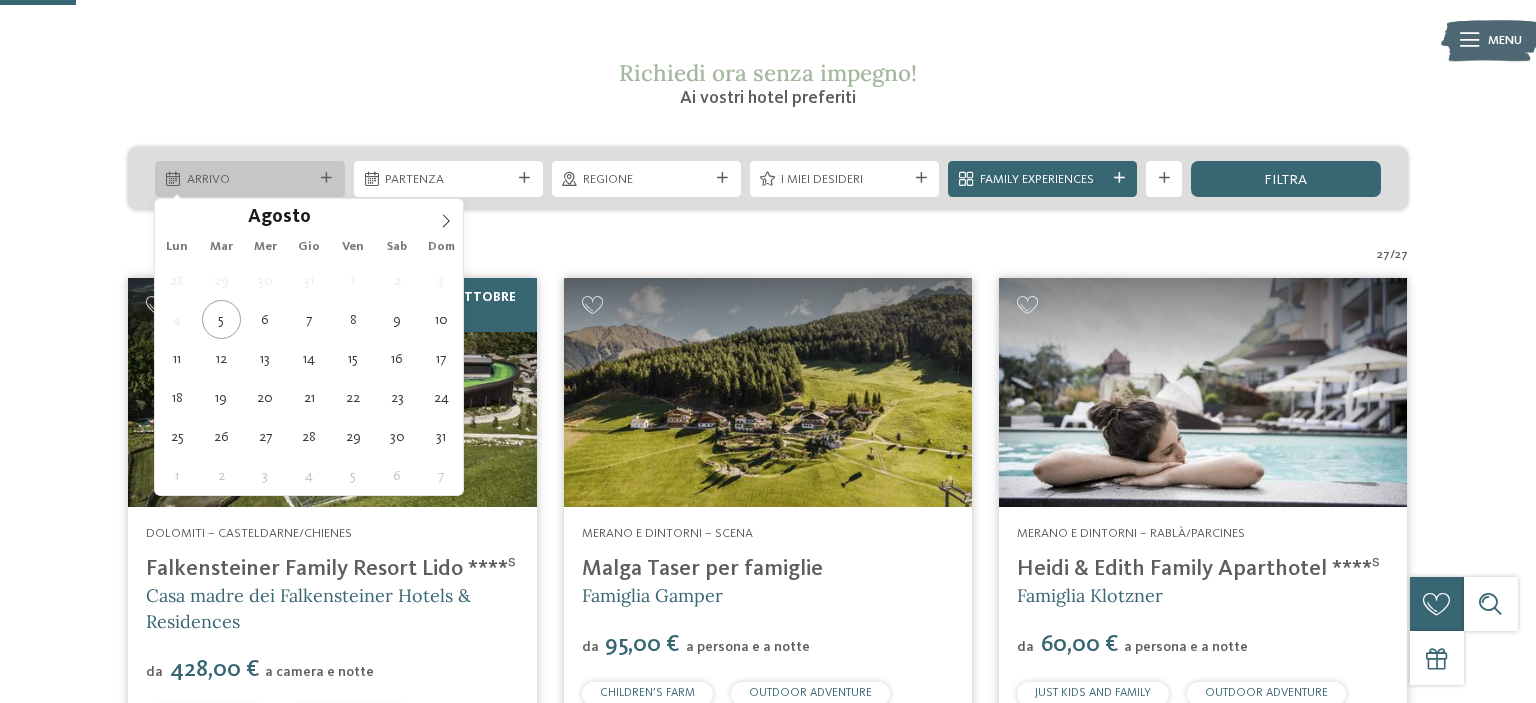 click on "Arrivo" at bounding box center (250, 180) 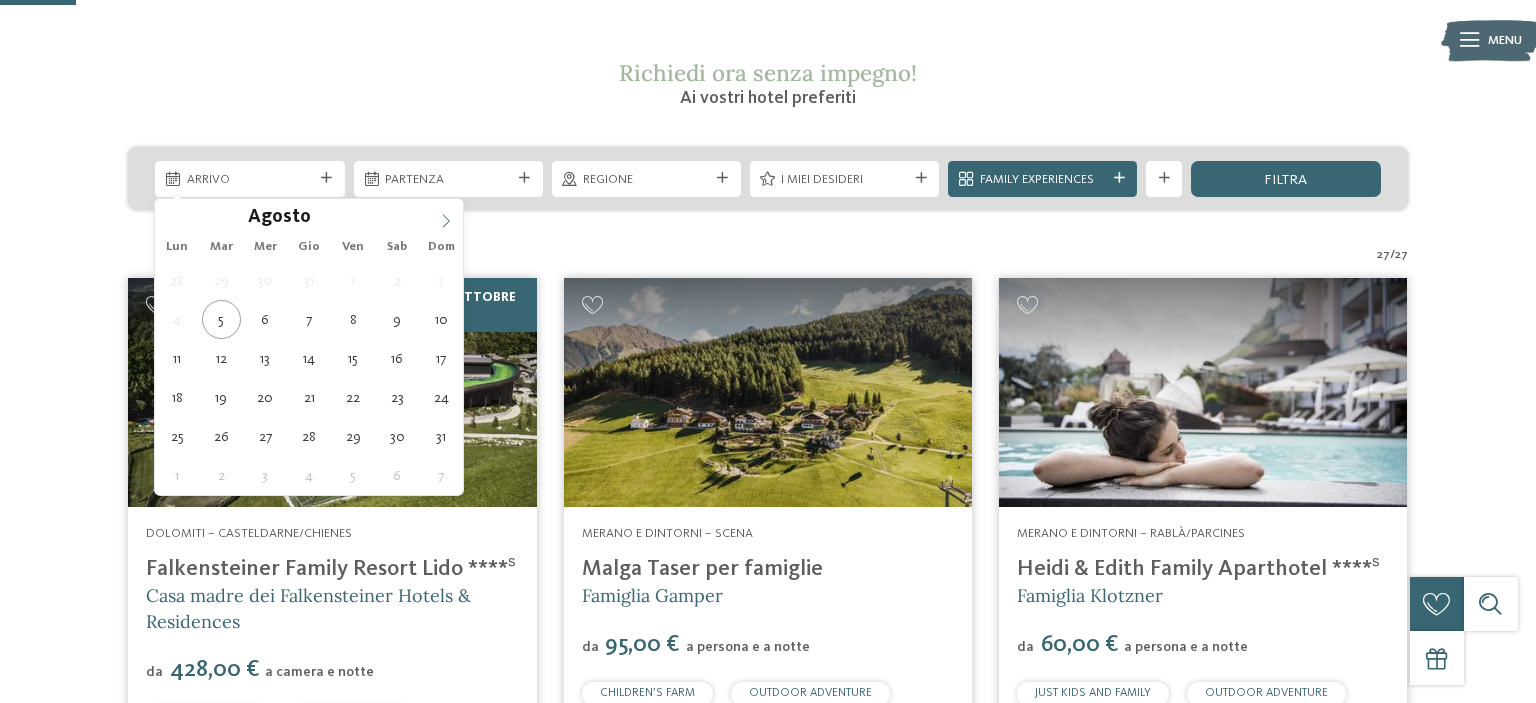 click at bounding box center (446, 216) 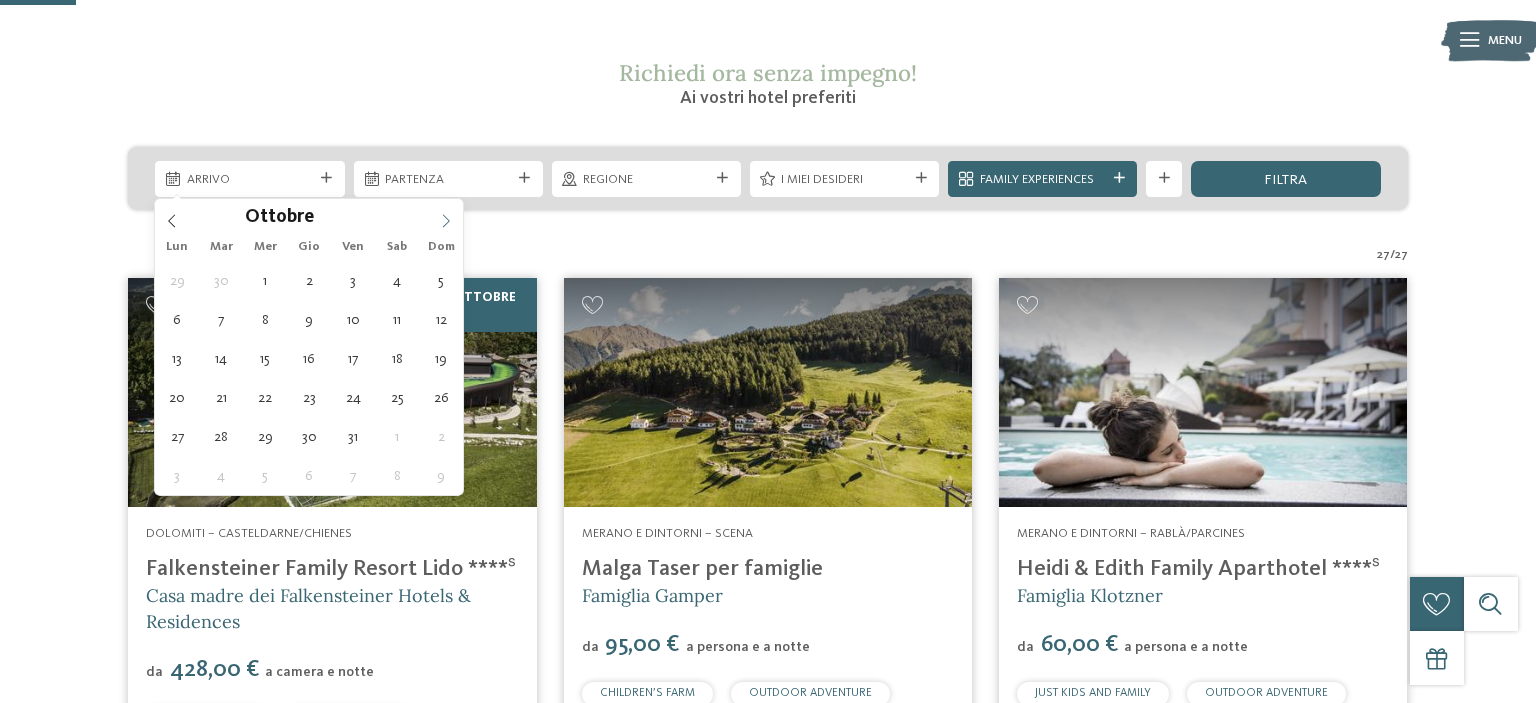click at bounding box center (446, 216) 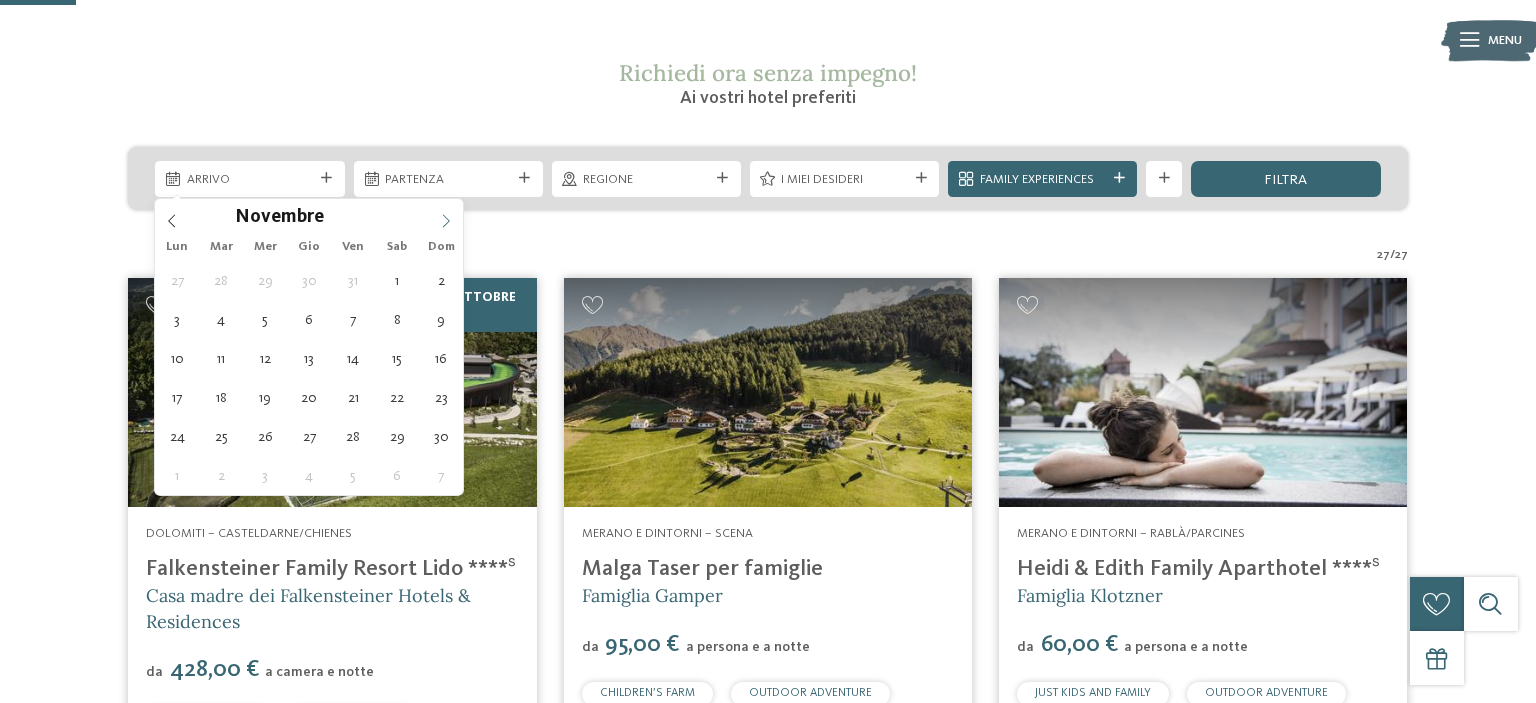 click at bounding box center [446, 216] 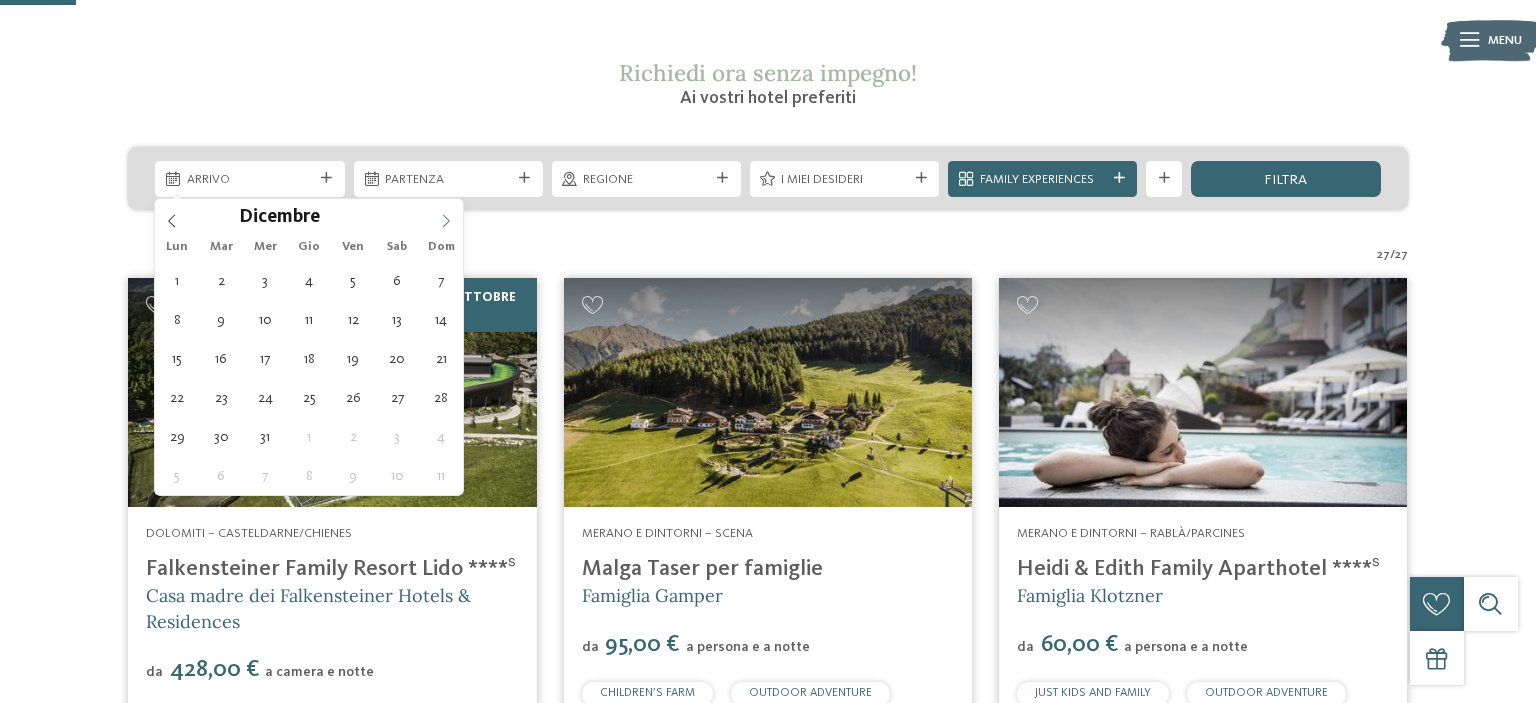 type on "****" 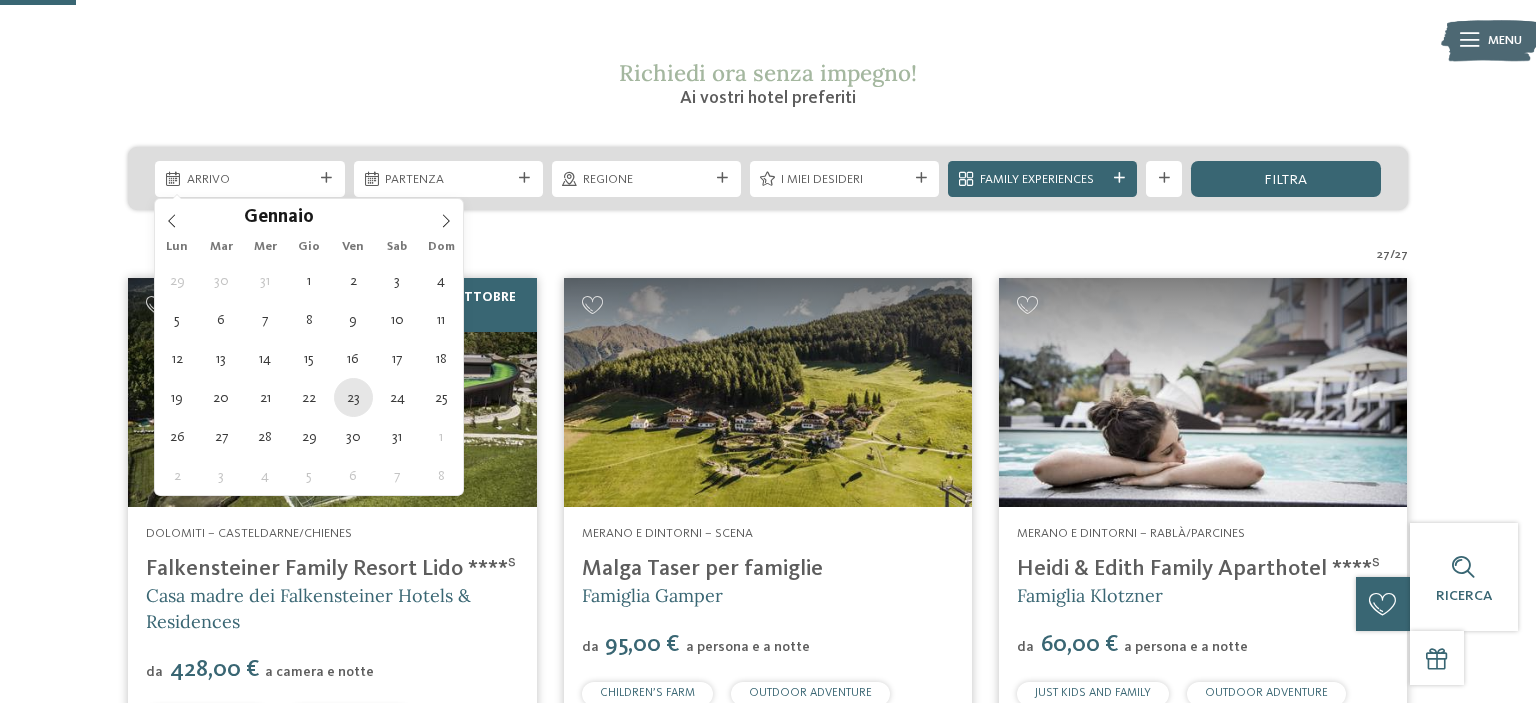 type on "[DATE]" 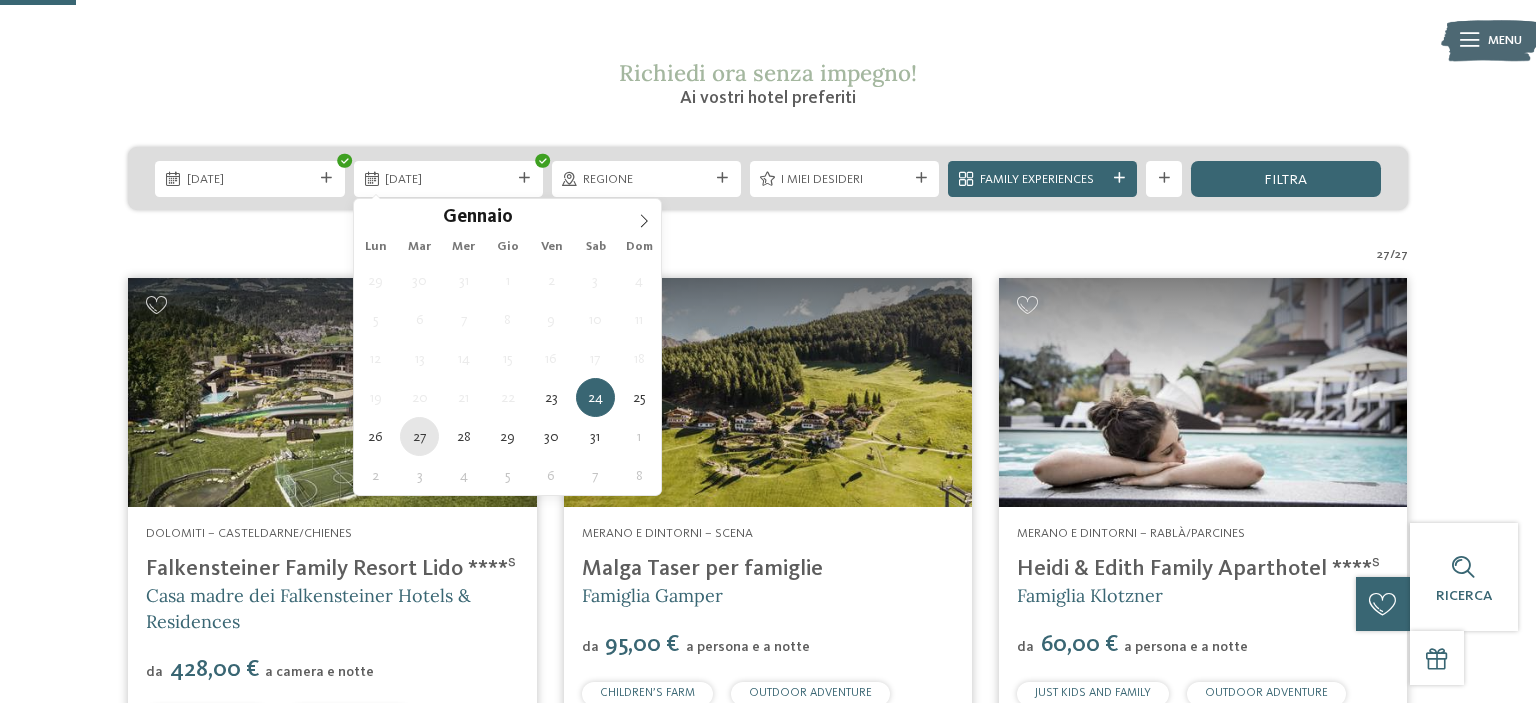type on "[DATE]" 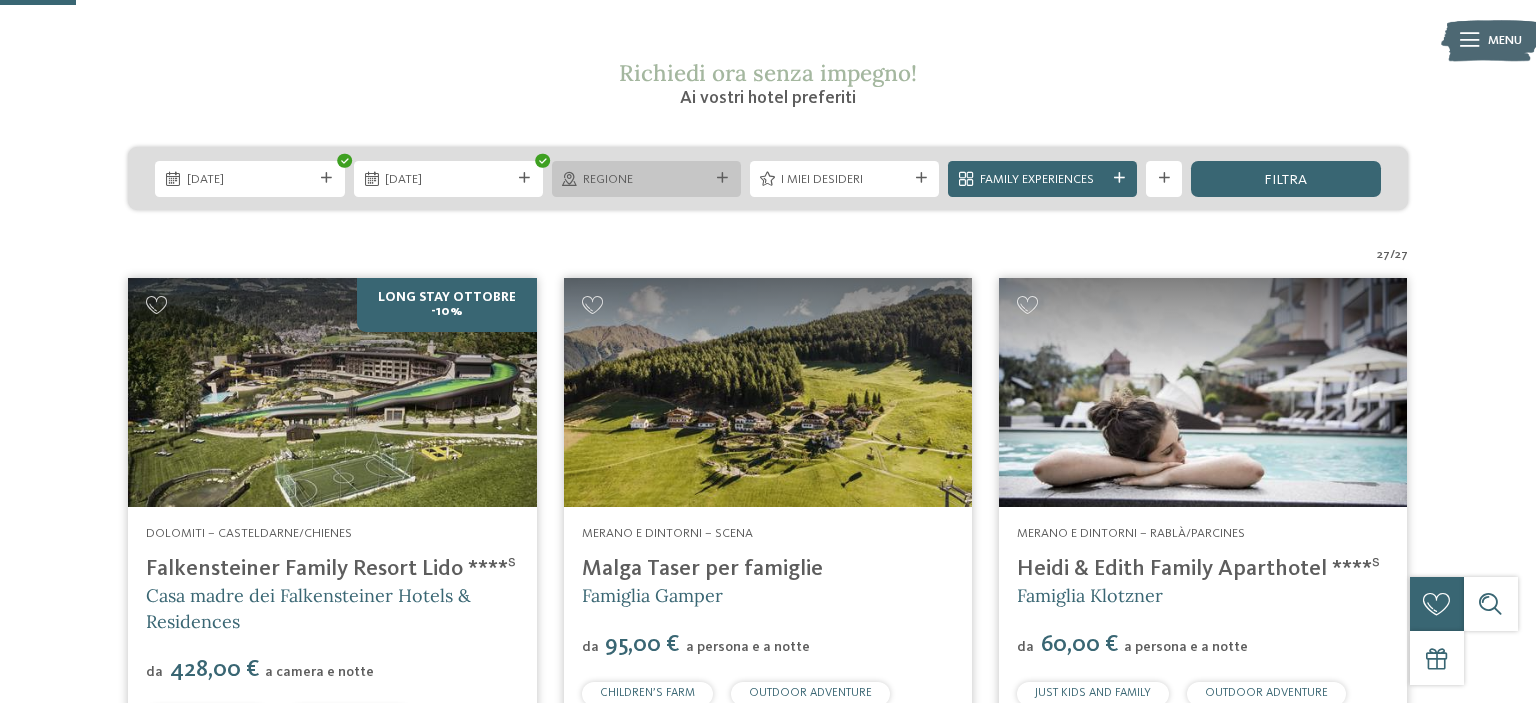click on "Regione" at bounding box center [646, 180] 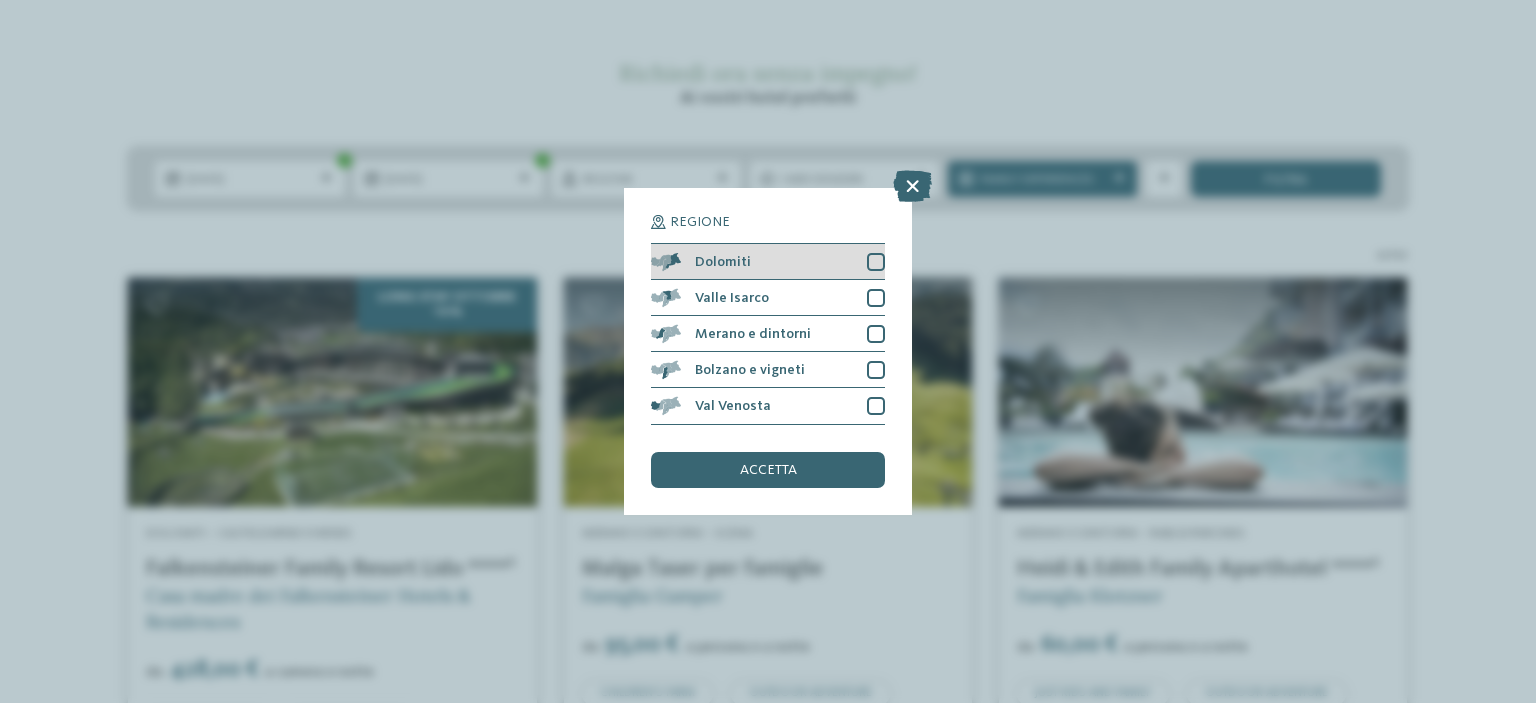 click on "Dolomiti" at bounding box center [723, 262] 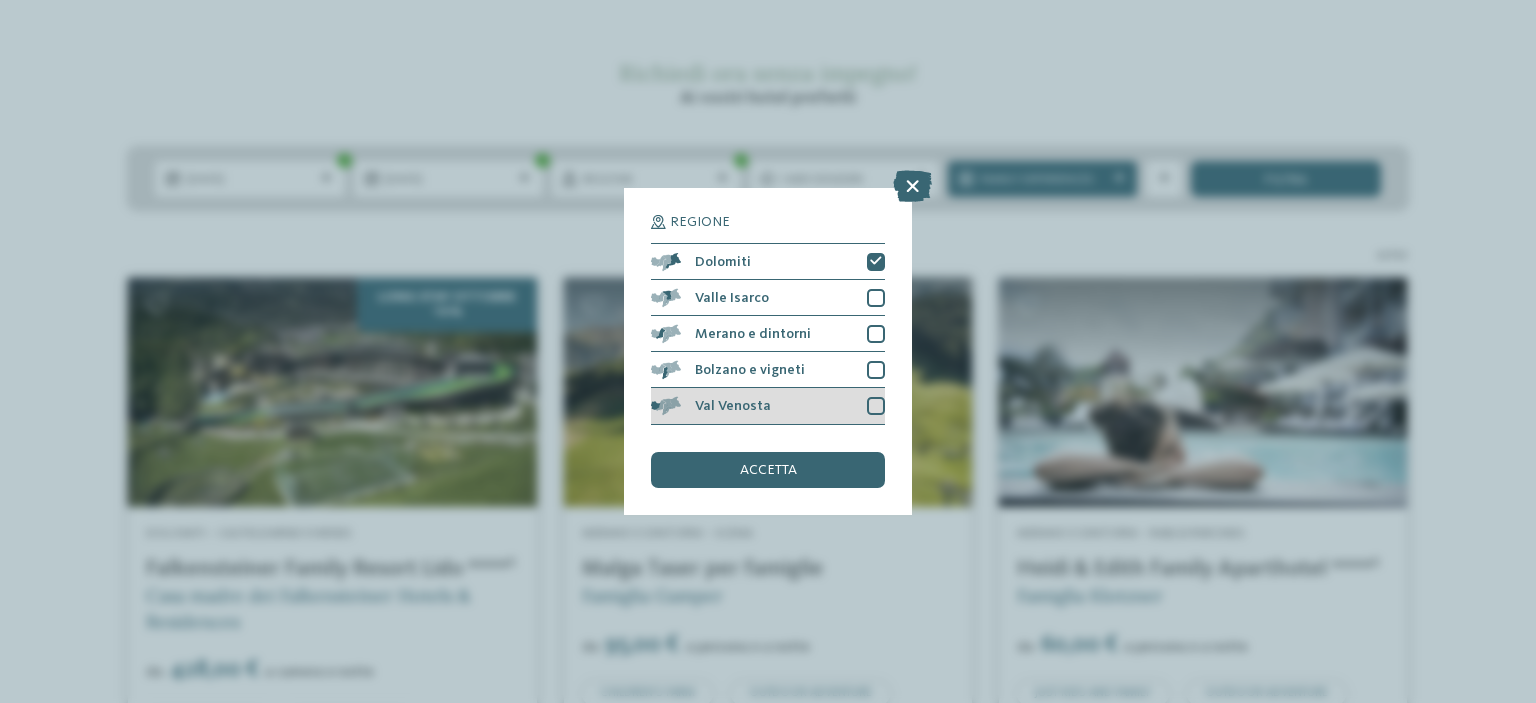 click on "Val Venosta" at bounding box center [733, 406] 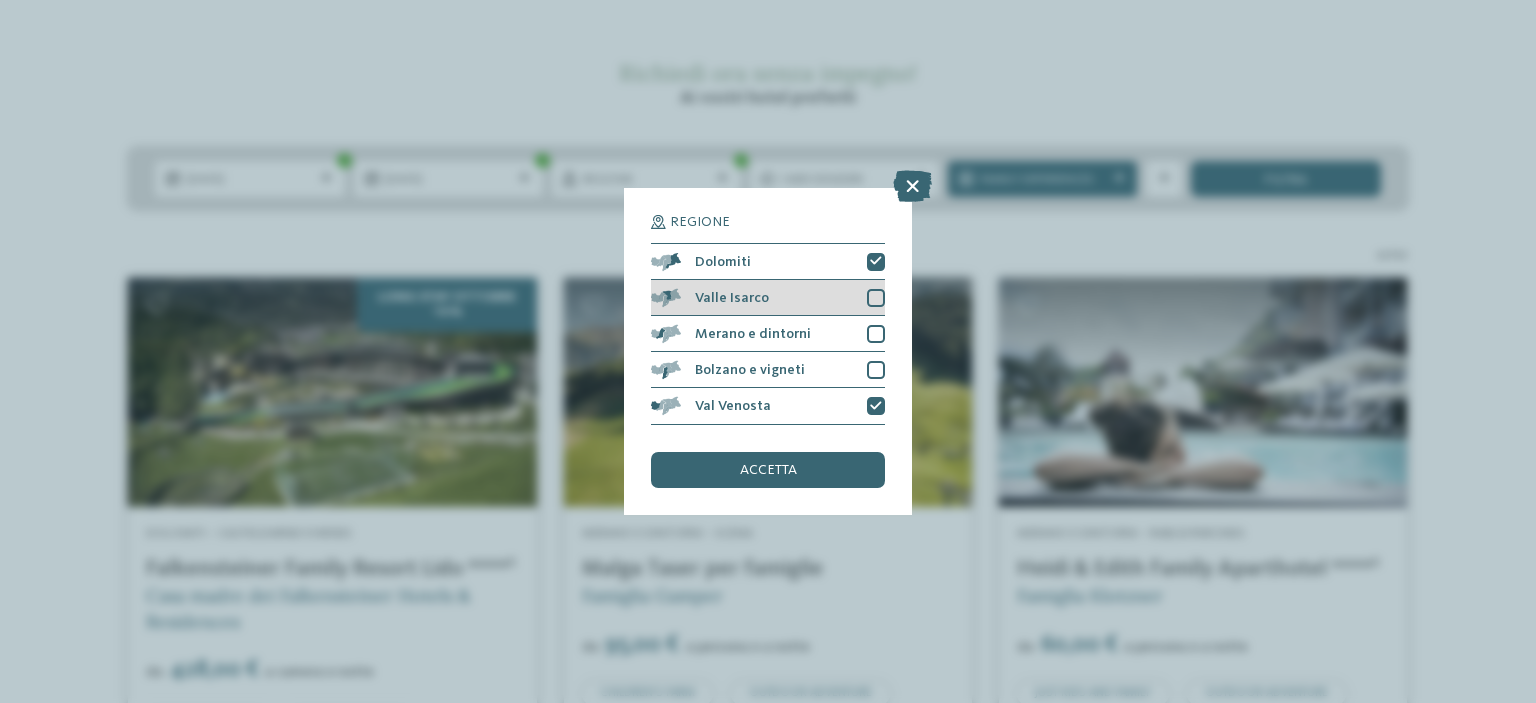click on "Valle Isarco" at bounding box center (768, 298) 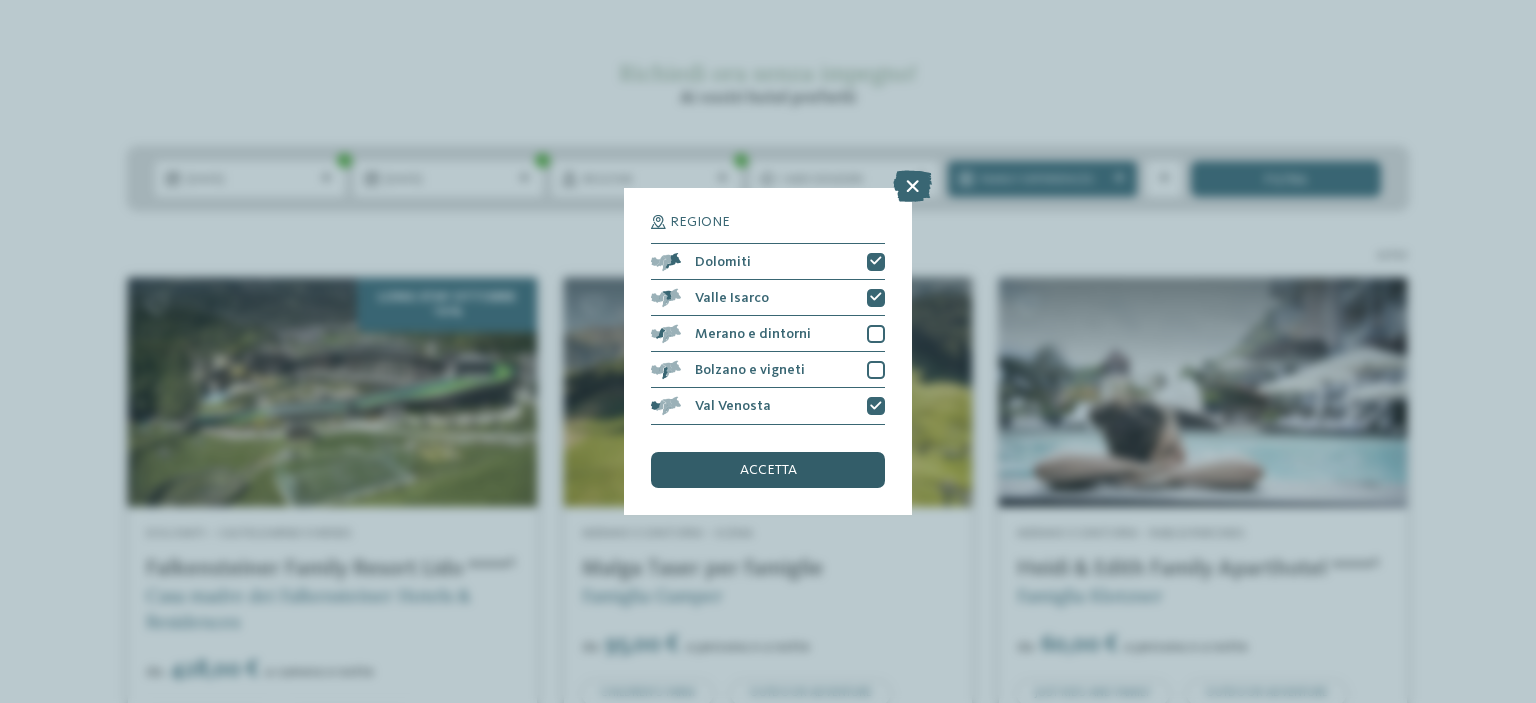 click on "accetta" at bounding box center [768, 470] 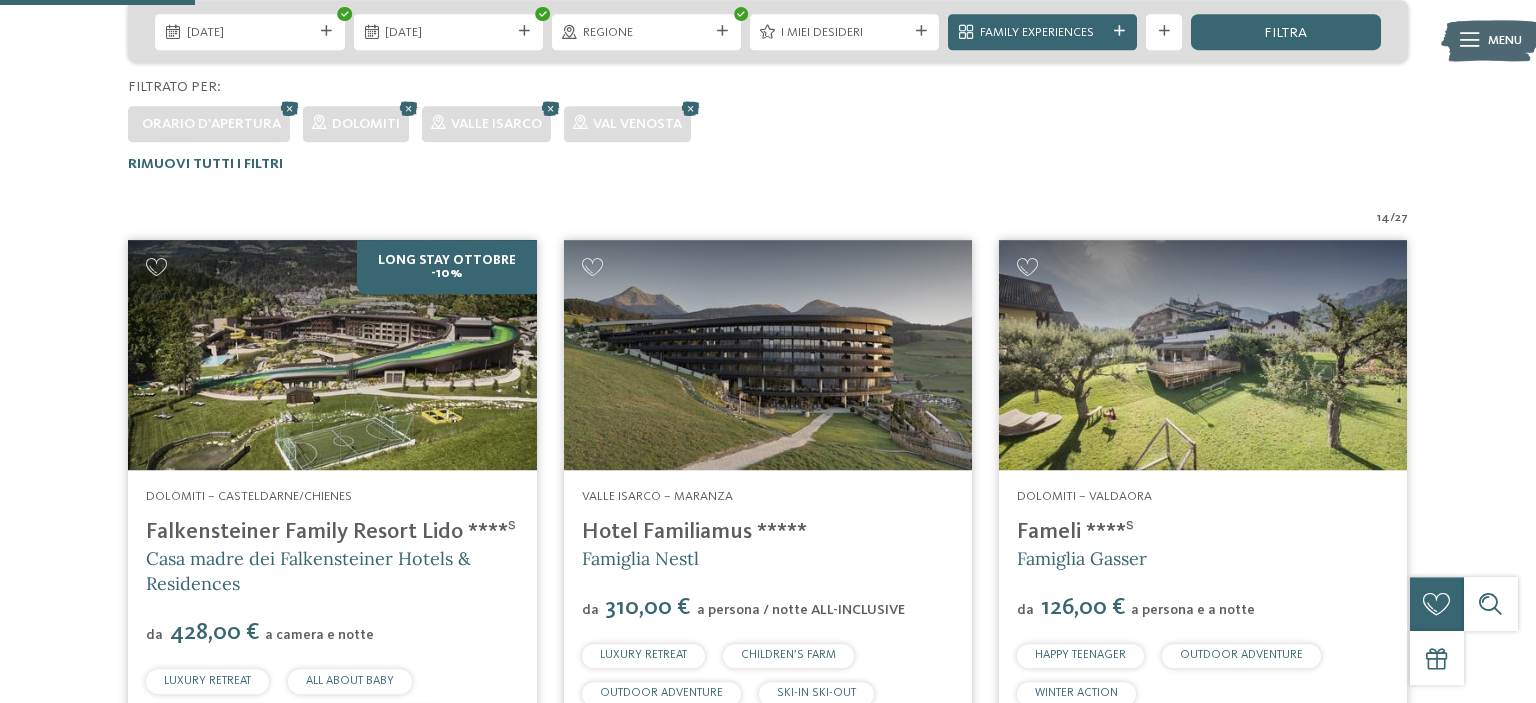 scroll, scrollTop: 263, scrollLeft: 0, axis: vertical 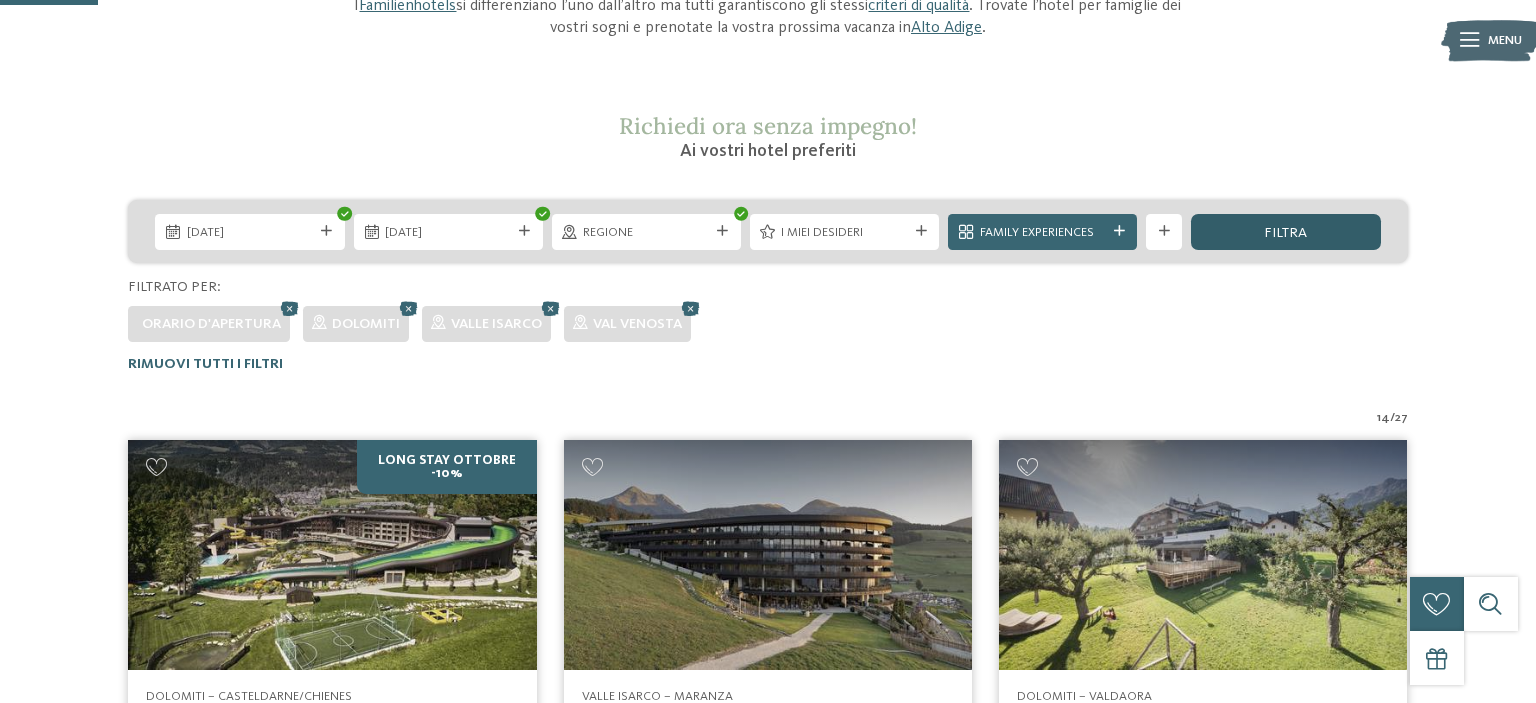 click on "filtra" at bounding box center [1285, 233] 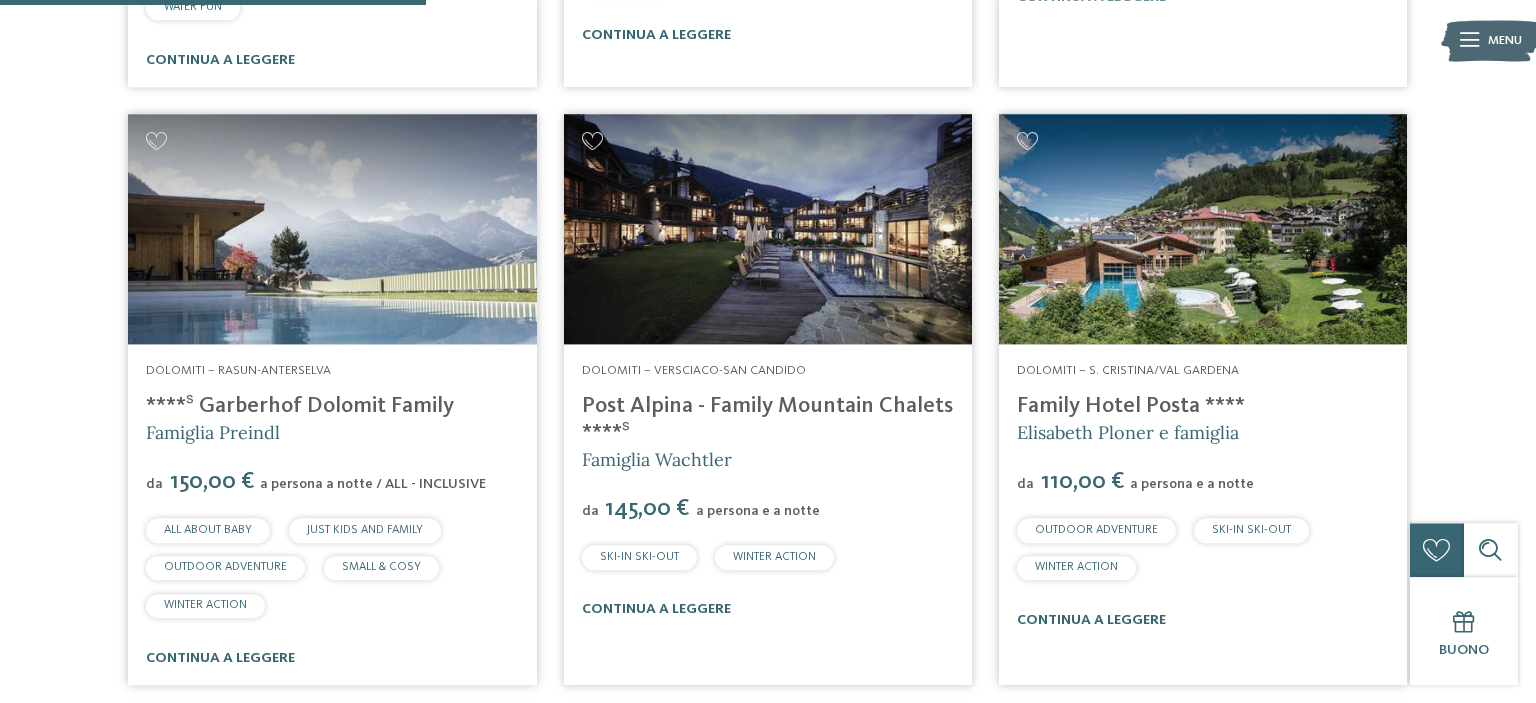 scroll, scrollTop: 1213, scrollLeft: 0, axis: vertical 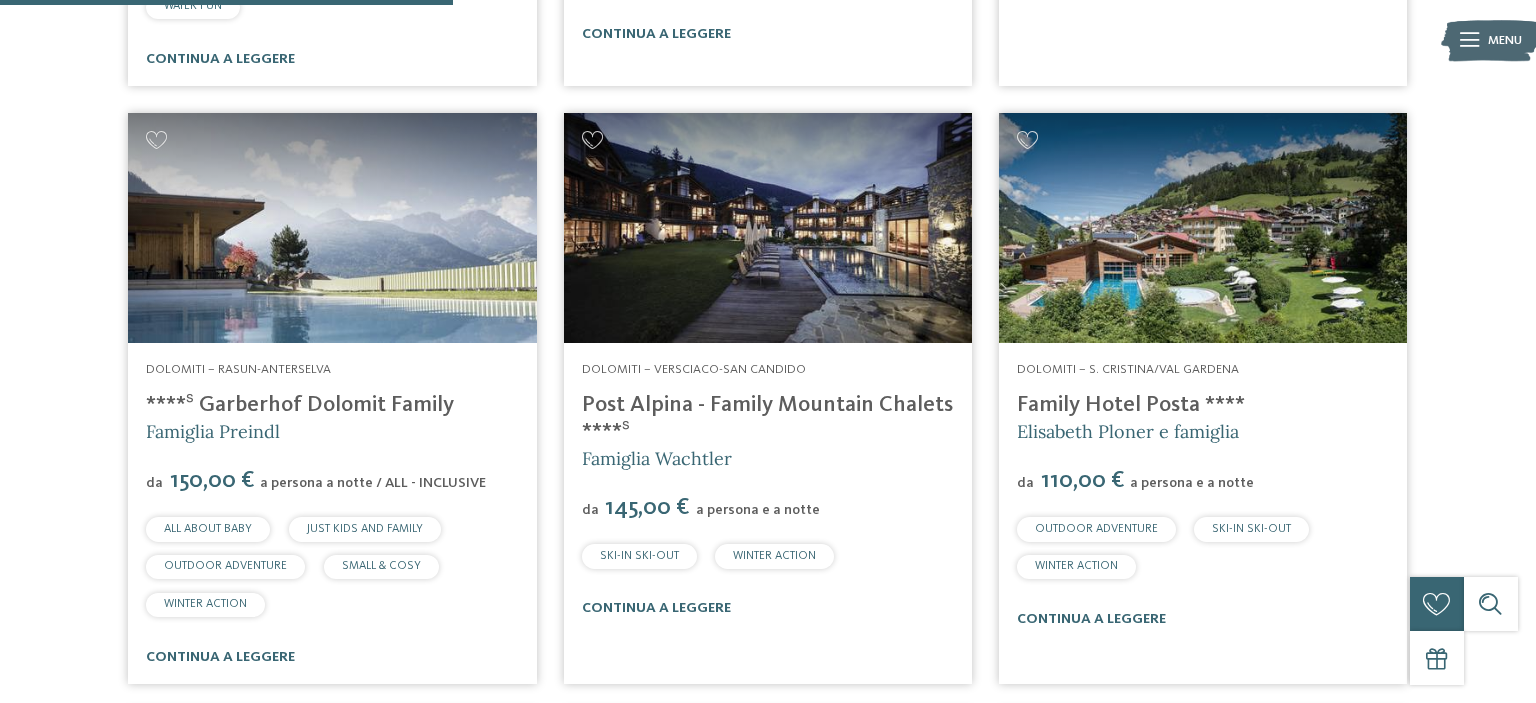 click at bounding box center [768, 228] 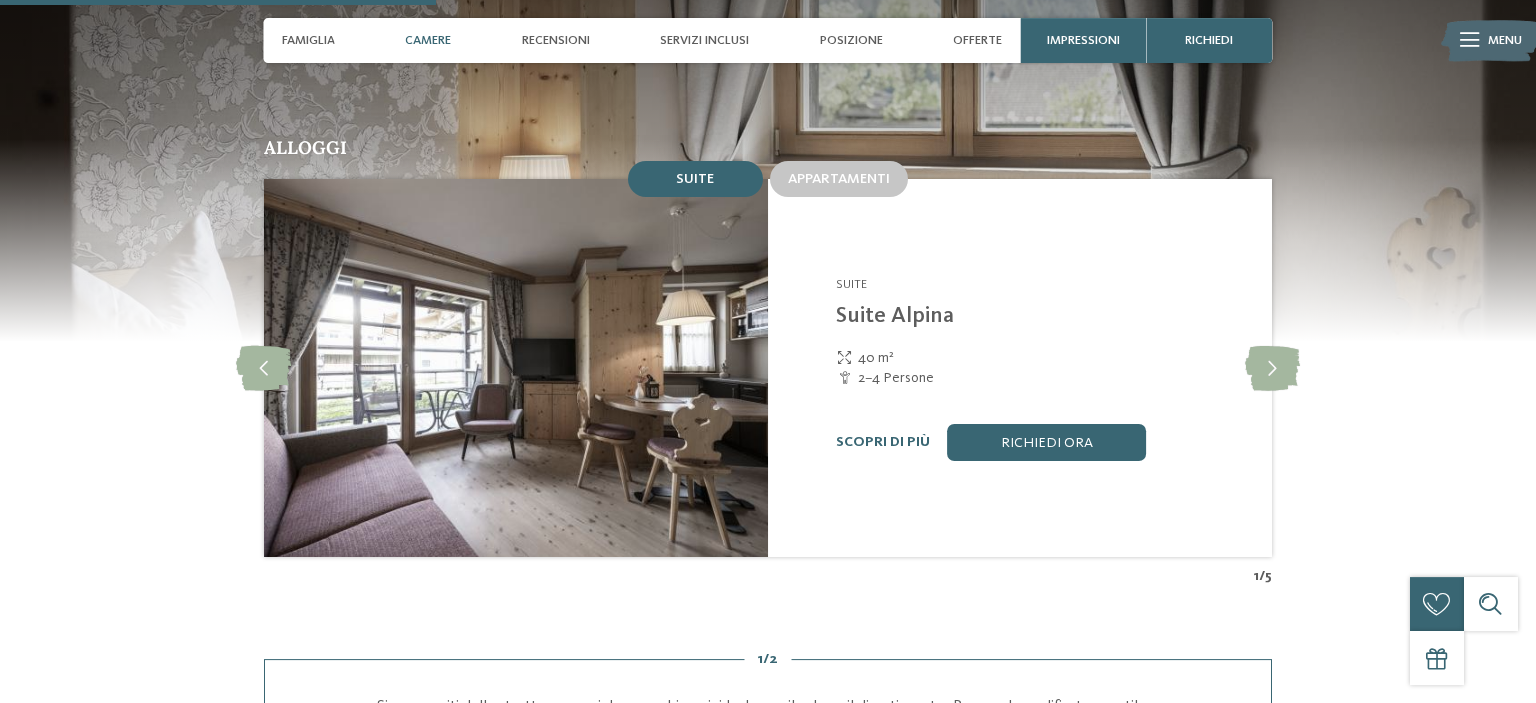 scroll, scrollTop: 1689, scrollLeft: 0, axis: vertical 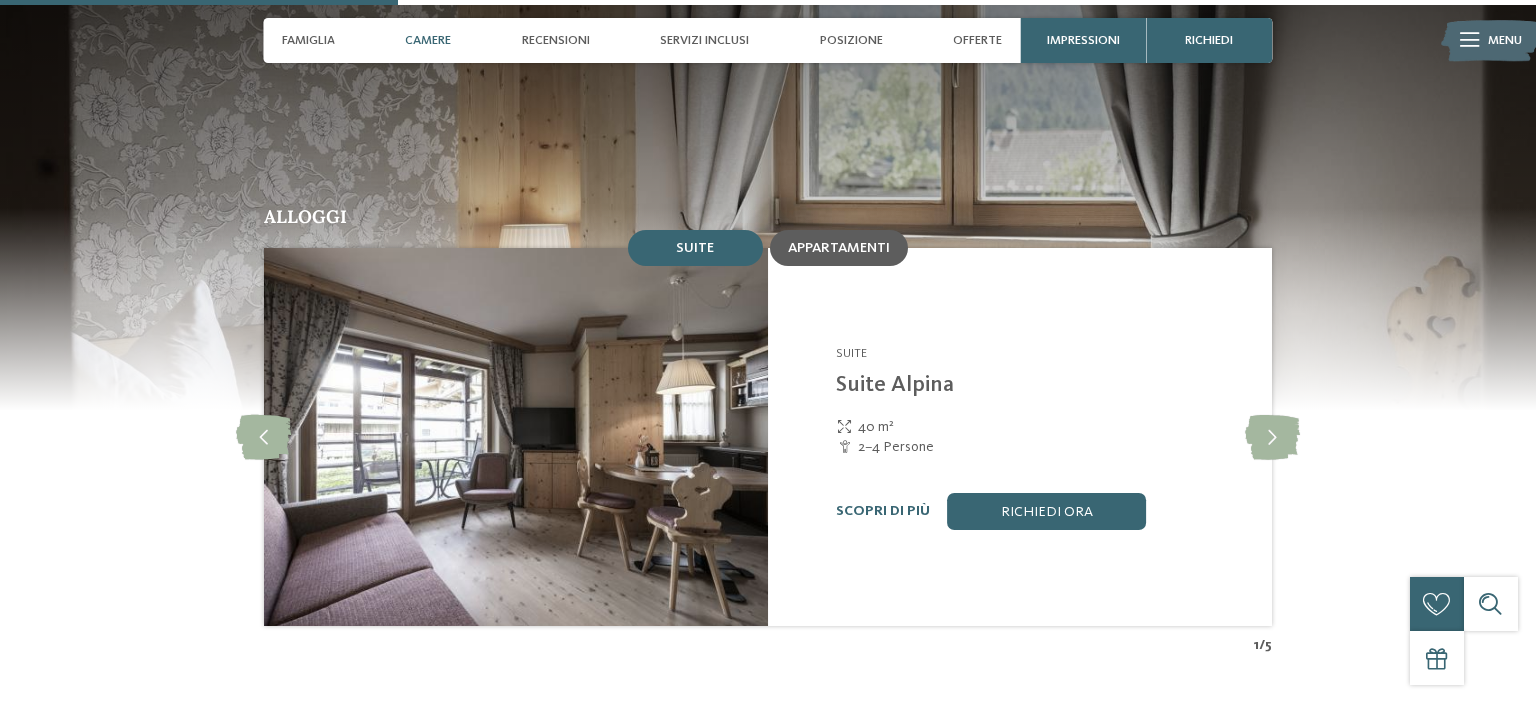 click on "Appartamenti" at bounding box center (839, 248) 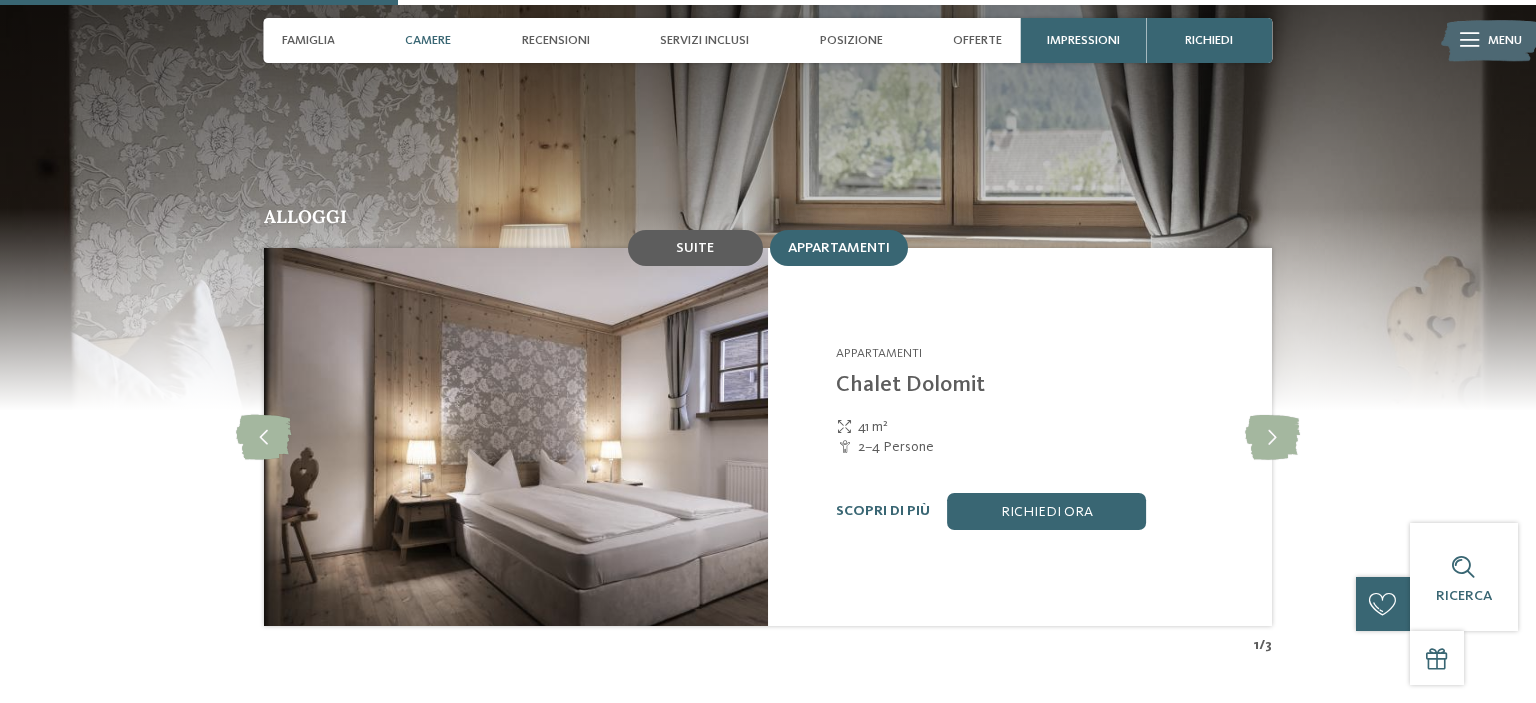click on "Suite" at bounding box center (695, 248) 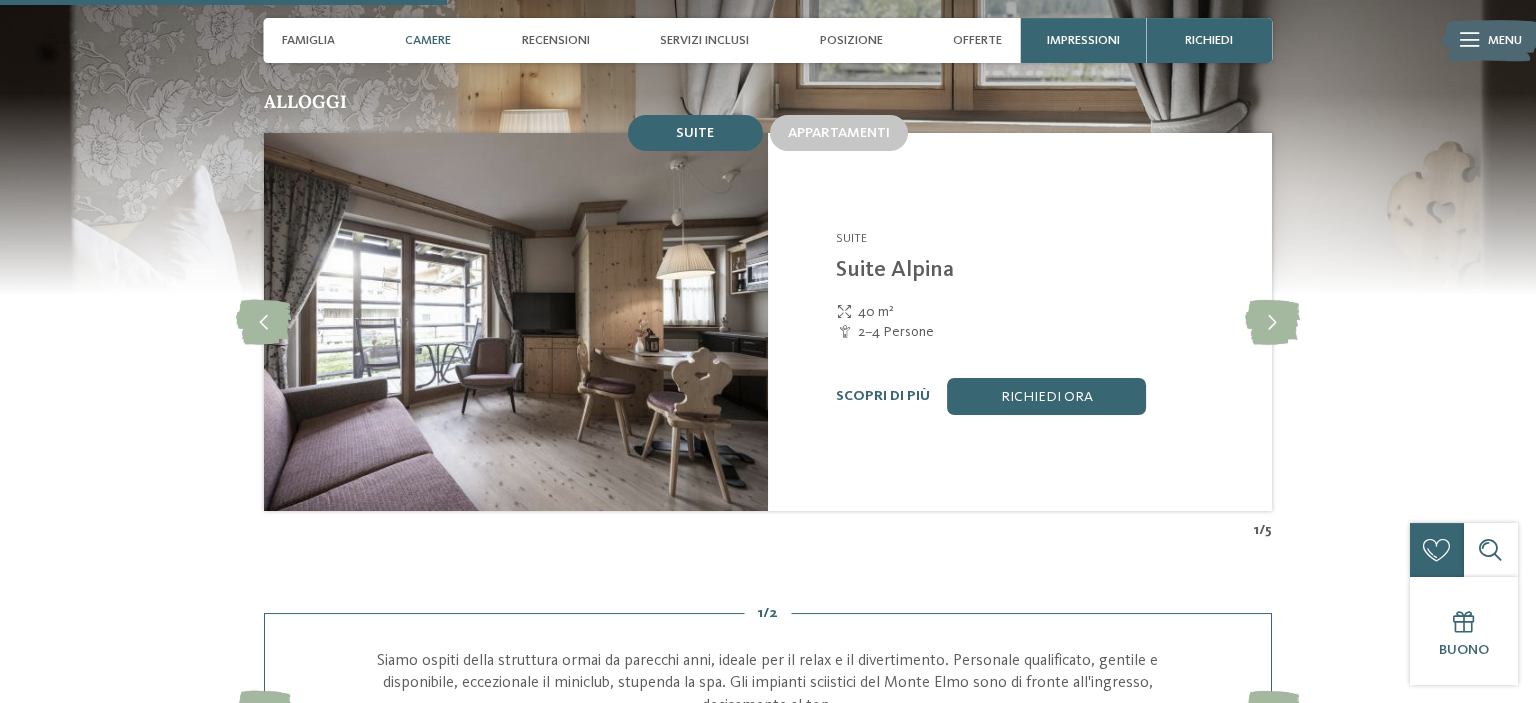 scroll, scrollTop: 1689, scrollLeft: 0, axis: vertical 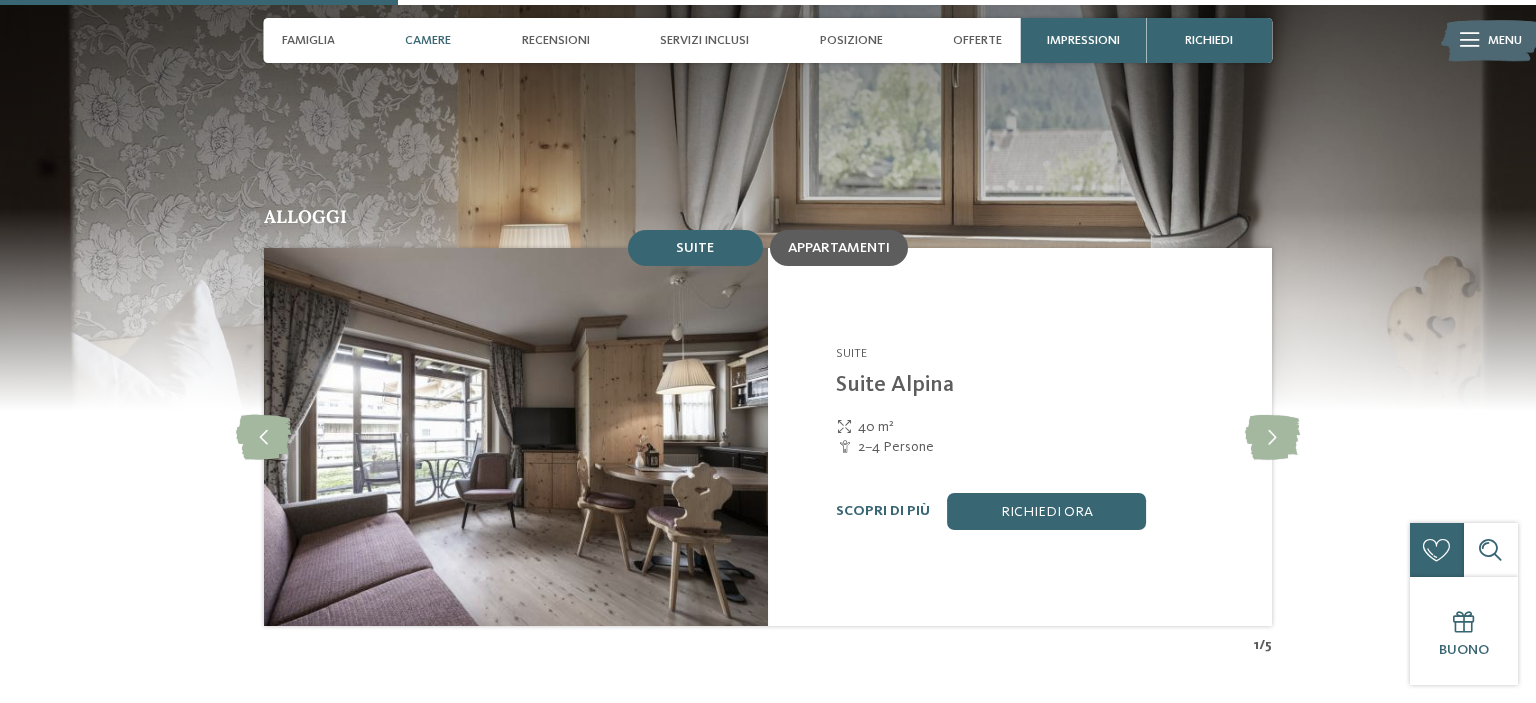 click on "Appartamenti" at bounding box center (839, 248) 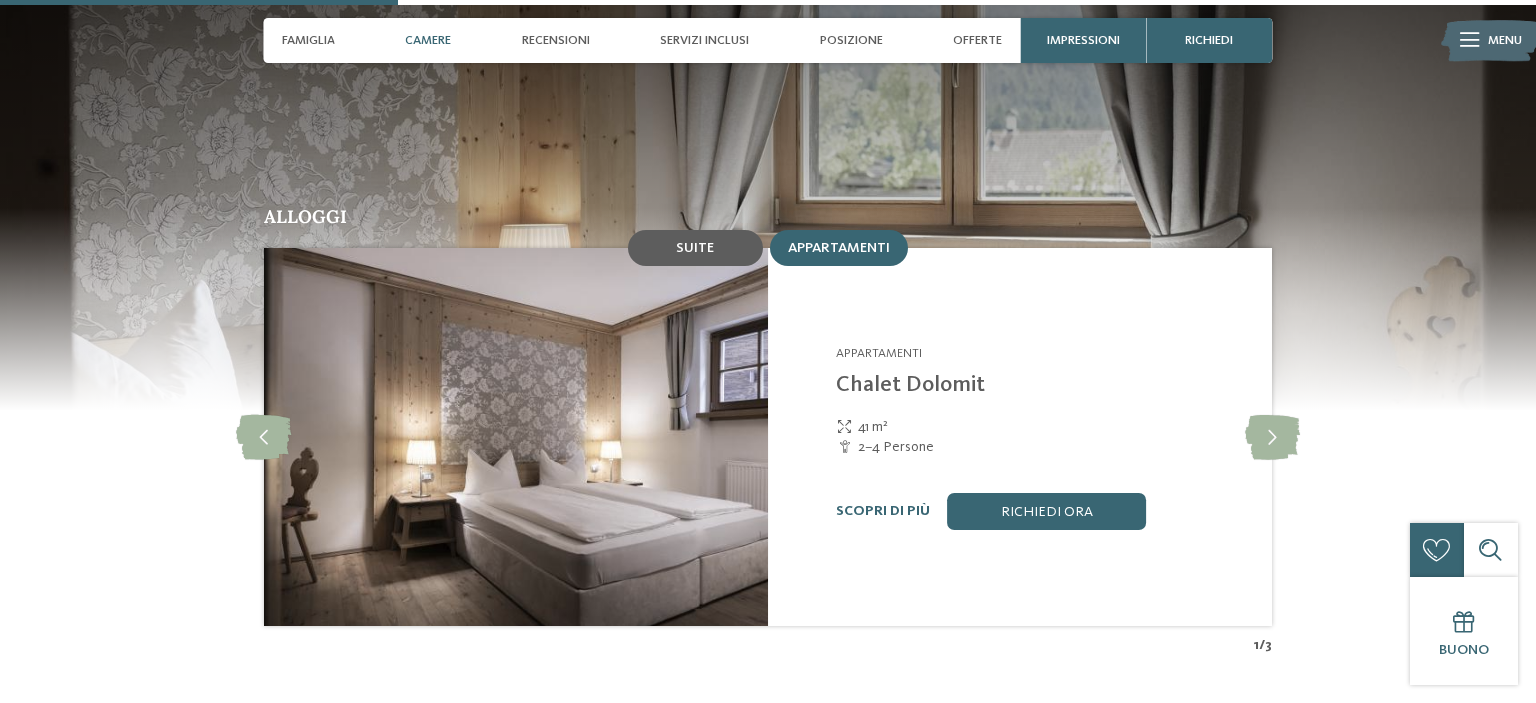 click on "Suite" at bounding box center (695, 248) 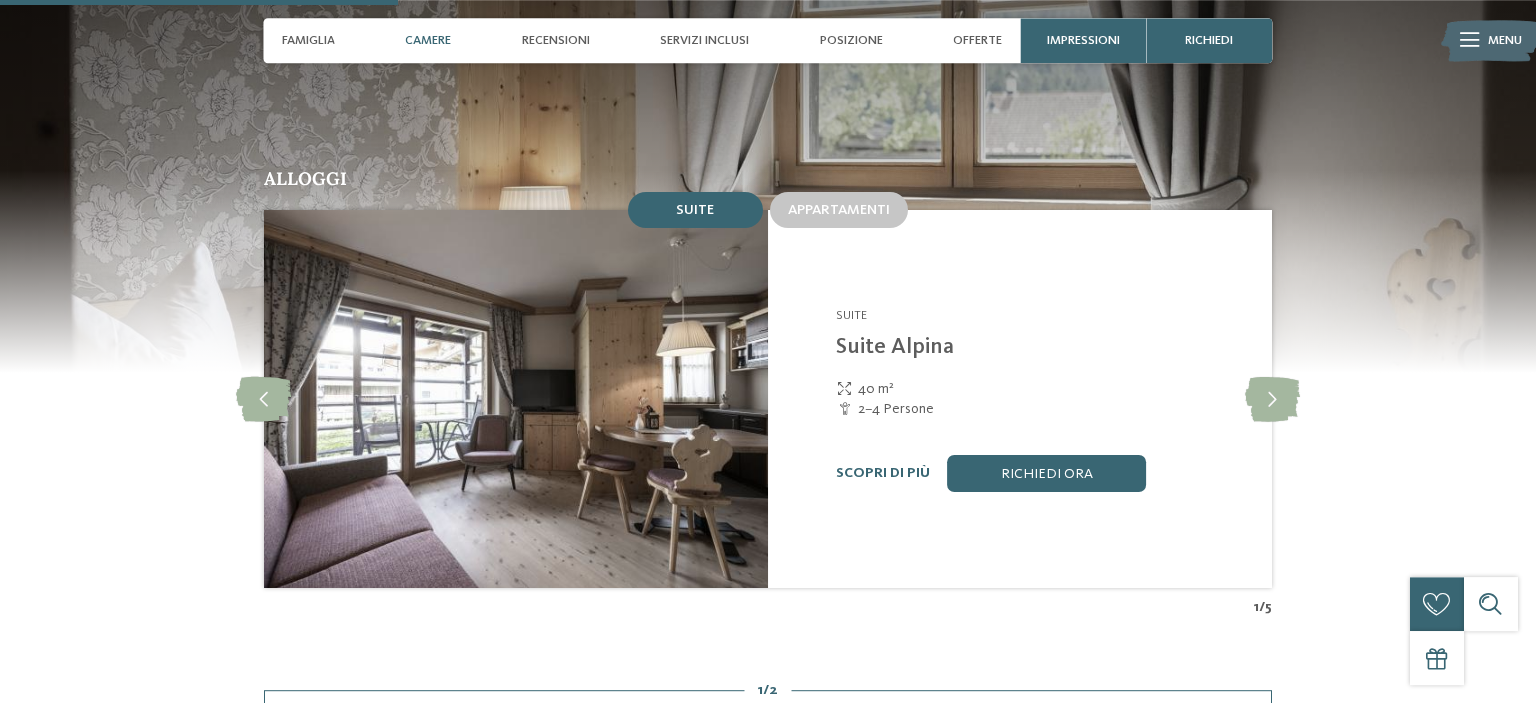 scroll, scrollTop: 1689, scrollLeft: 0, axis: vertical 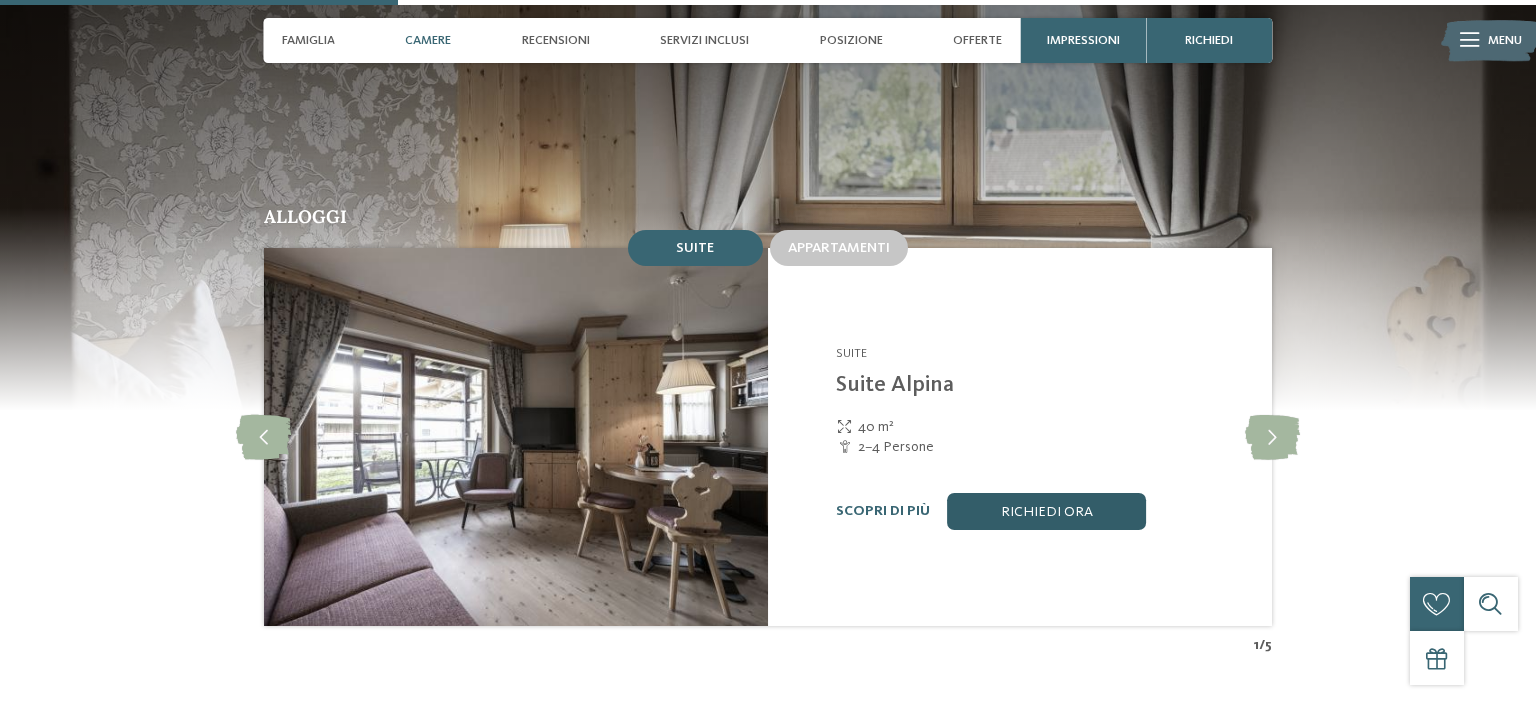 click on "Richiedi ora" at bounding box center [1047, 511] 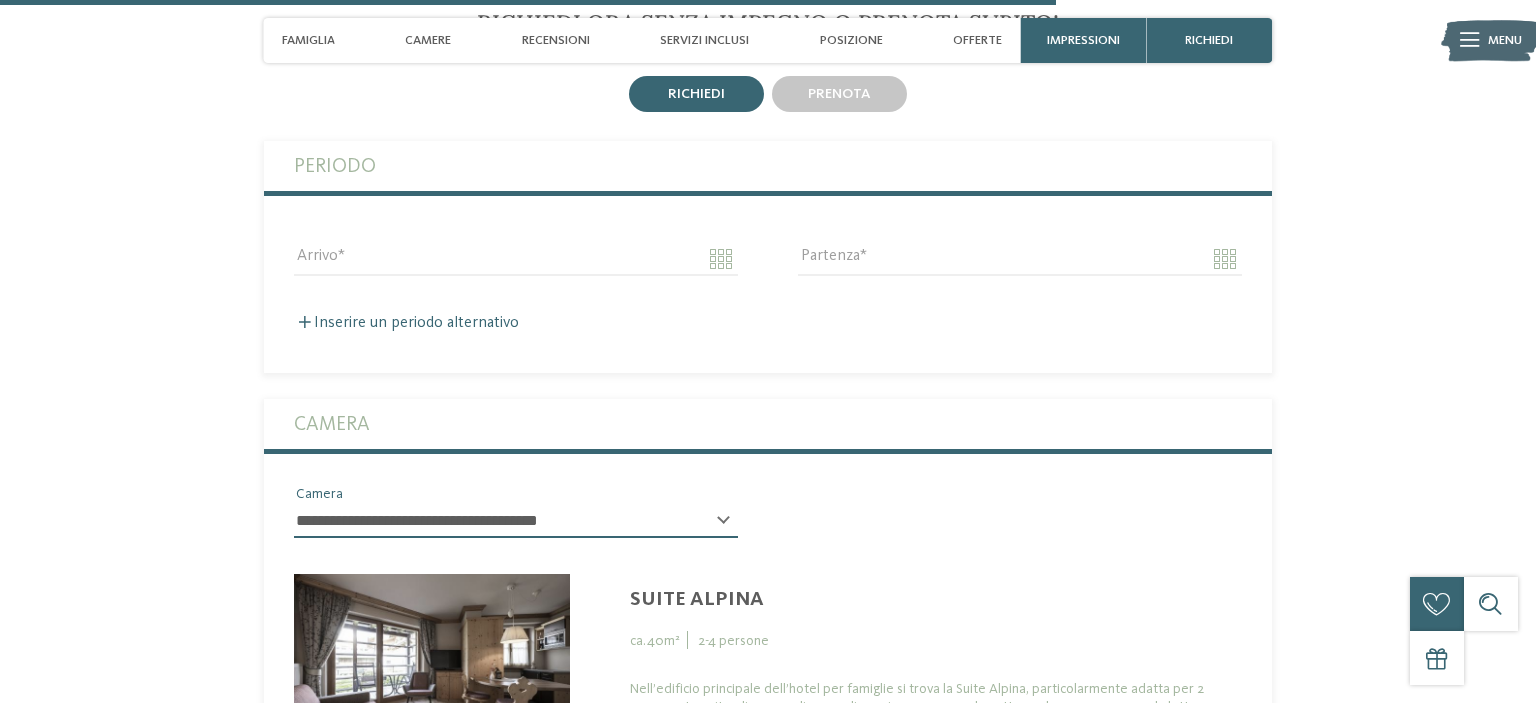 scroll, scrollTop: 4665, scrollLeft: 0, axis: vertical 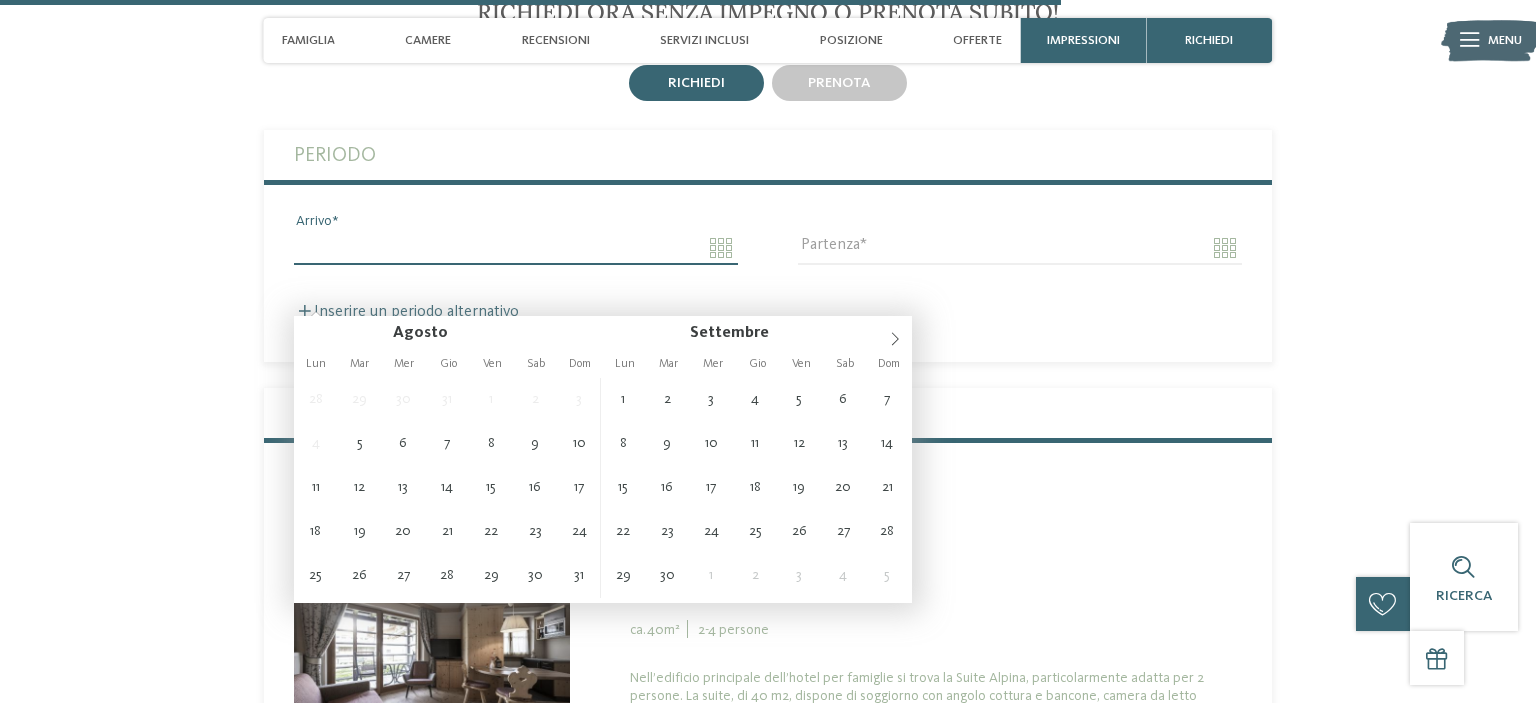 click on "Arrivo" at bounding box center (516, 248) 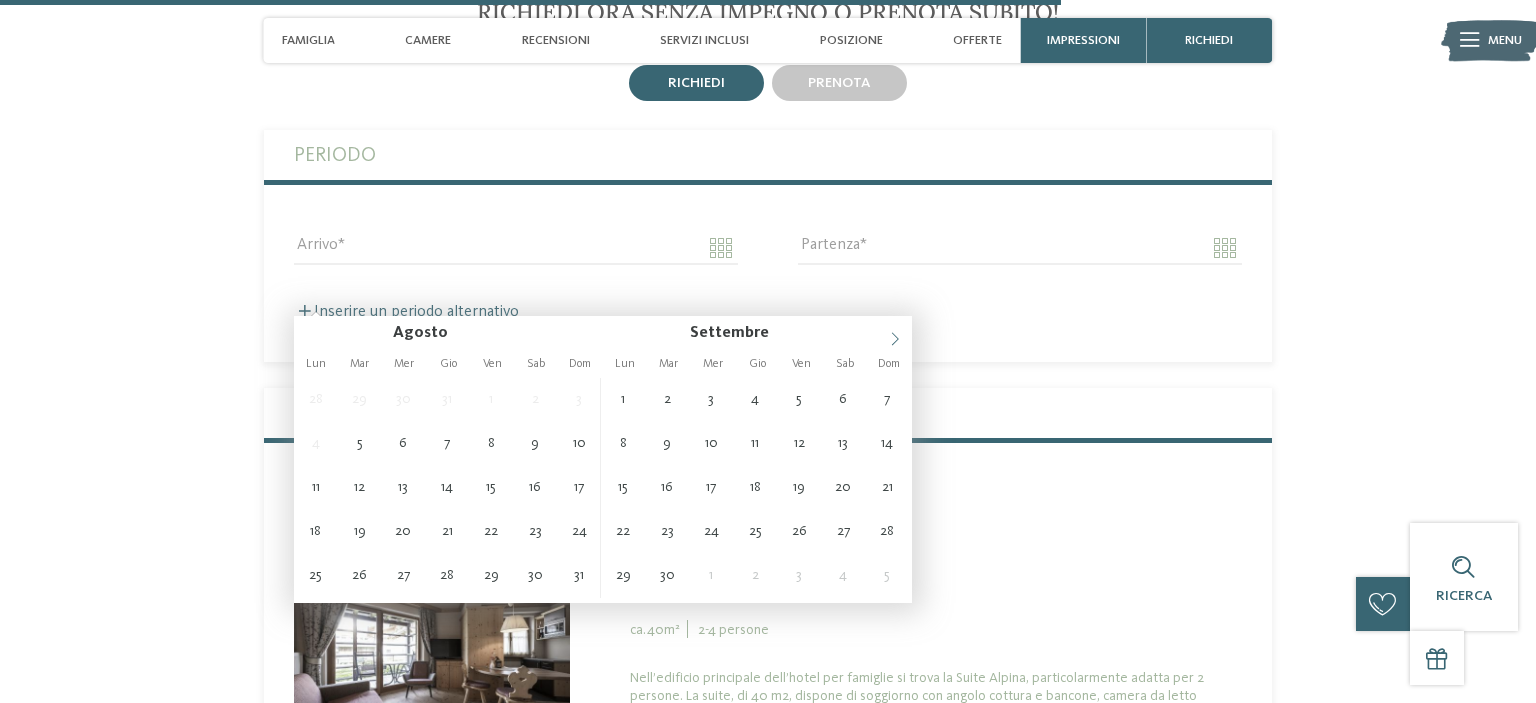 click at bounding box center [895, 333] 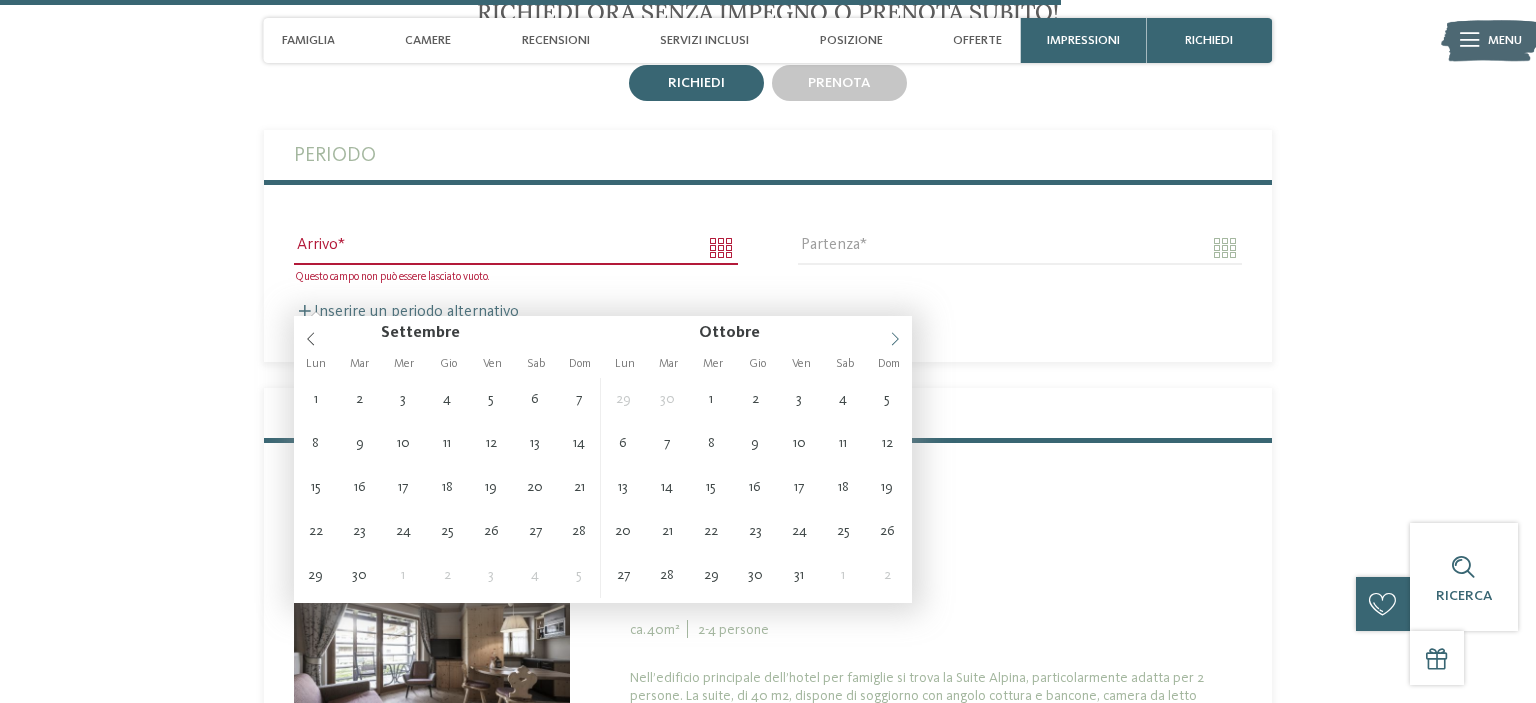 click at bounding box center [895, 333] 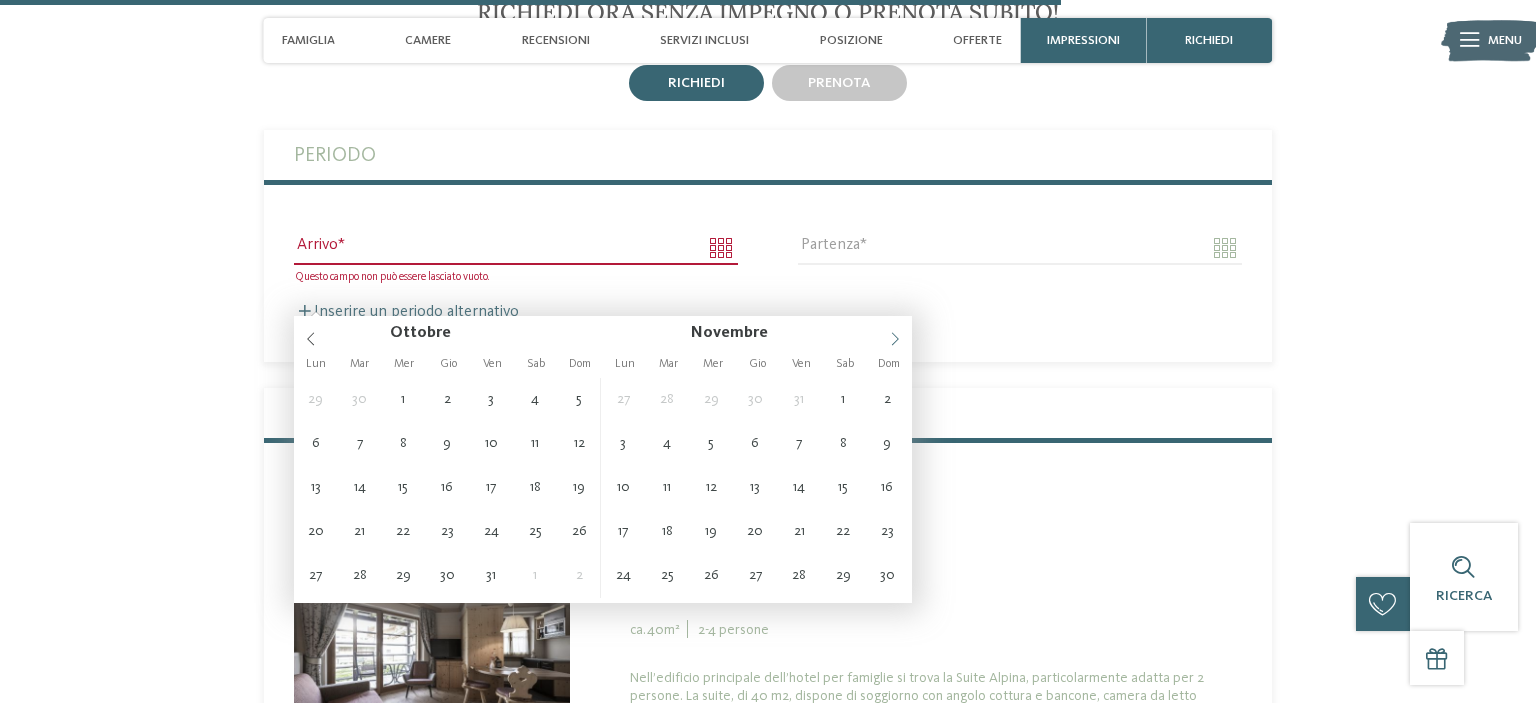 click at bounding box center [895, 333] 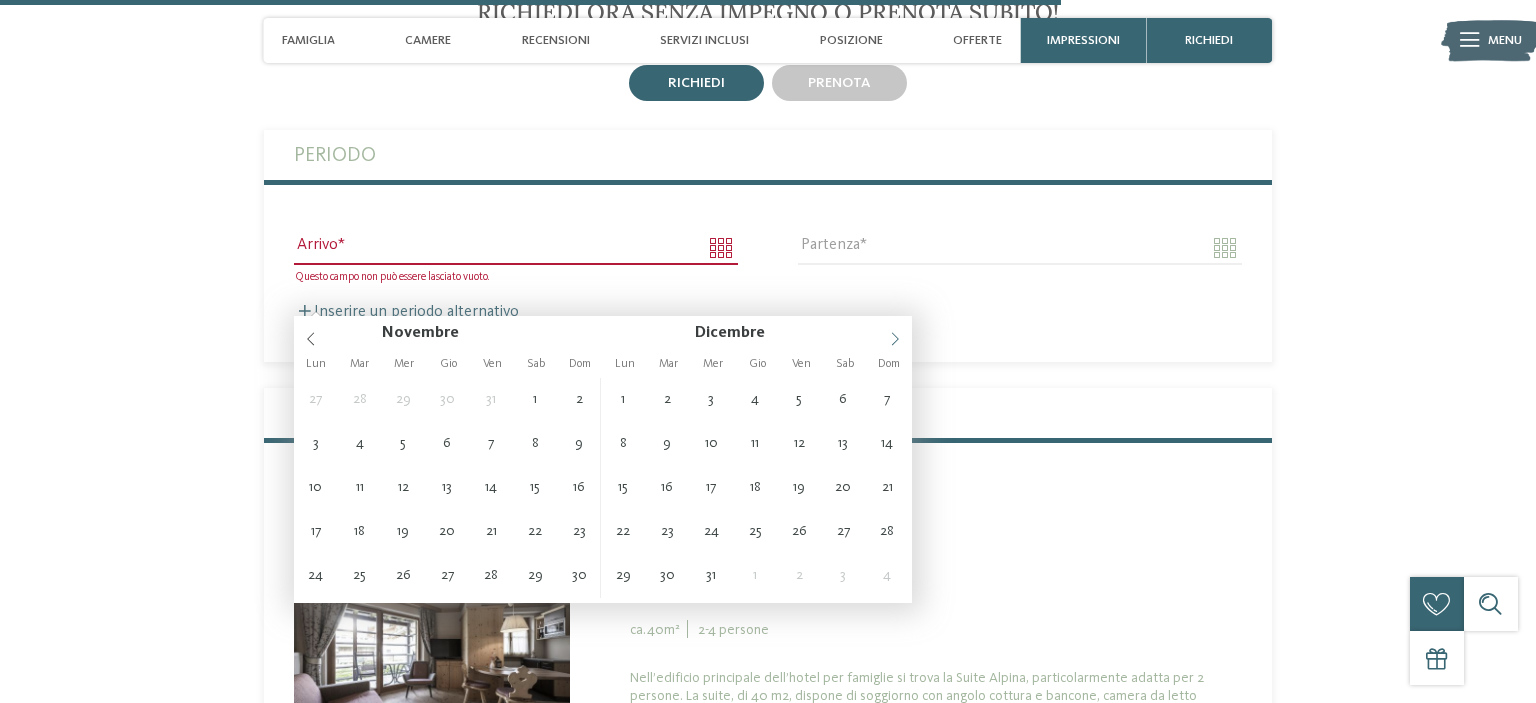 type on "****" 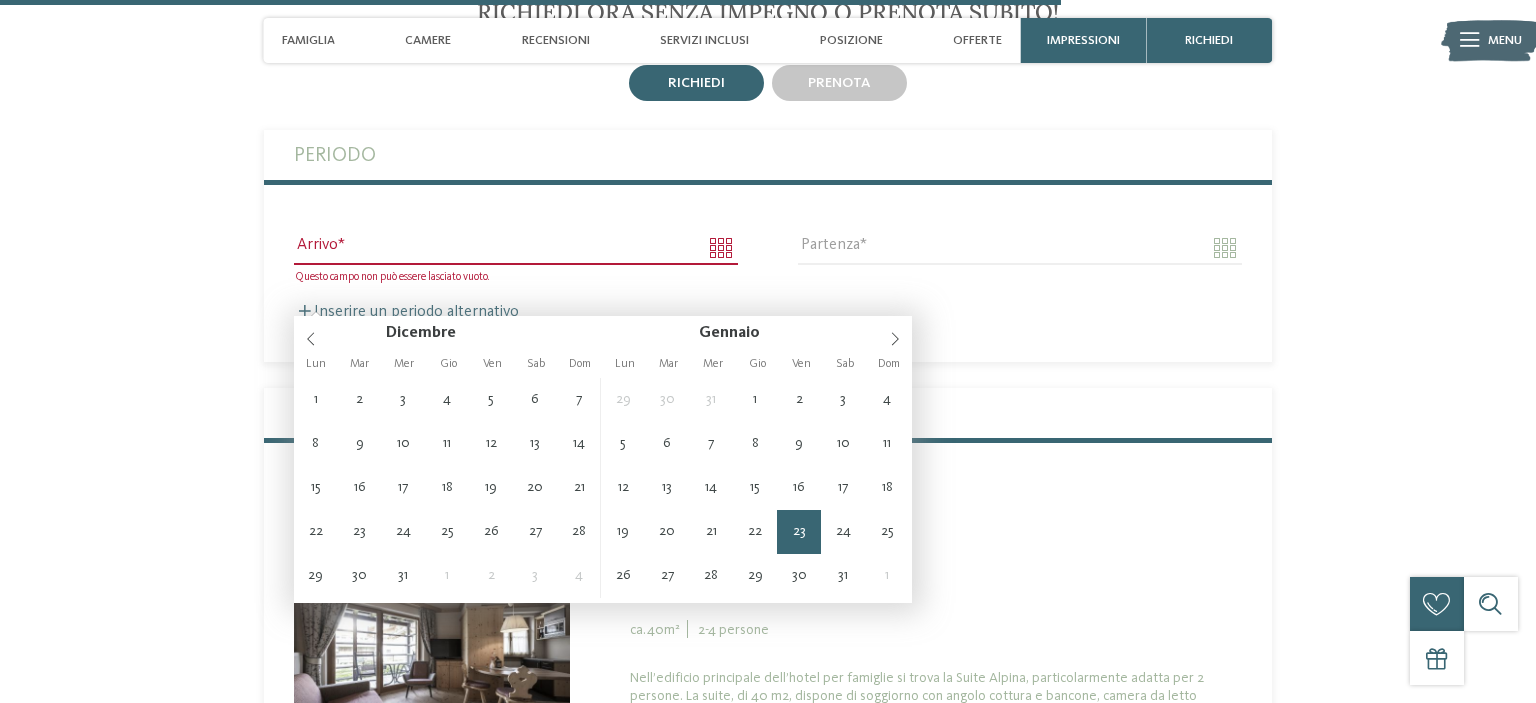 type on "**********" 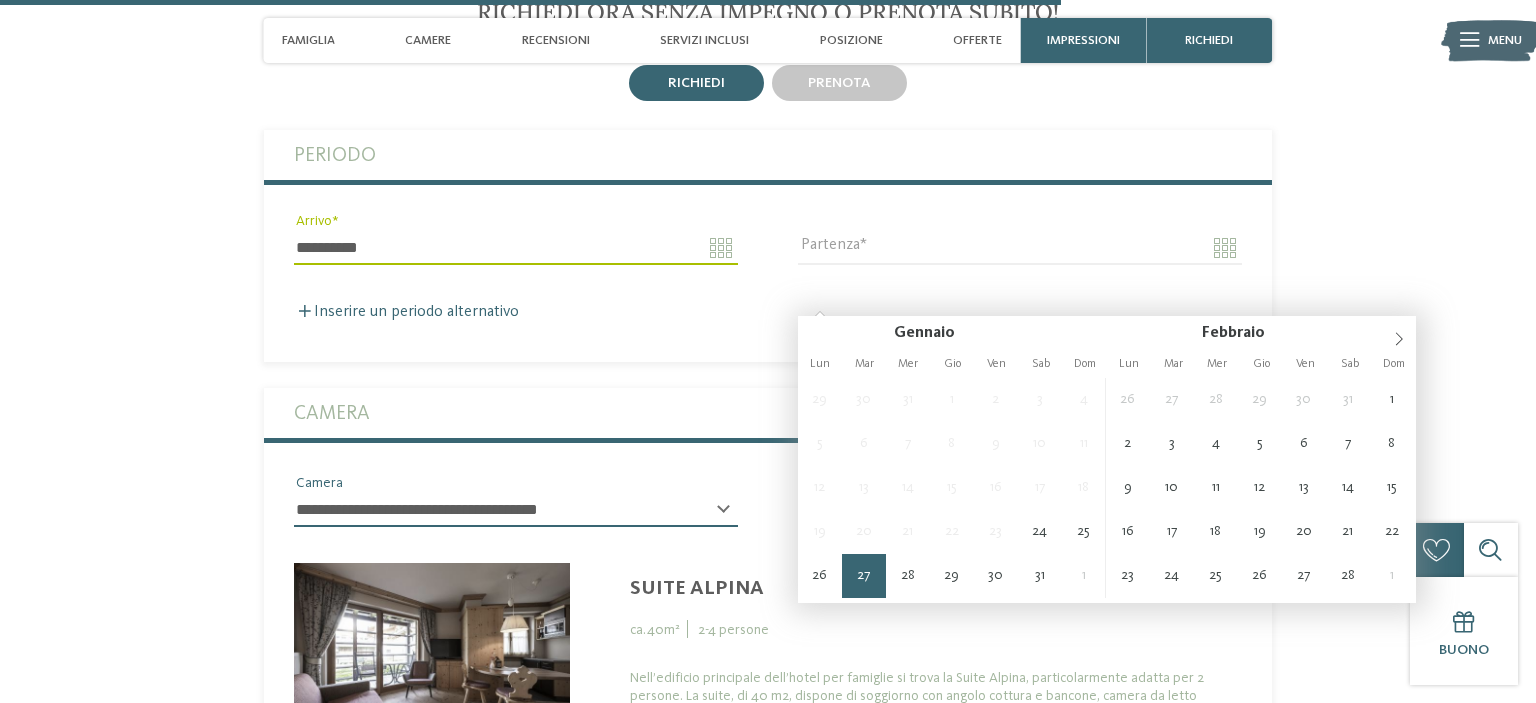 type on "**********" 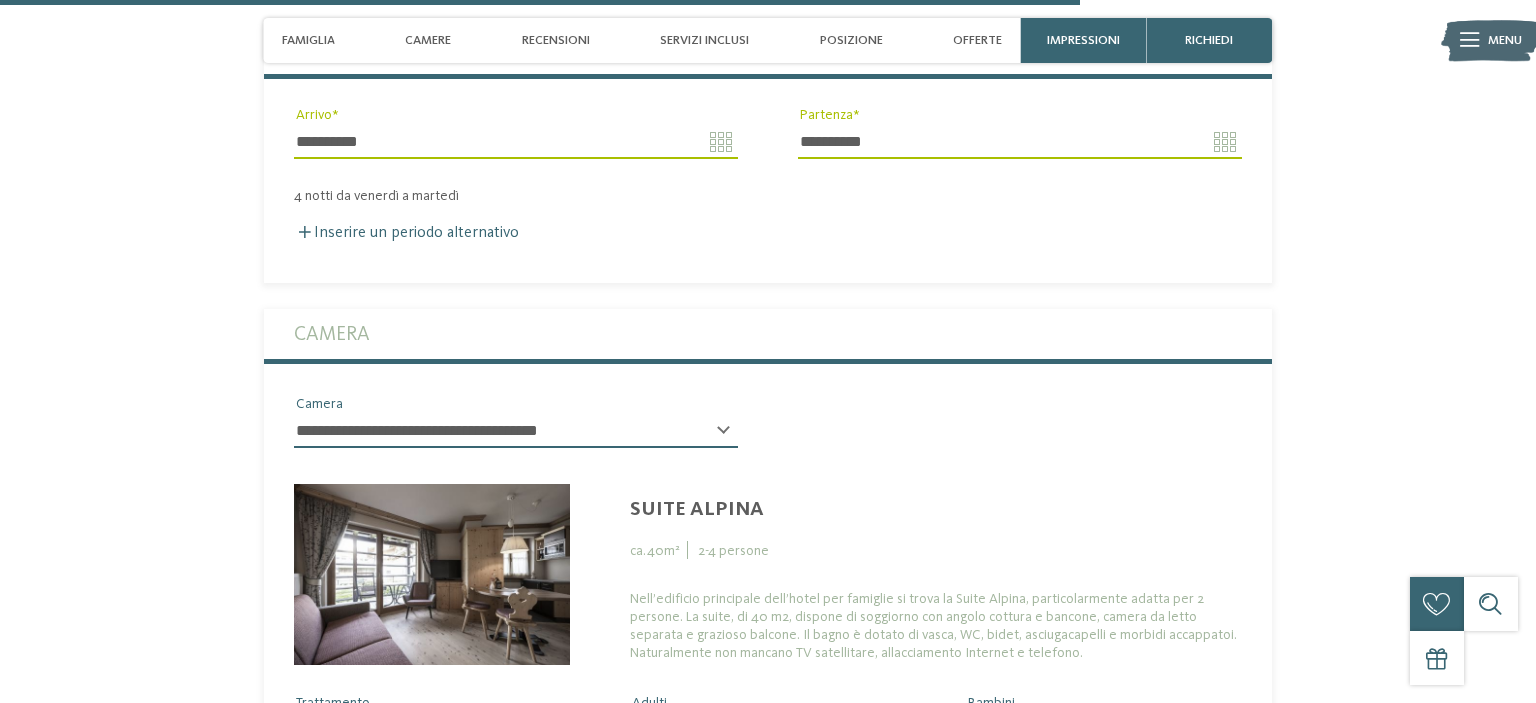 scroll, scrollTop: 4876, scrollLeft: 0, axis: vertical 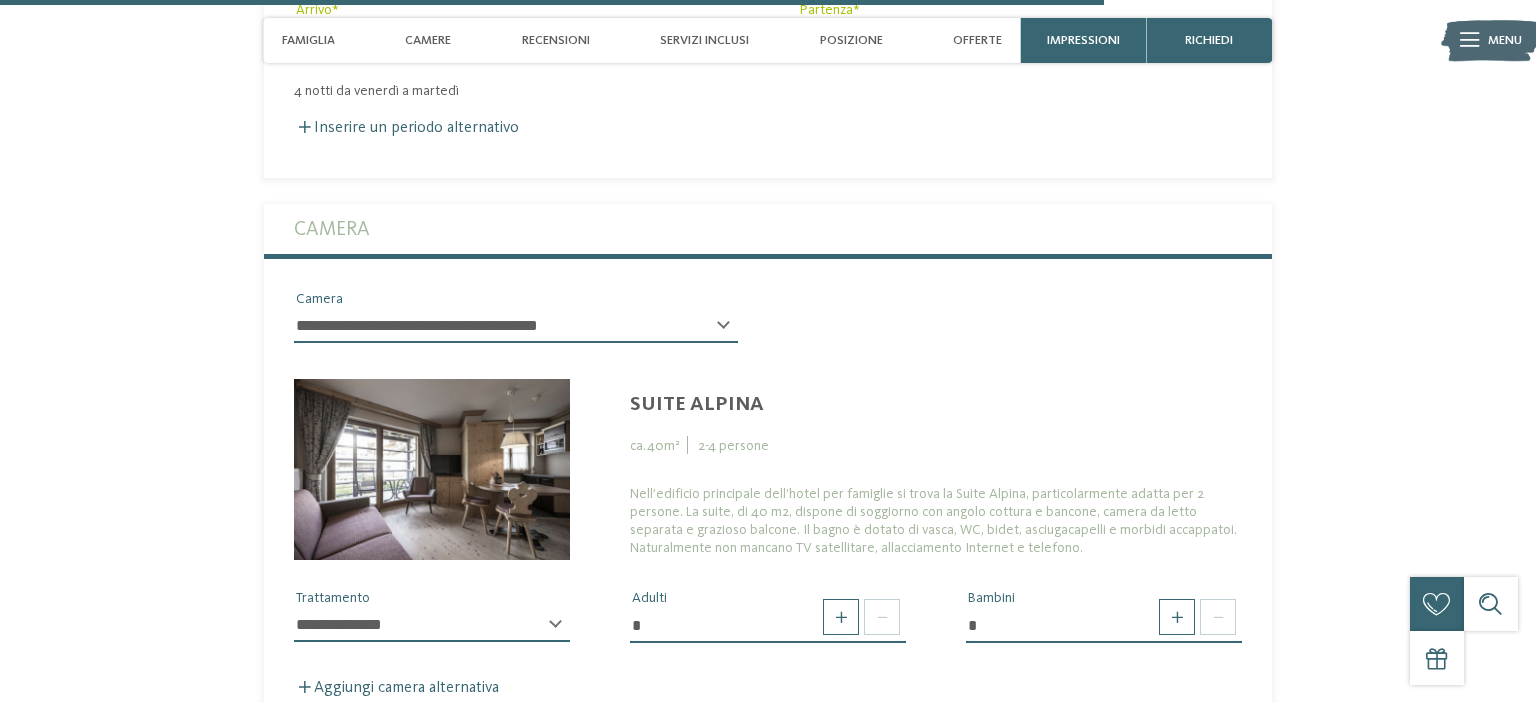 click on "**********" at bounding box center (516, 334) 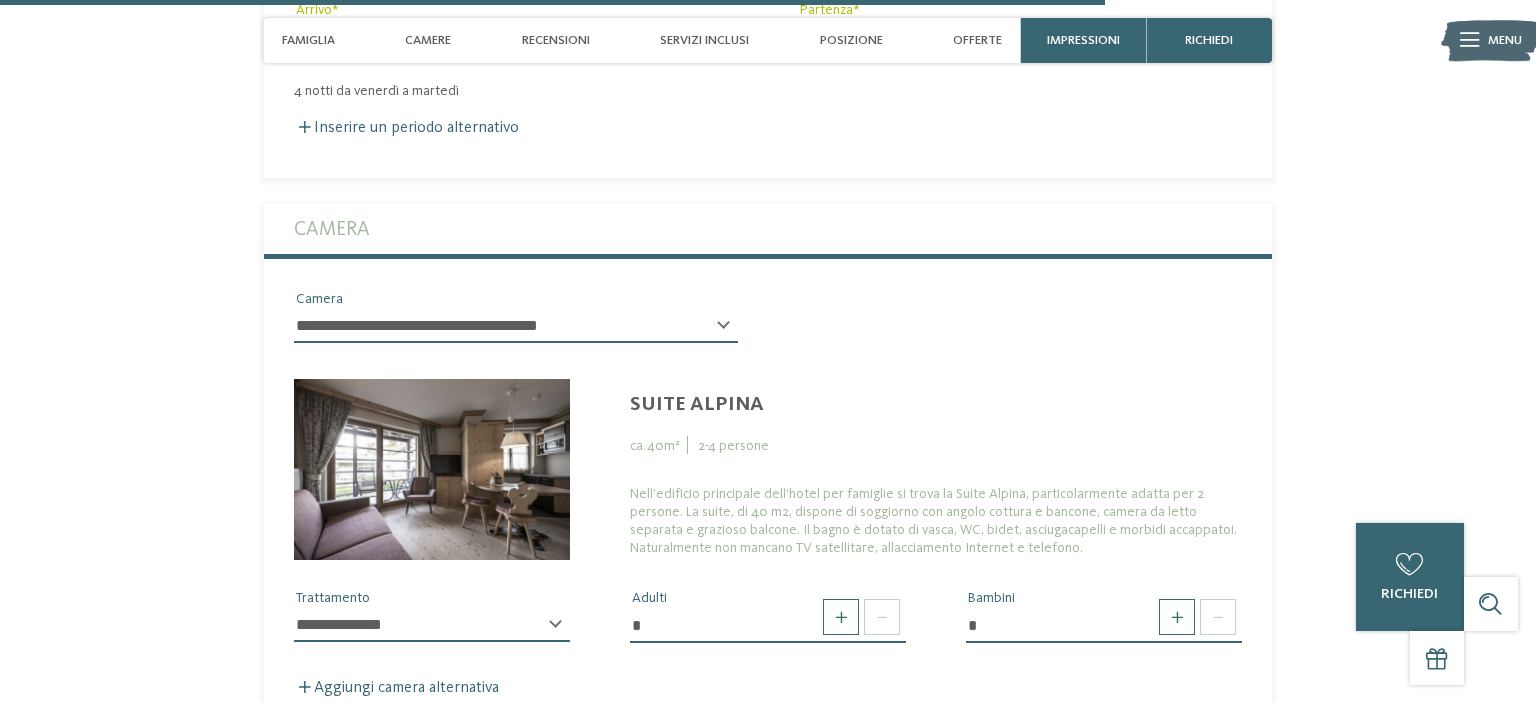 scroll, scrollTop: 4982, scrollLeft: 0, axis: vertical 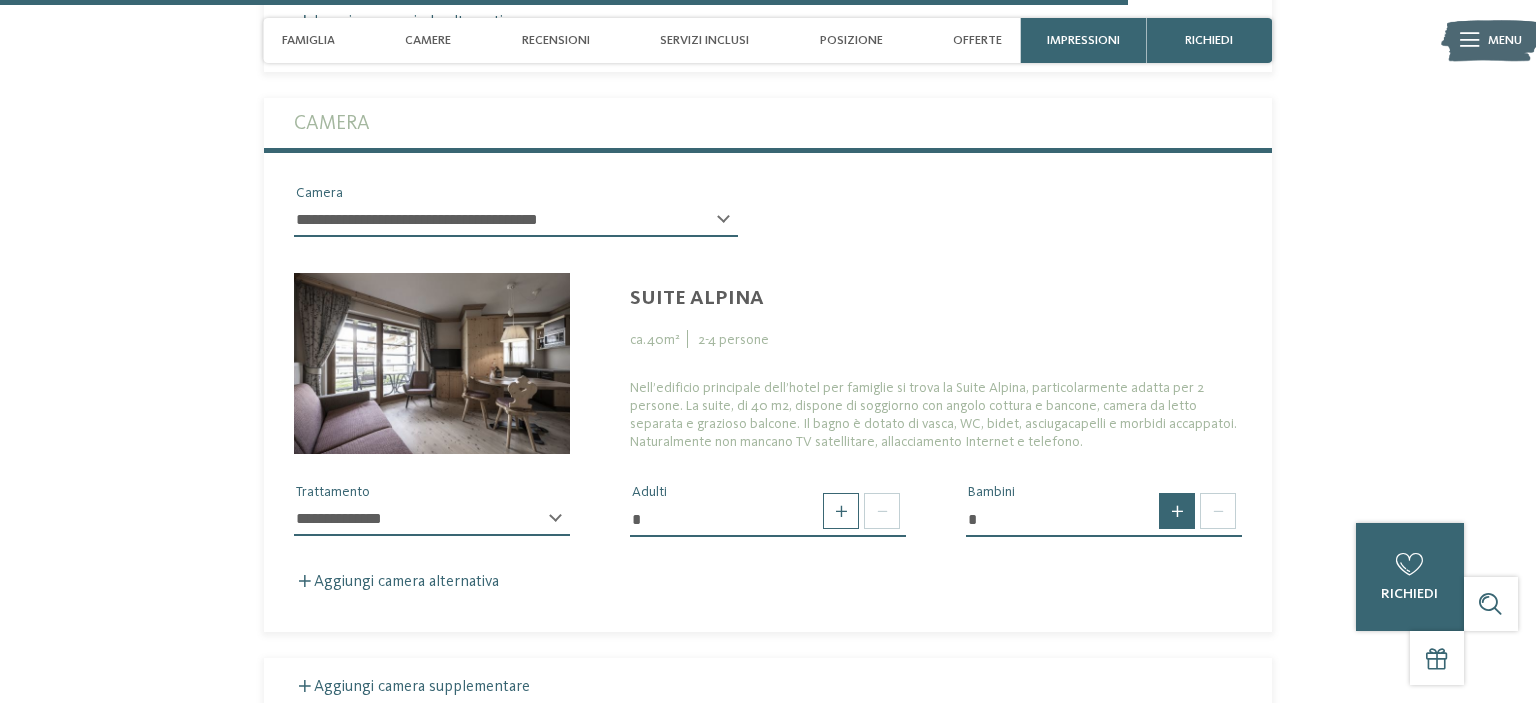 click at bounding box center [1177, 511] 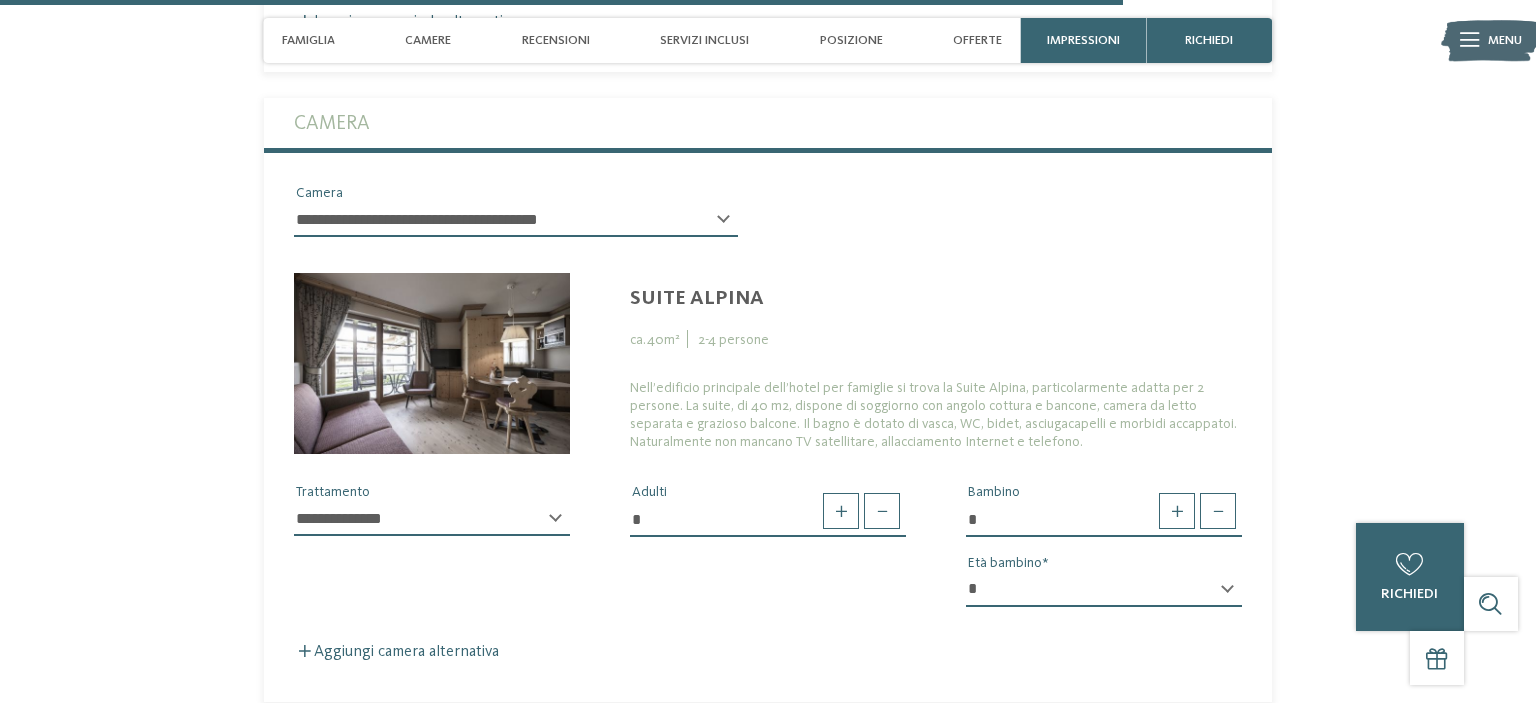 scroll, scrollTop: 5088, scrollLeft: 0, axis: vertical 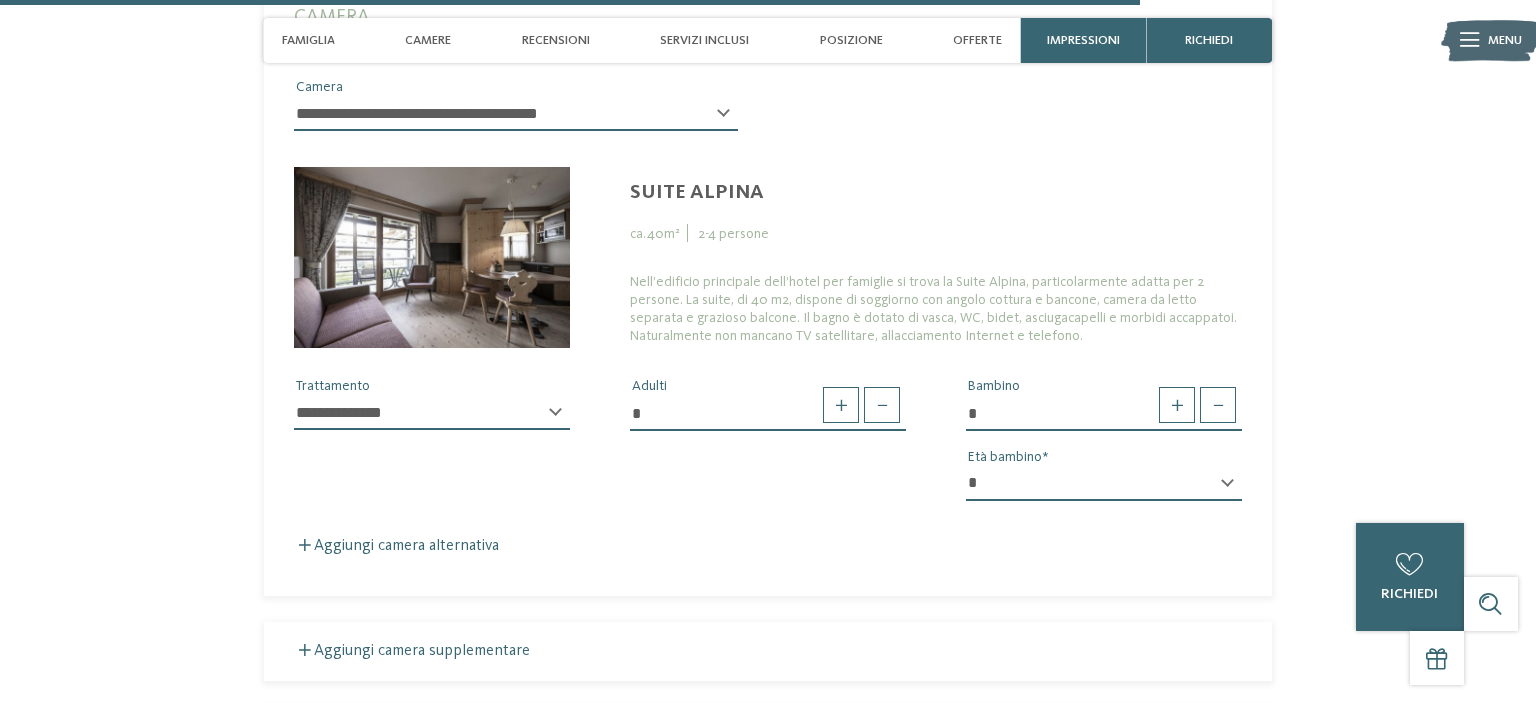 click on "* * * * * * * * * * * ** ** ** ** ** ** ** **" at bounding box center [1104, 484] 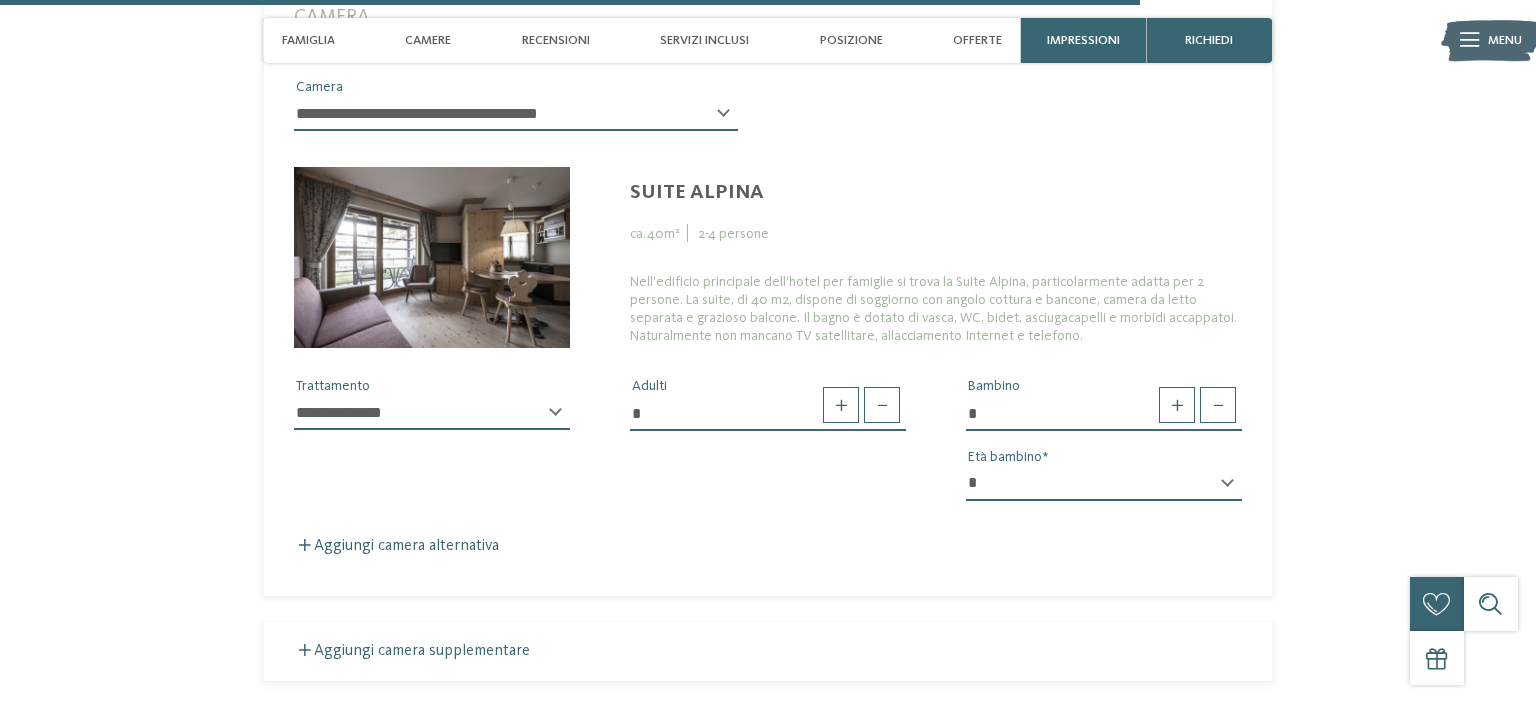 select on "*" 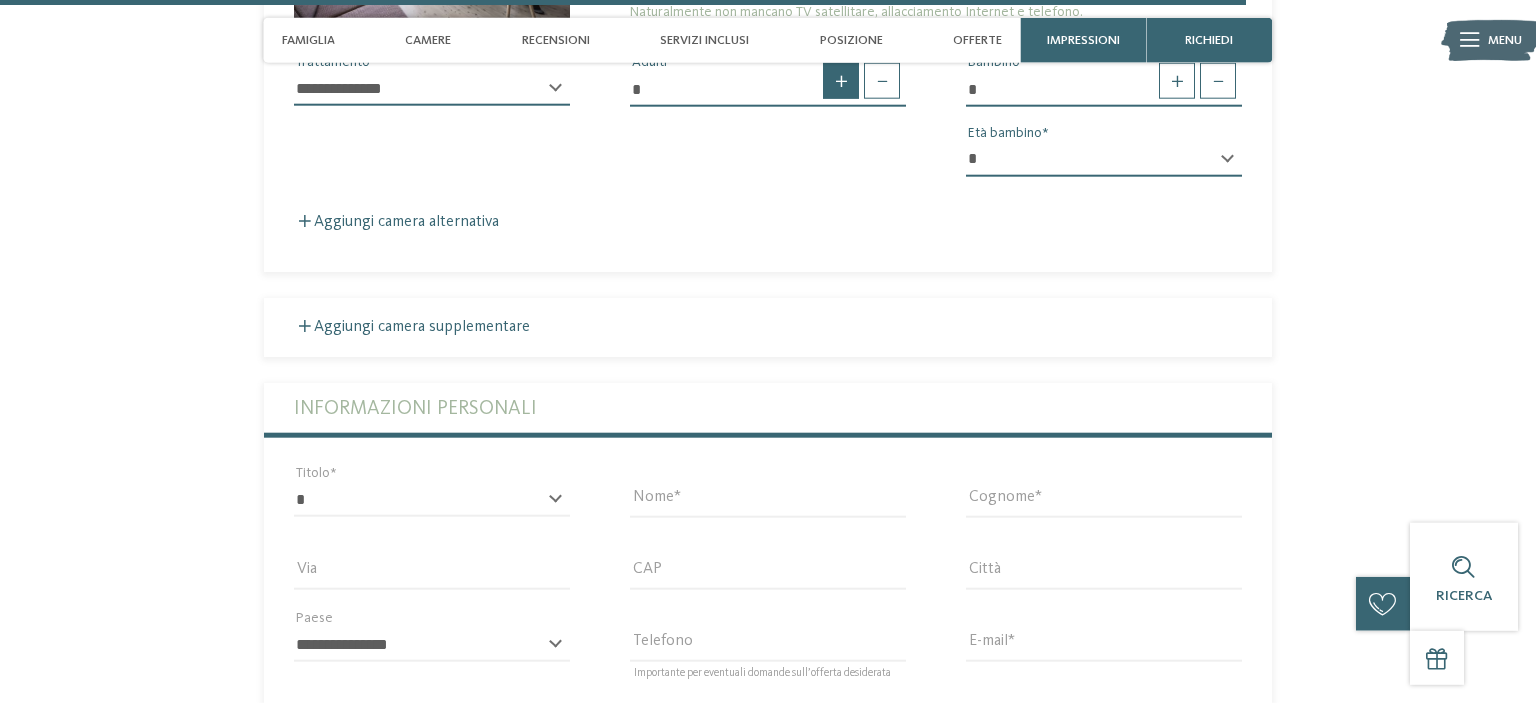 scroll, scrollTop: 5616, scrollLeft: 0, axis: vertical 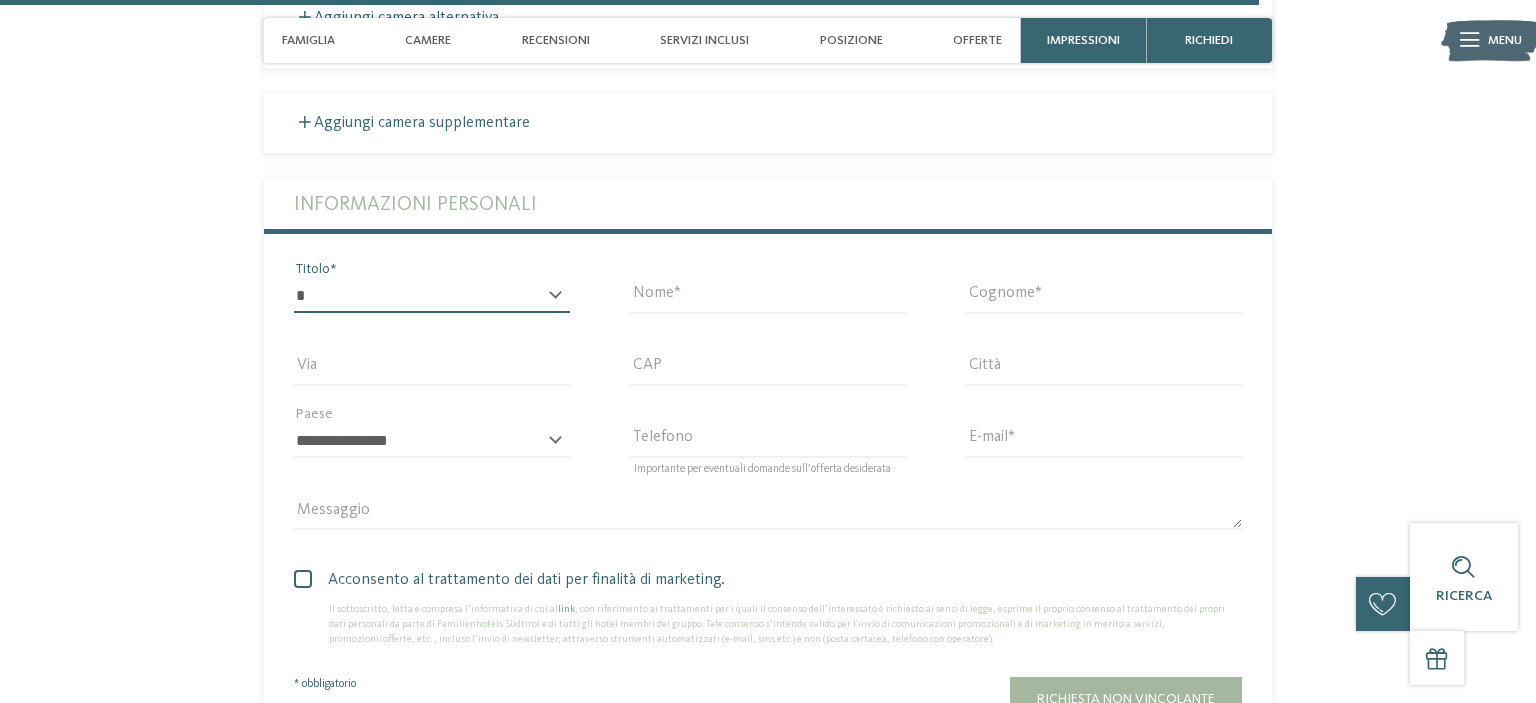 click on "* ****** ******* ******** ******" at bounding box center (432, 296) 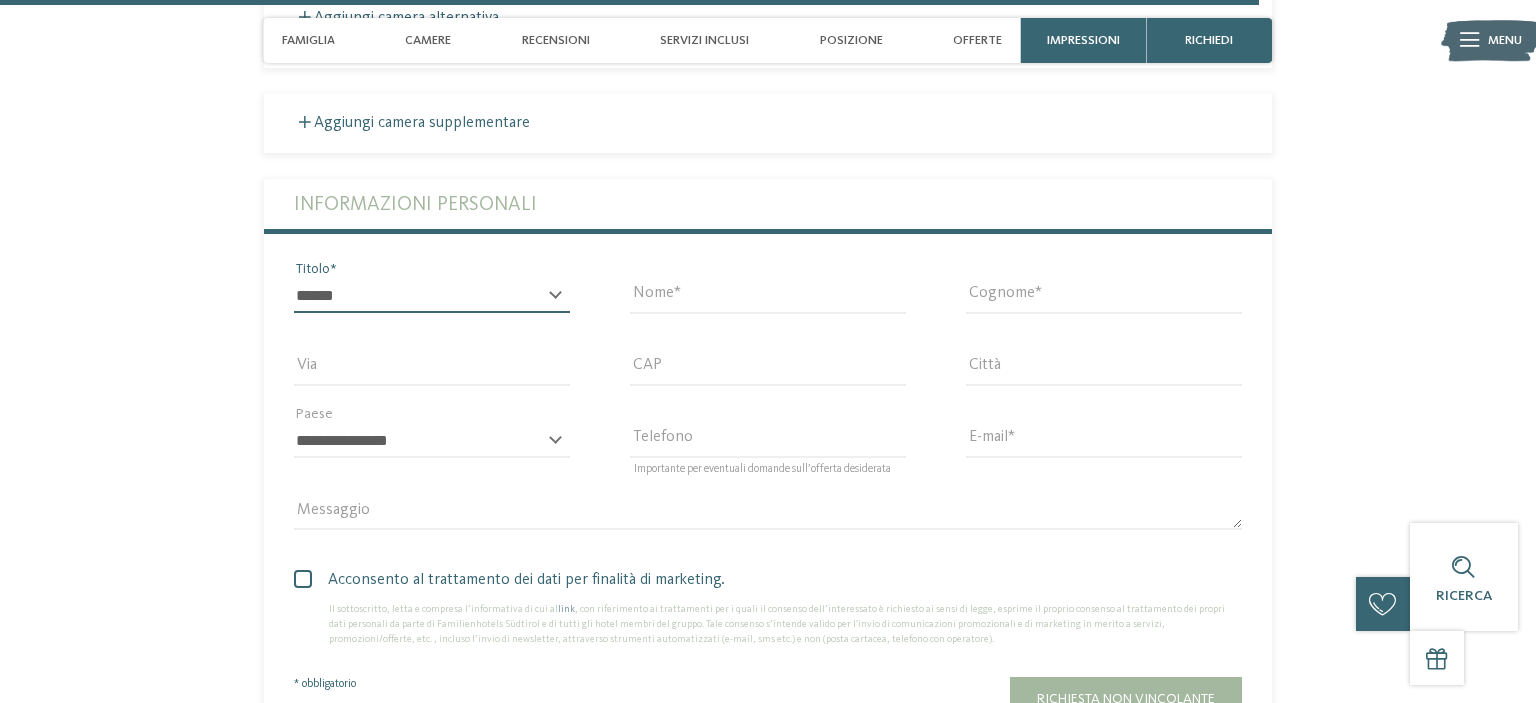 click on "*******" at bounding box center (0, 0) 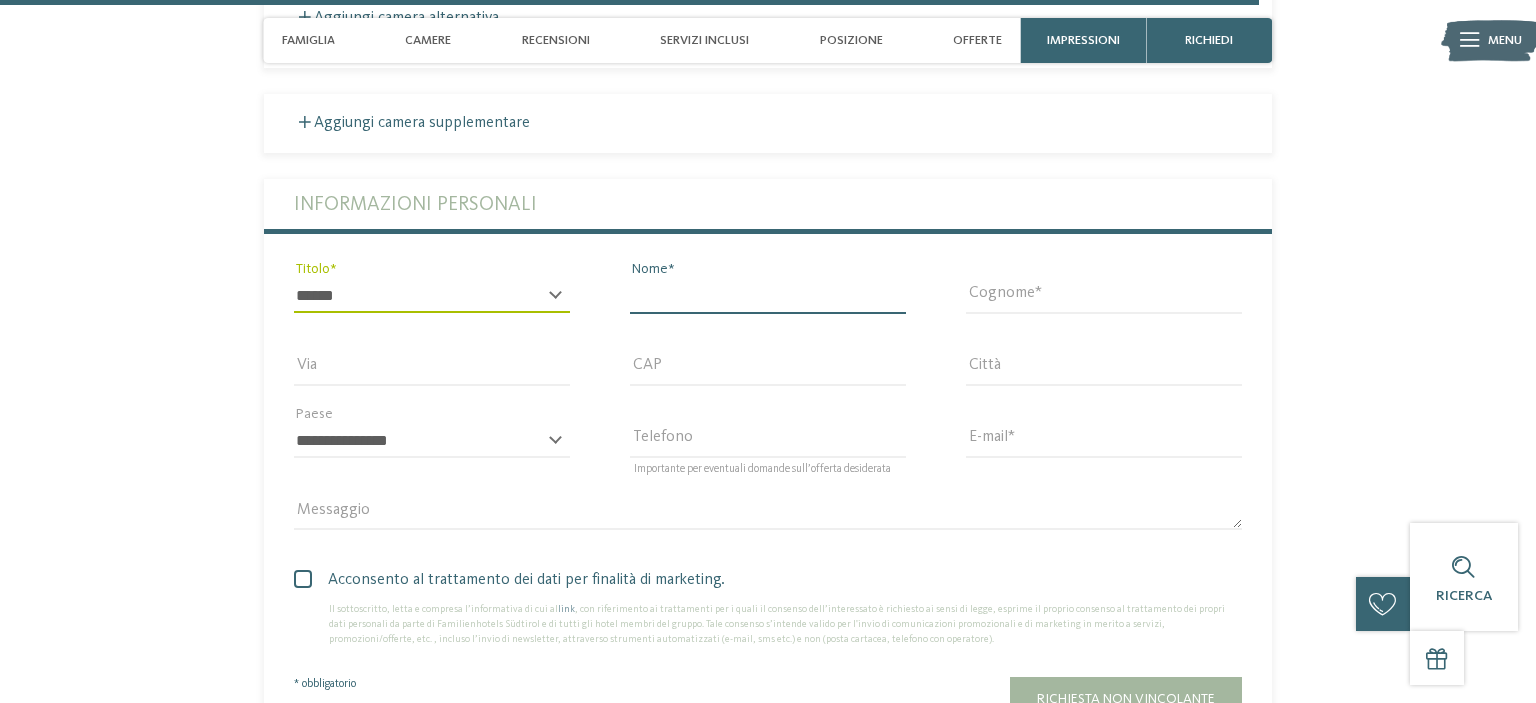 click on "Nome" at bounding box center [768, 296] 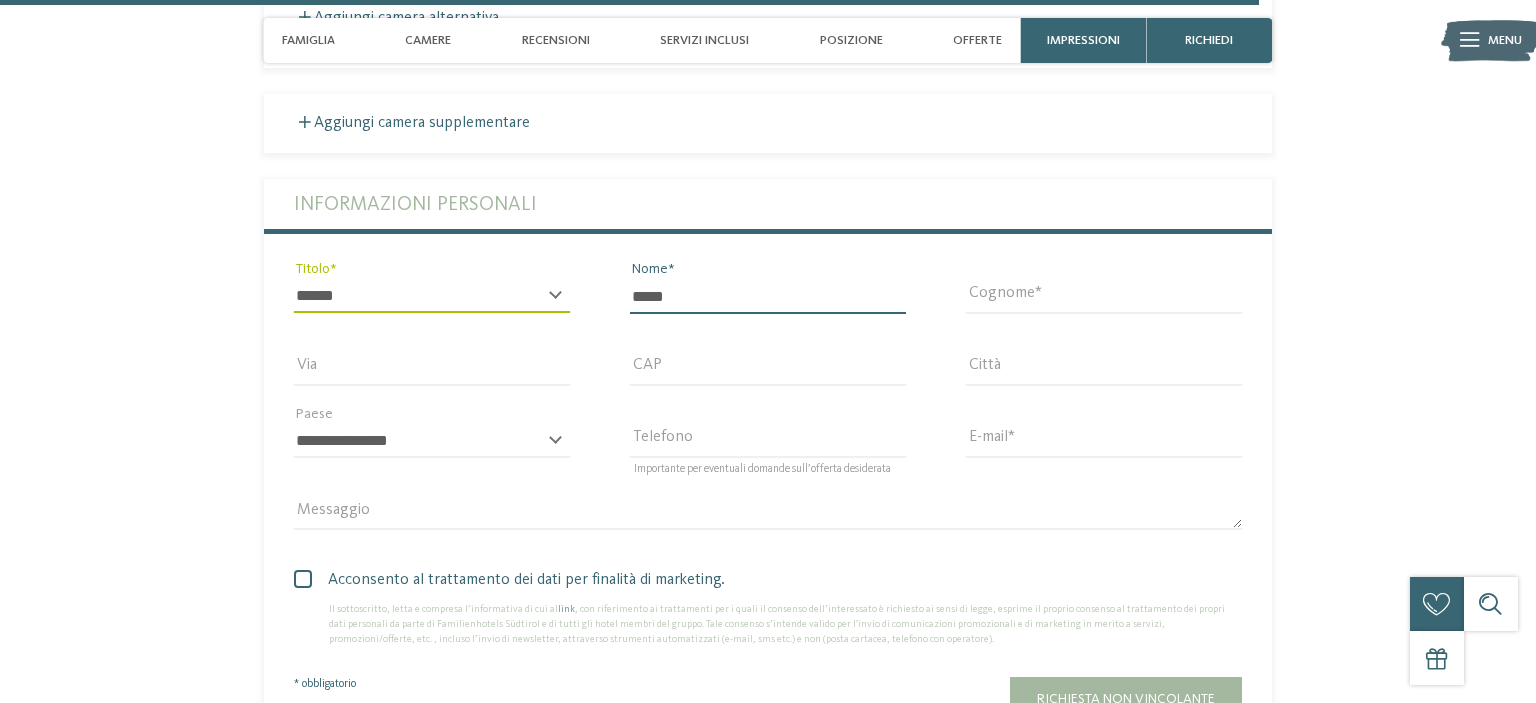 type on "*****" 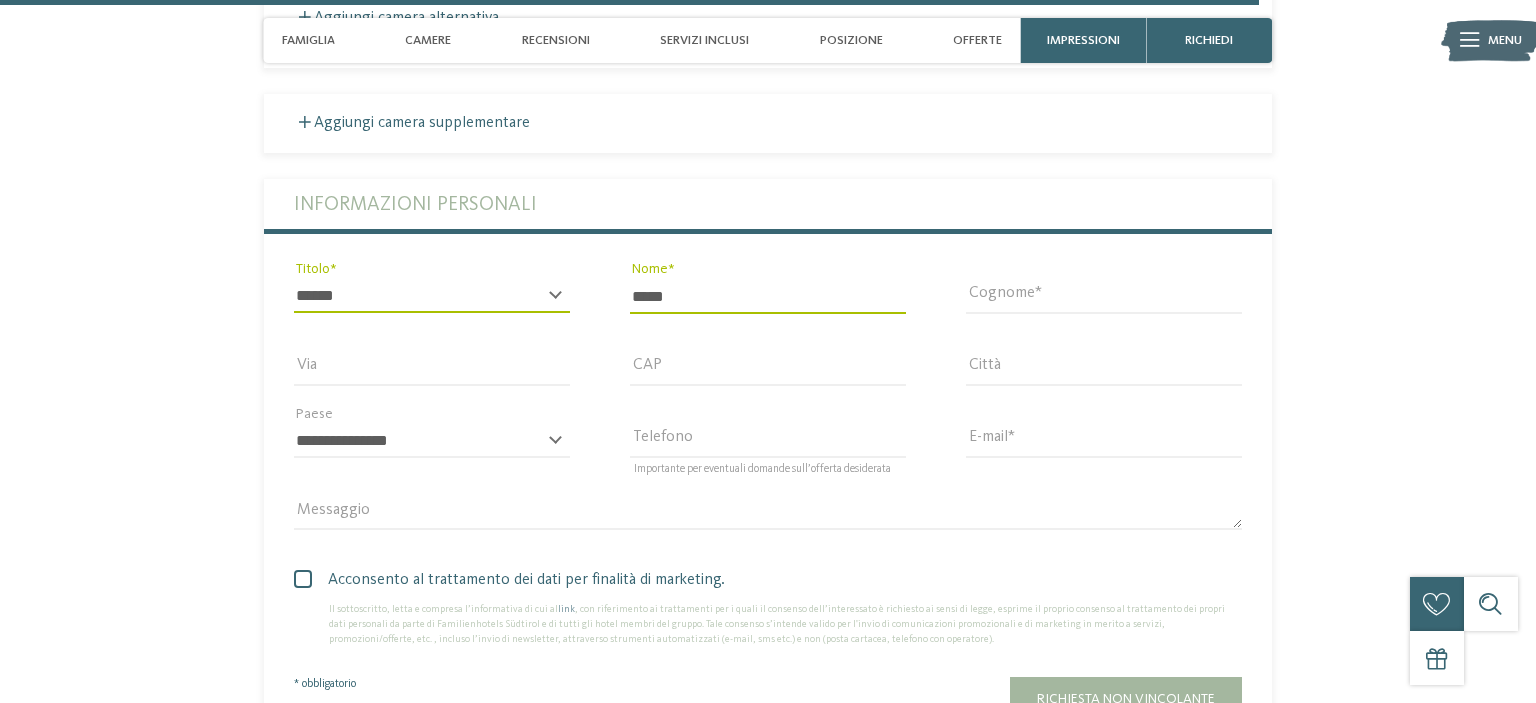 drag, startPoint x: 1069, startPoint y: 326, endPoint x: 1069, endPoint y: 340, distance: 14 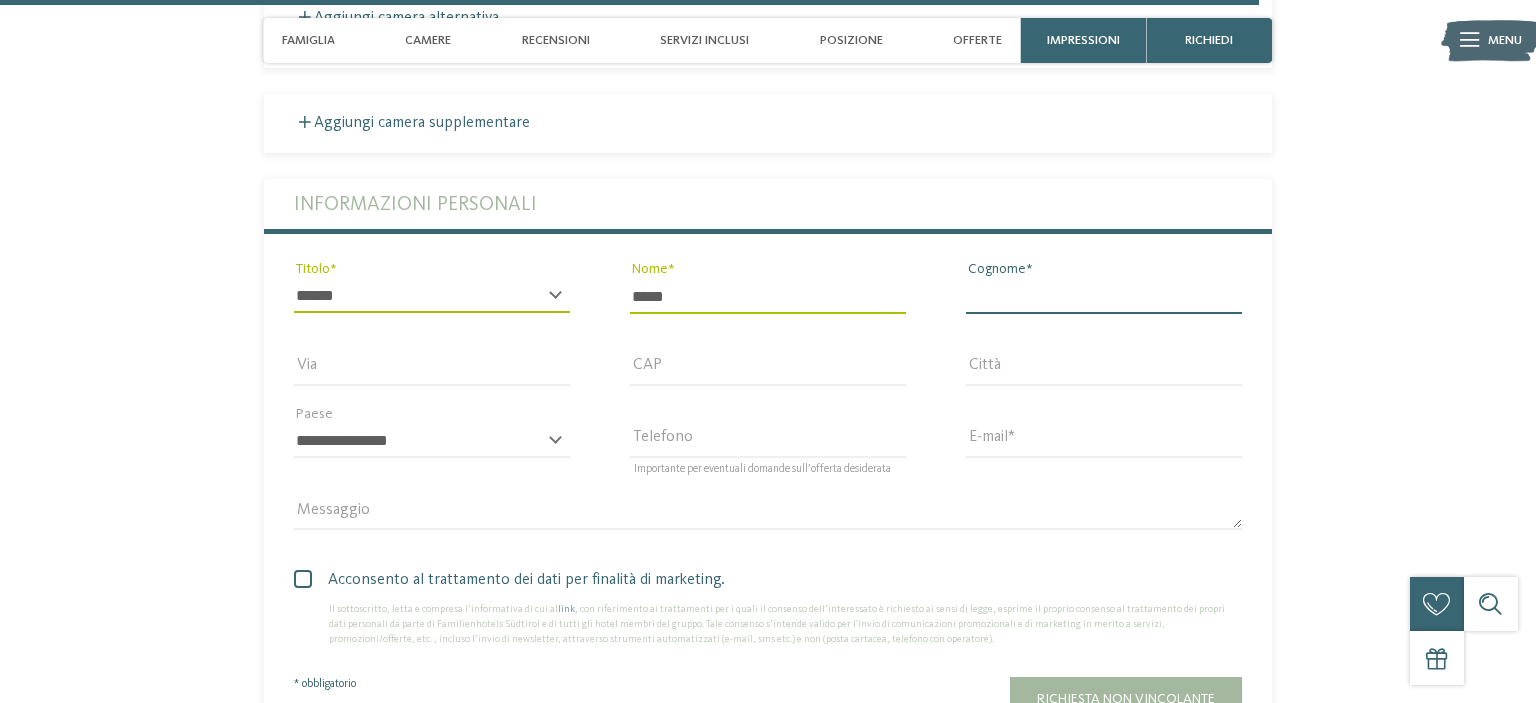 click on "Cognome" at bounding box center [1104, 296] 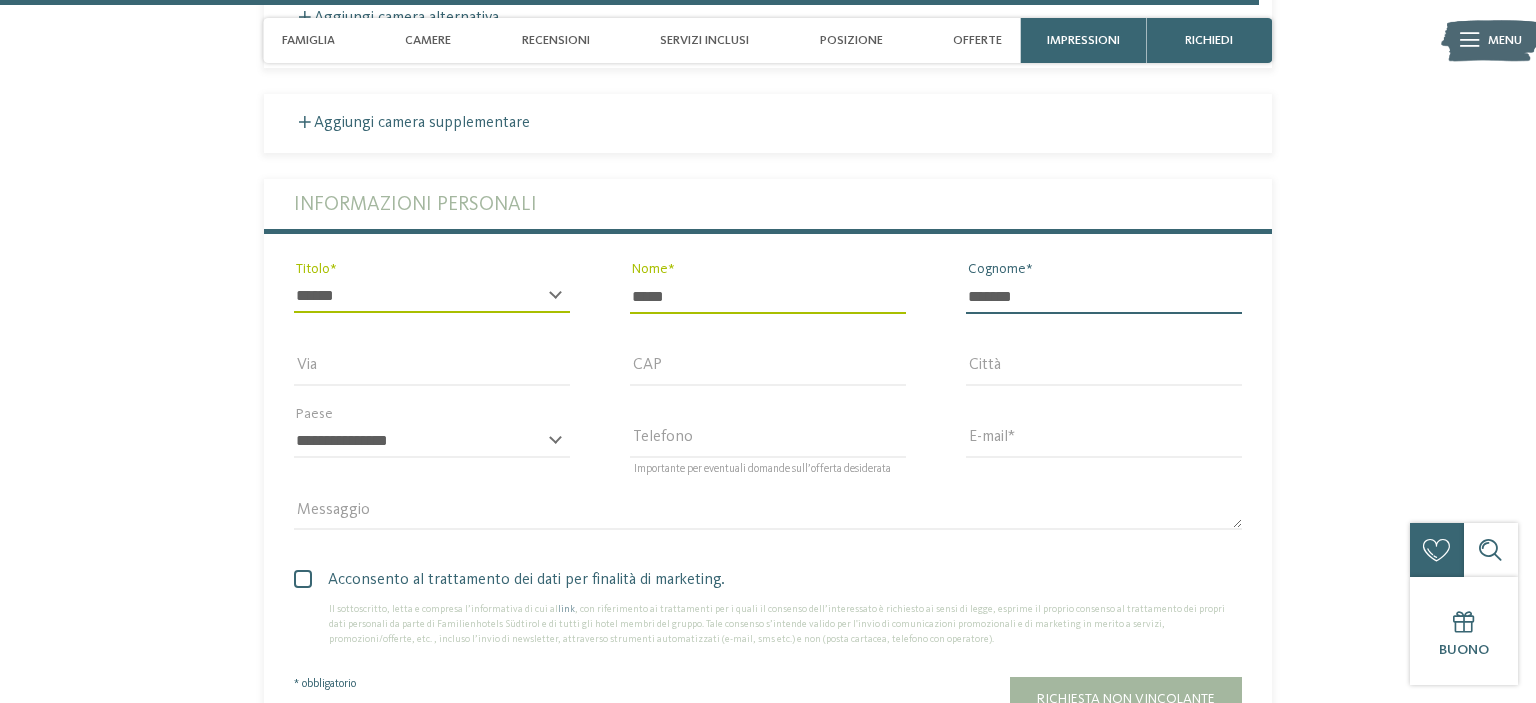 type on "*******" 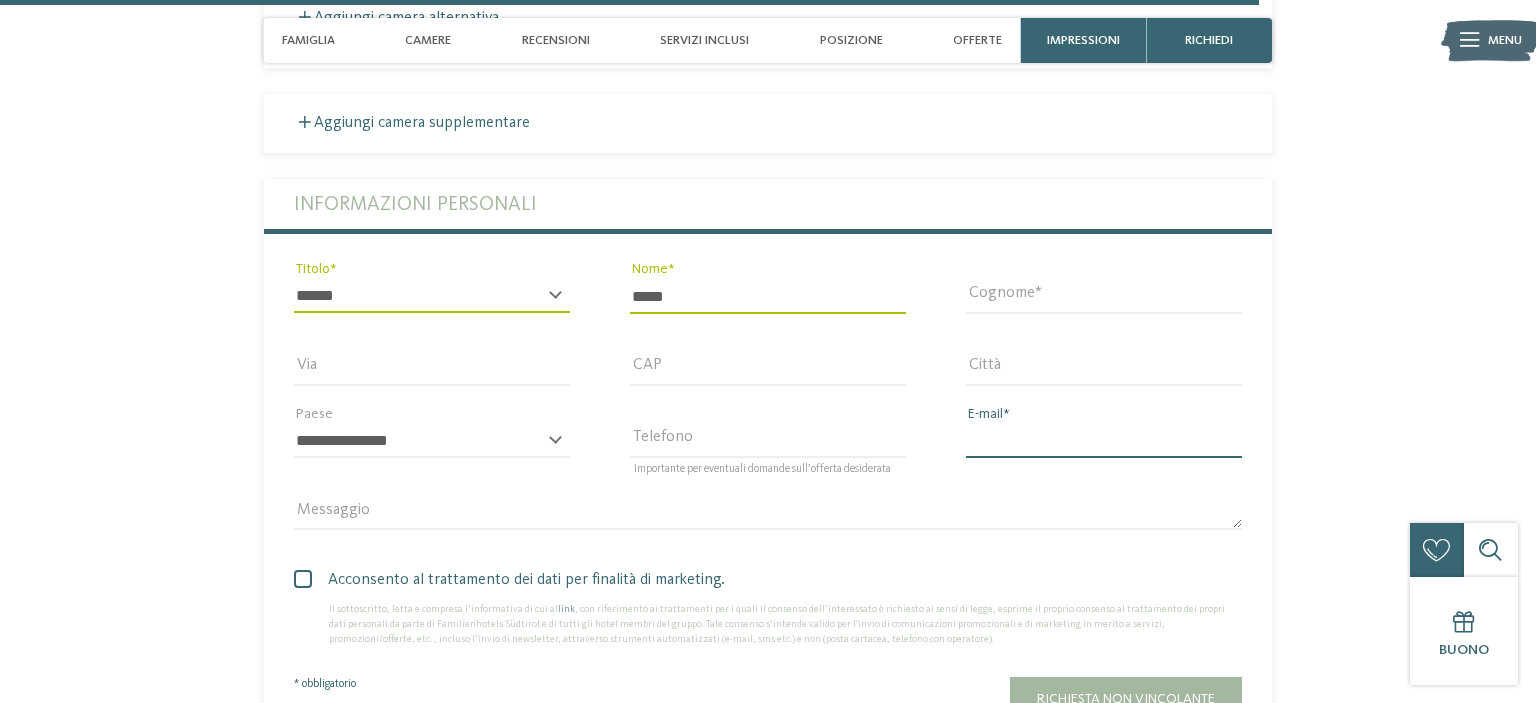 click on "E-mail" at bounding box center (1104, 441) 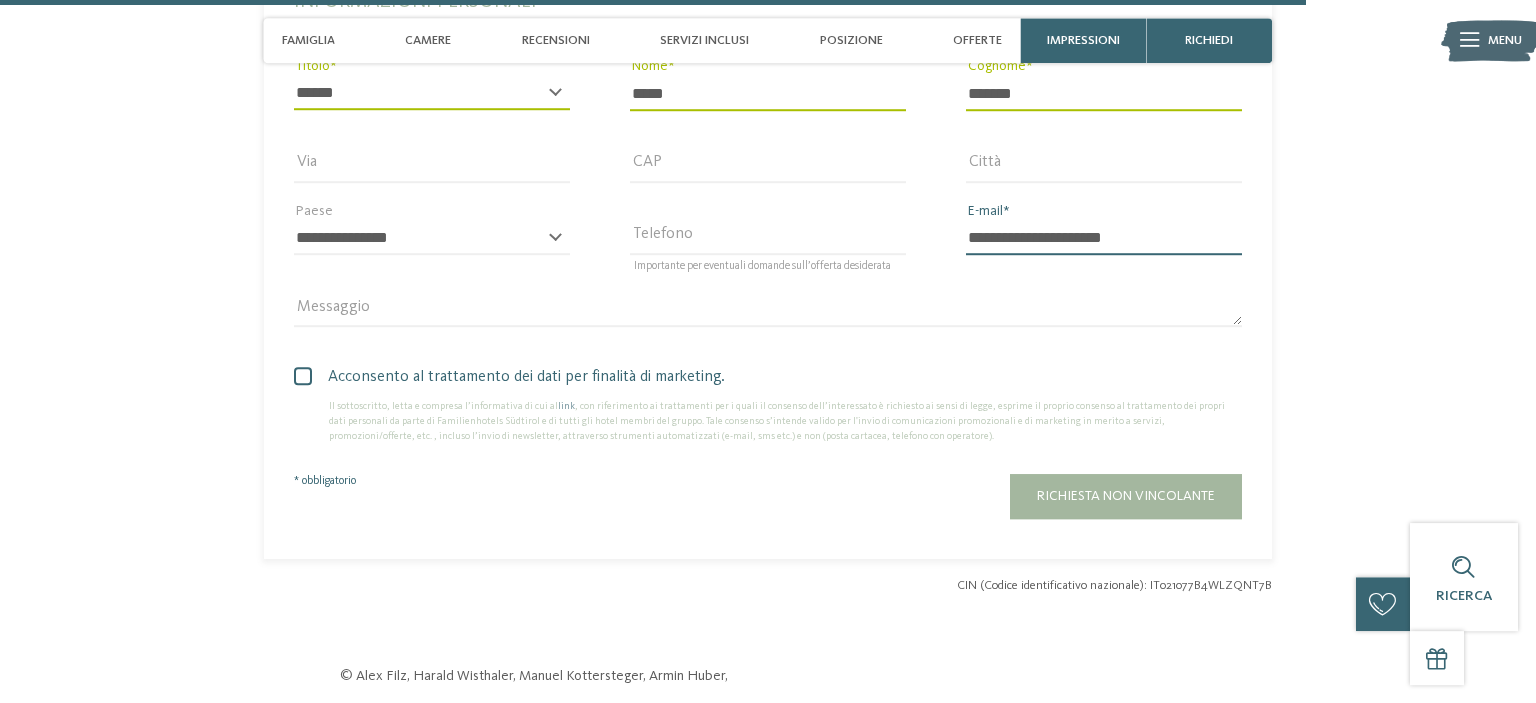 scroll, scrollTop: 5827, scrollLeft: 0, axis: vertical 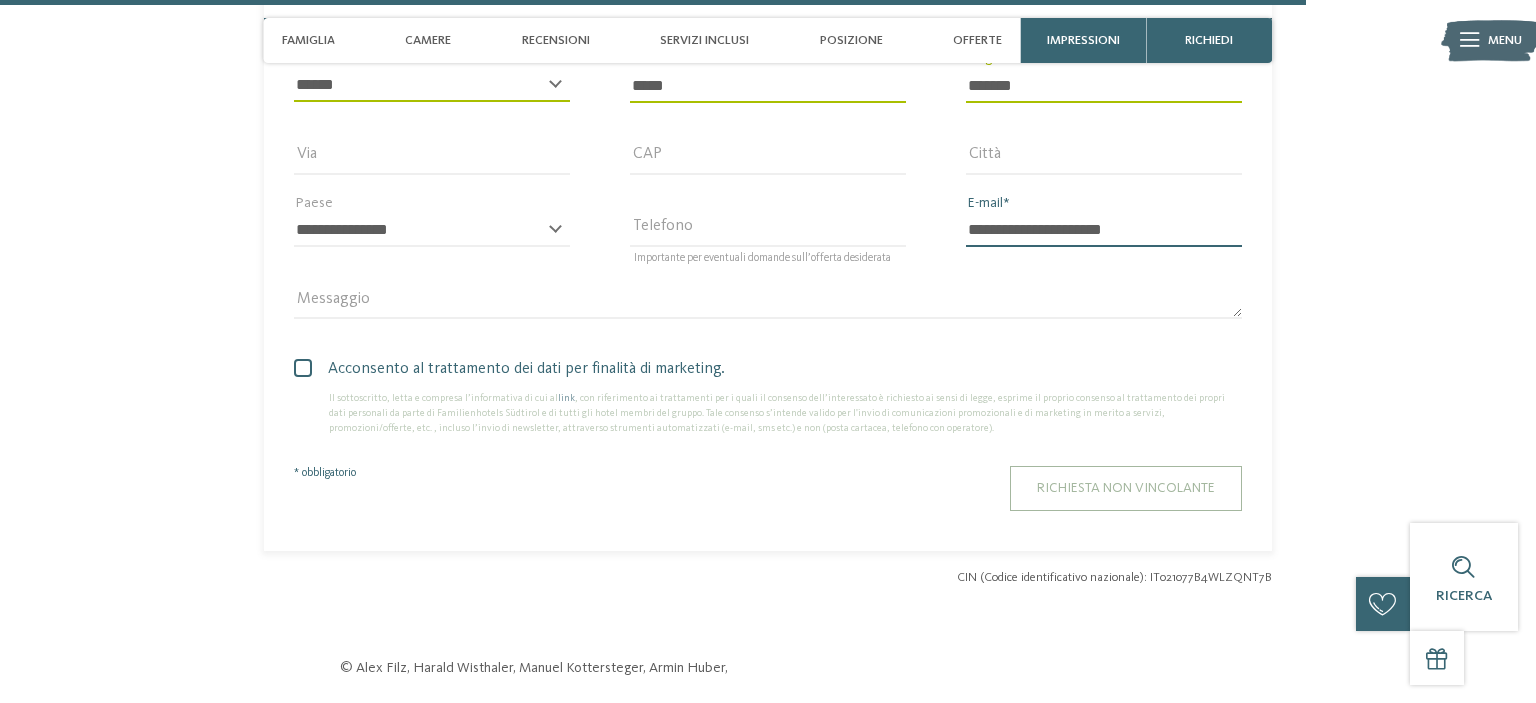 type on "**********" 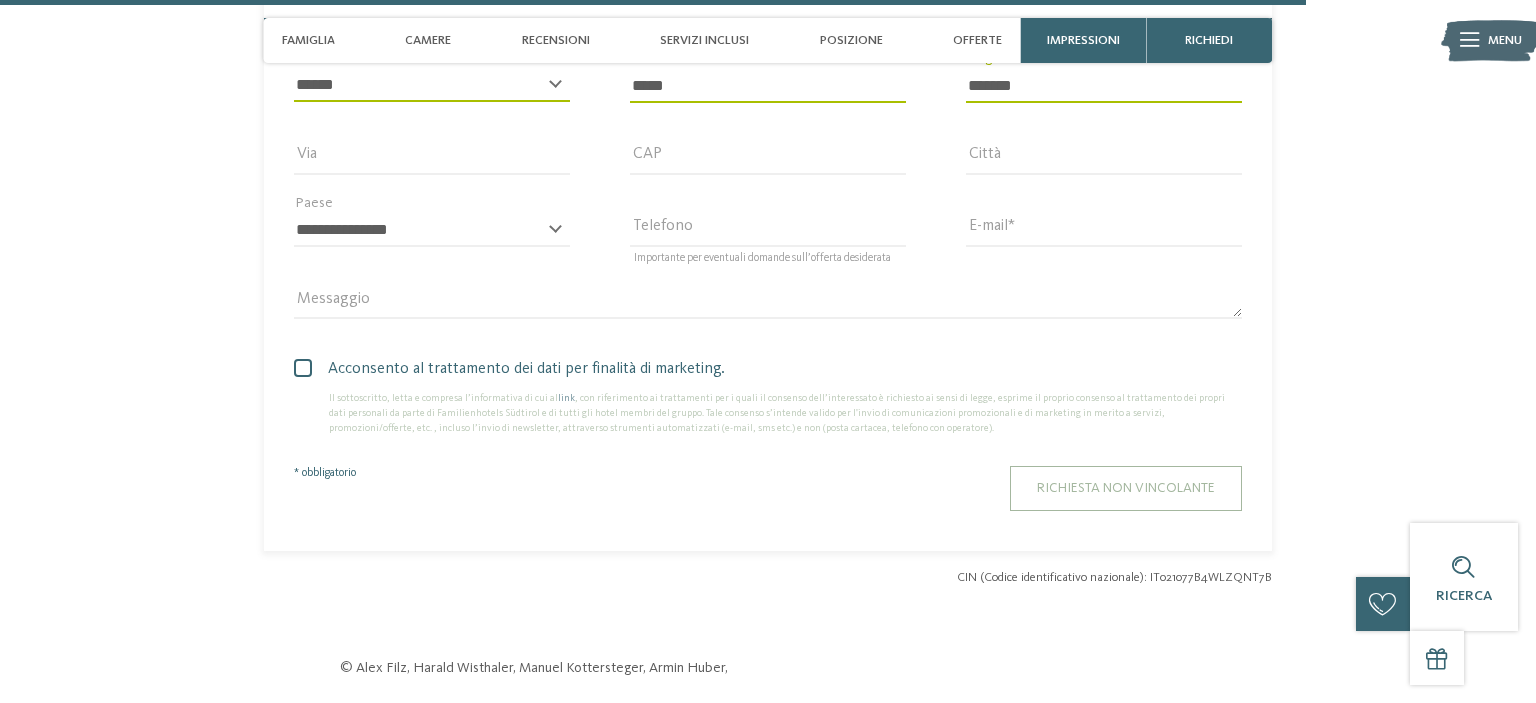 click on "Richiesta non vincolante" at bounding box center (1126, 488) 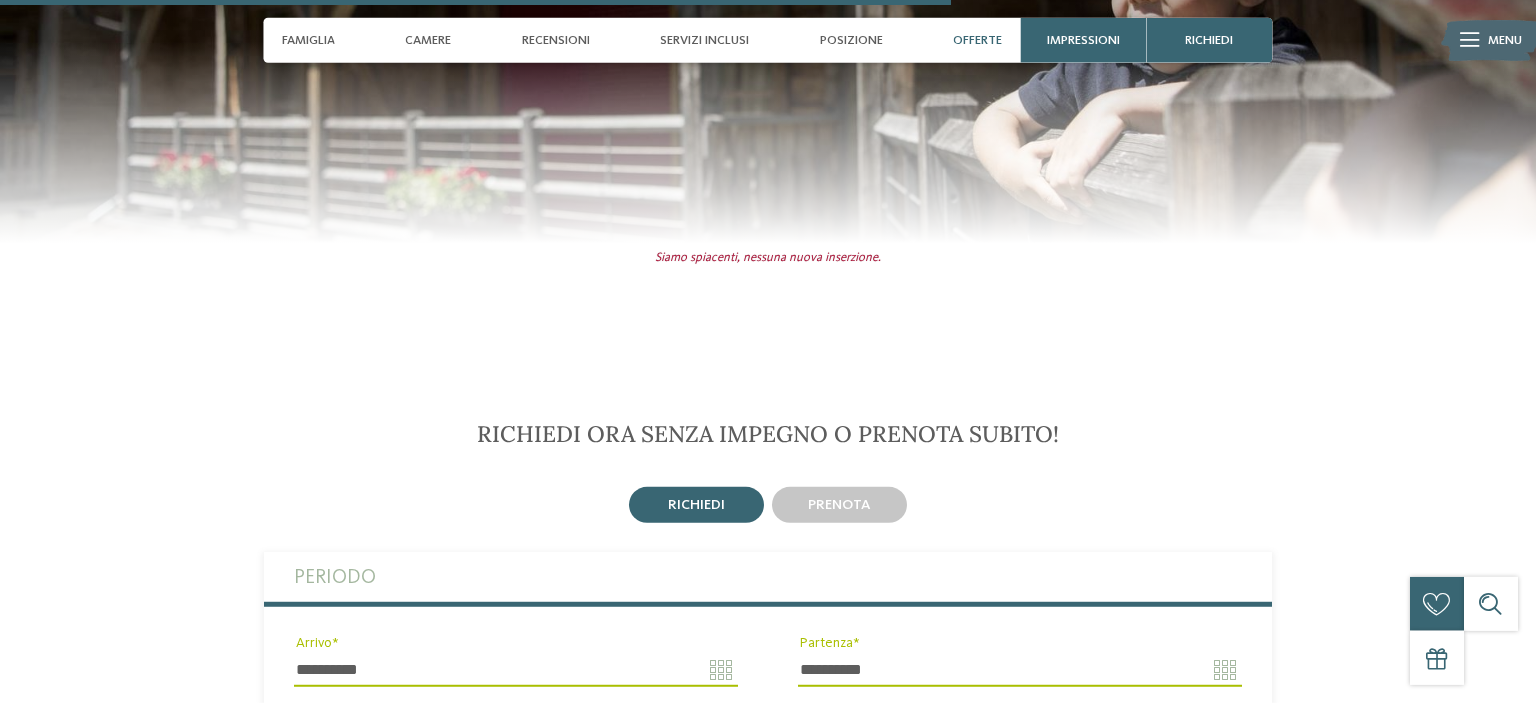 scroll, scrollTop: 4665, scrollLeft: 0, axis: vertical 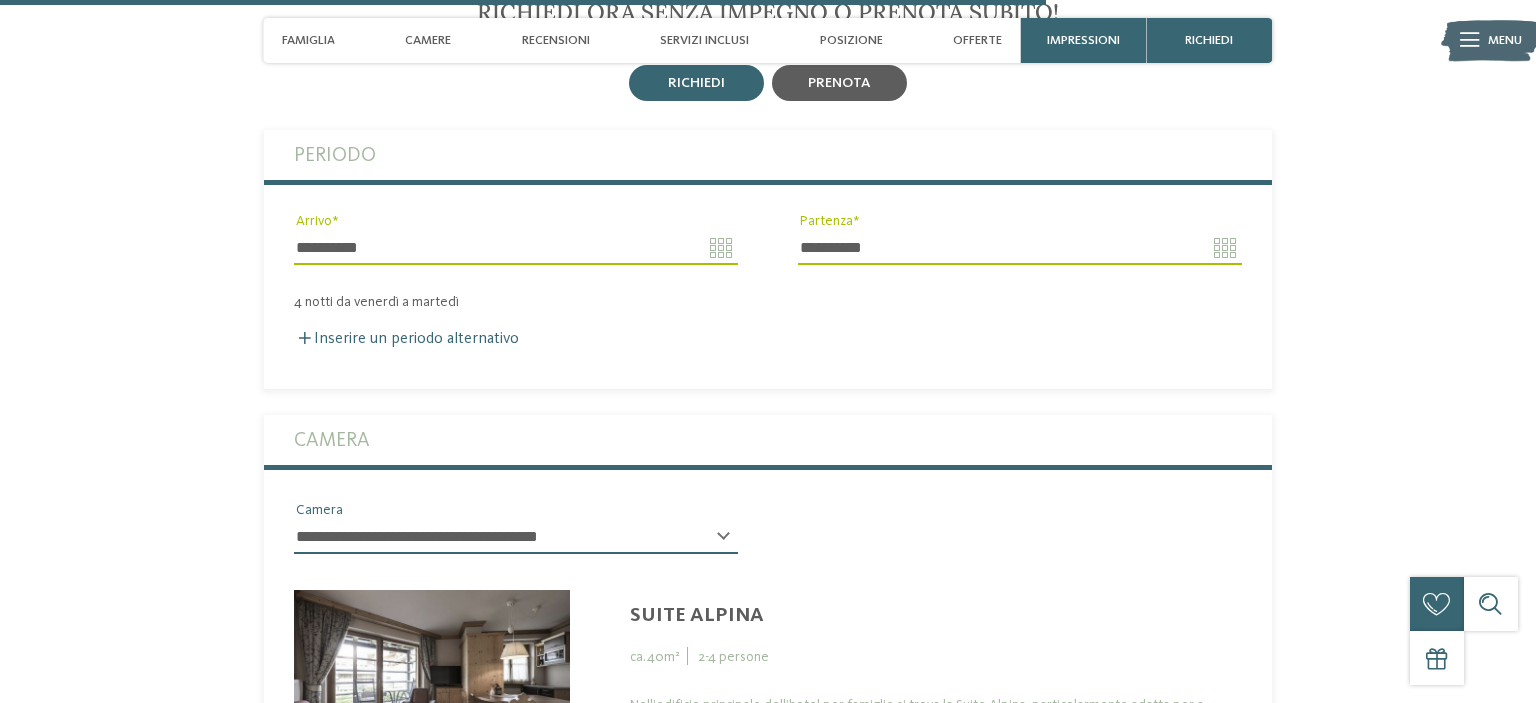 click on "prenota" at bounding box center (839, 83) 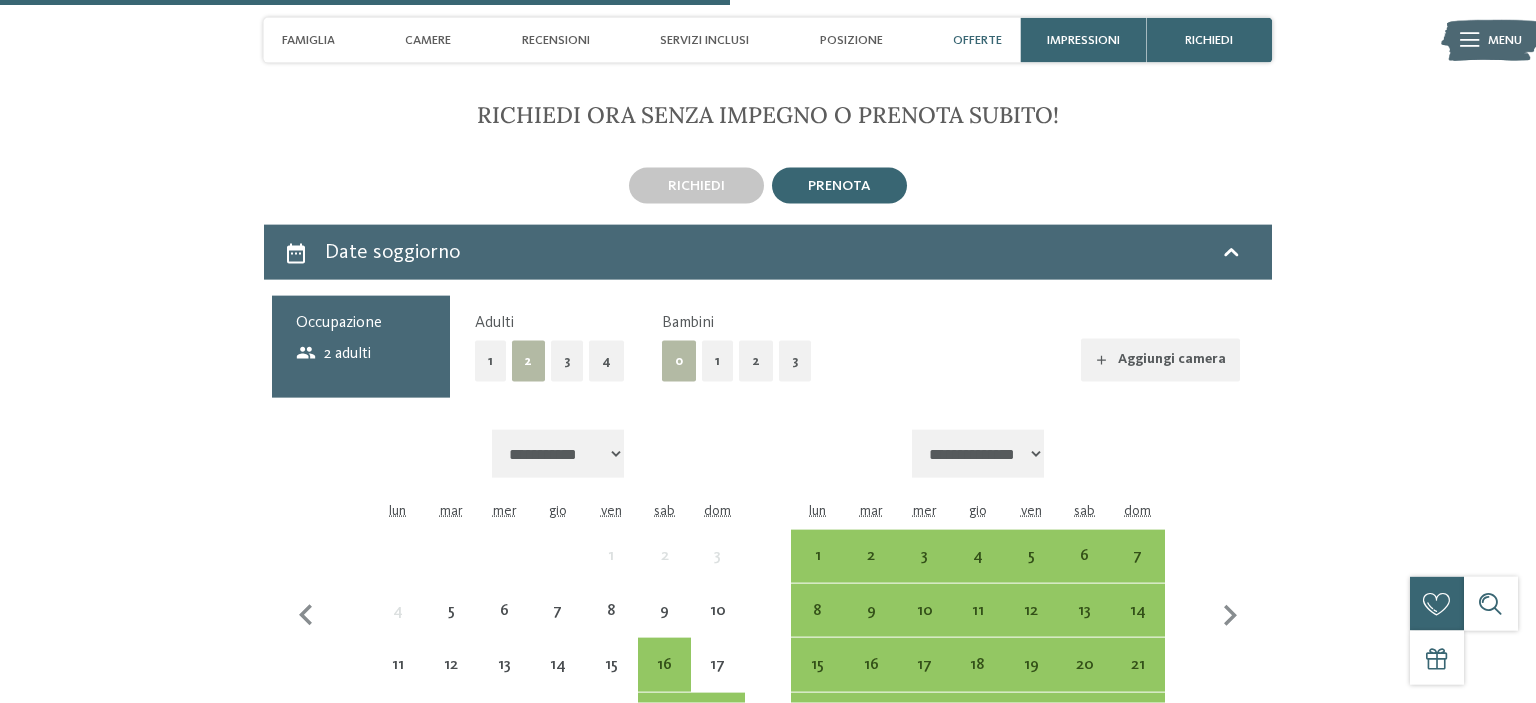 scroll, scrollTop: 4348, scrollLeft: 0, axis: vertical 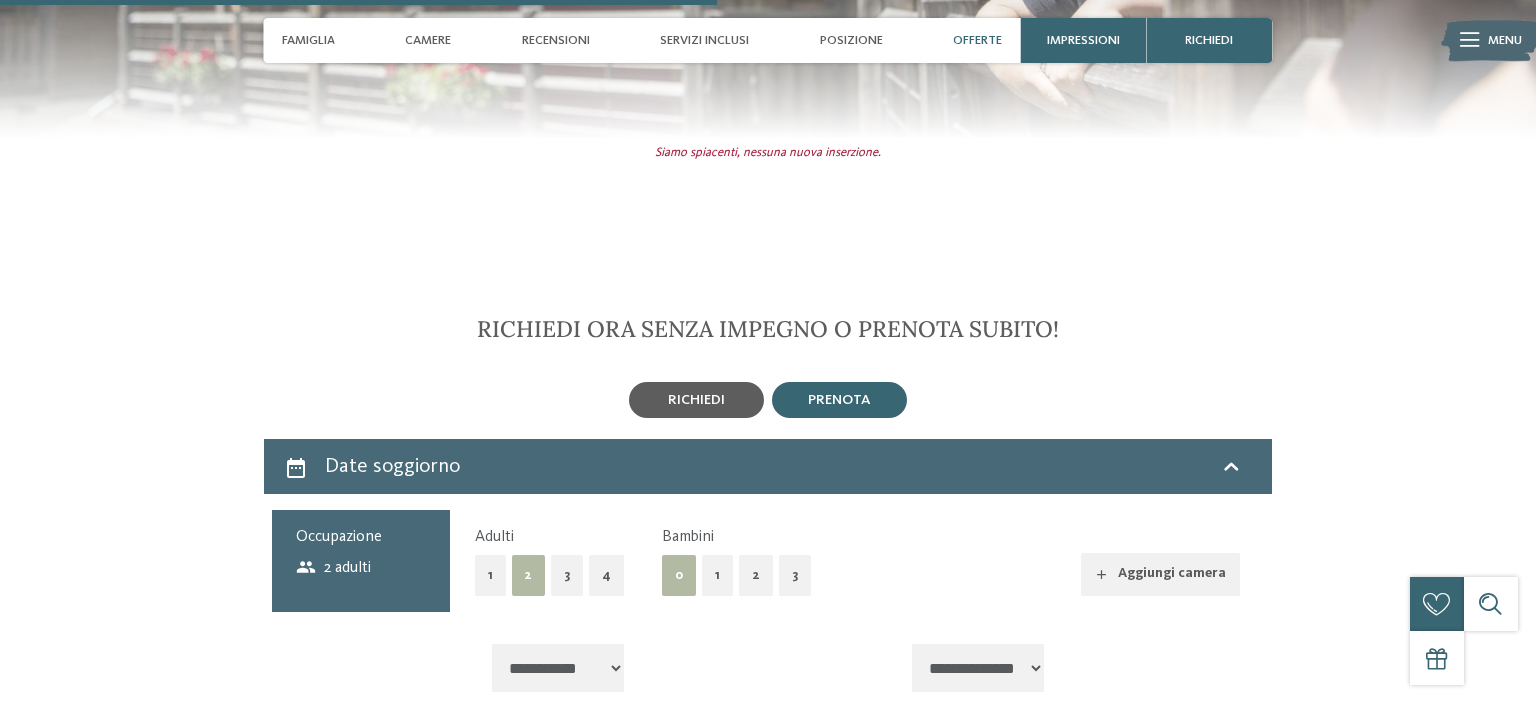 click on "richiedi" at bounding box center [696, 400] 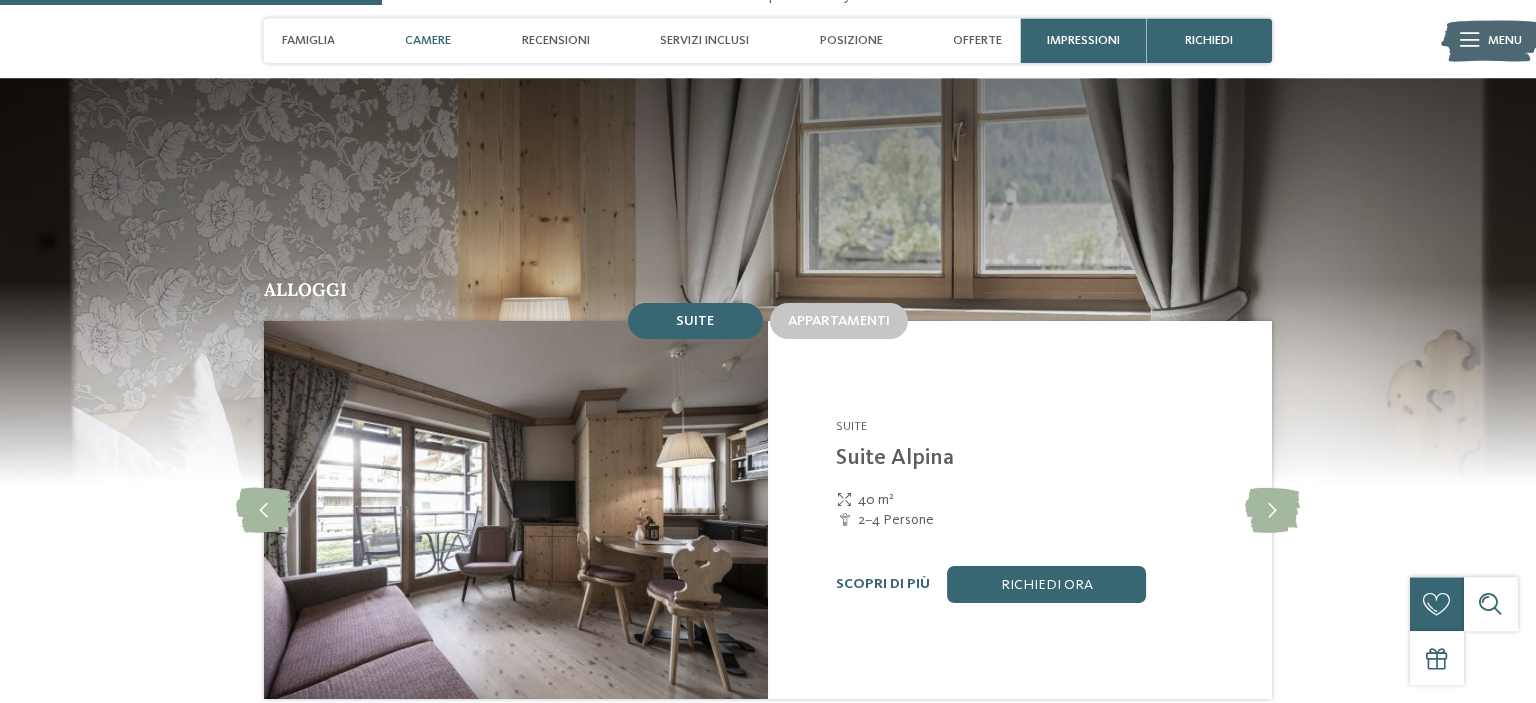 scroll, scrollTop: 1708, scrollLeft: 0, axis: vertical 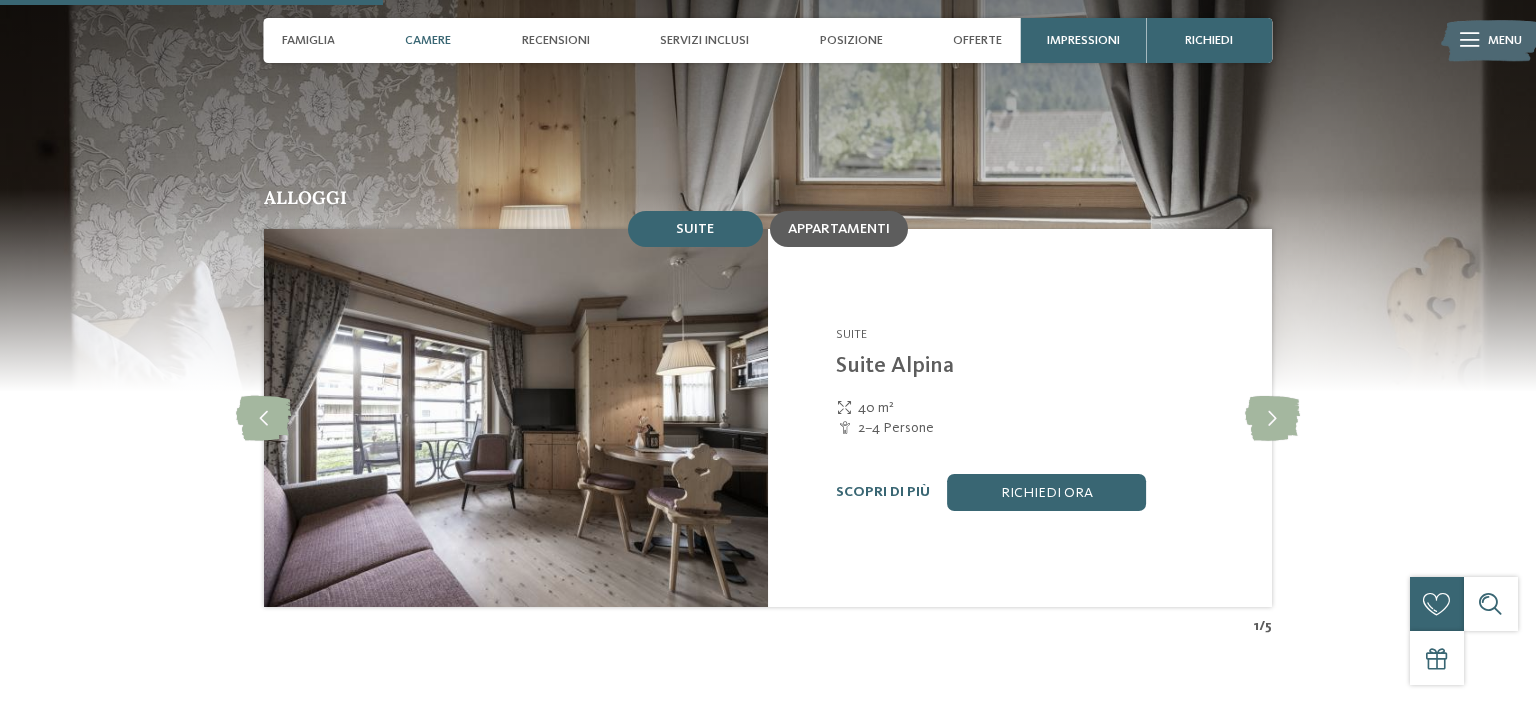 click on "Appartamenti" at bounding box center (839, 229) 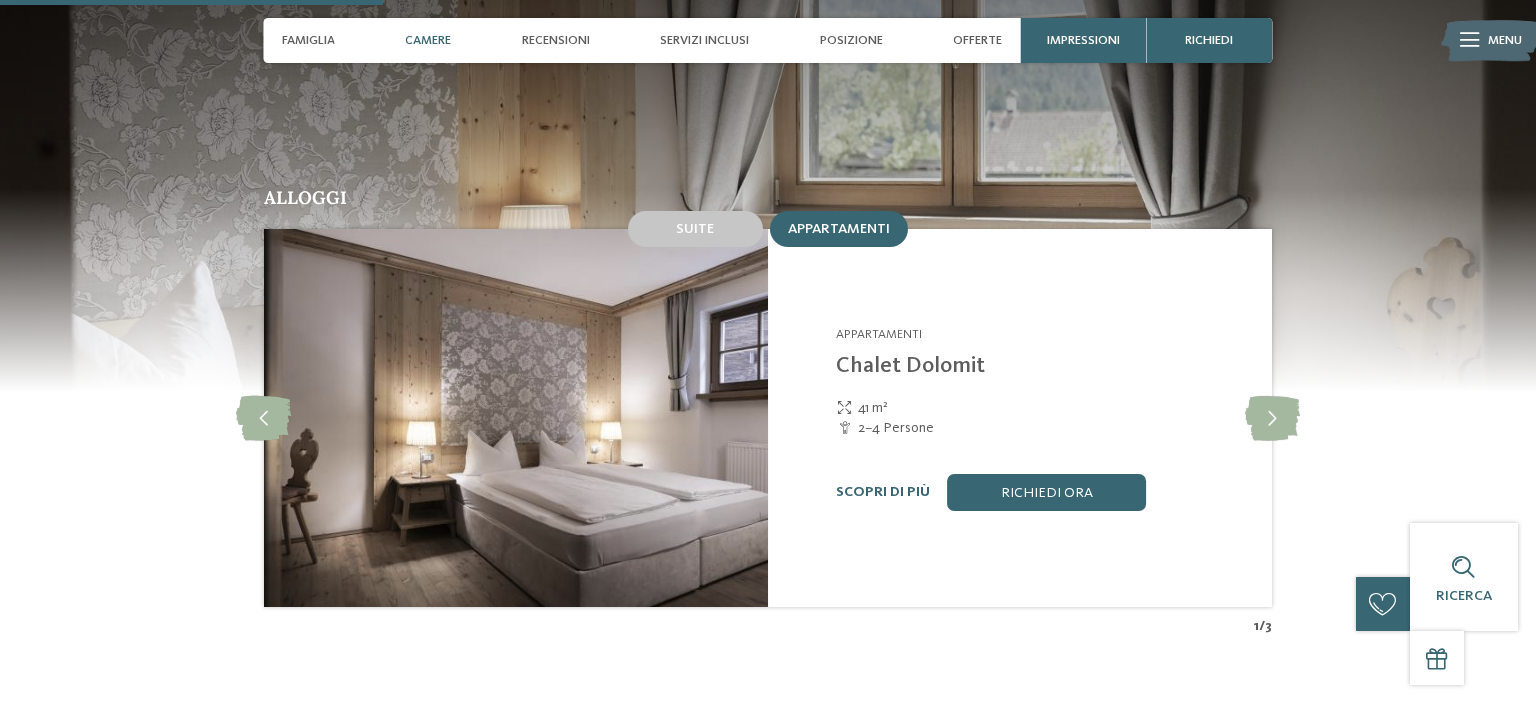 scroll, scrollTop: 2131, scrollLeft: 0, axis: vertical 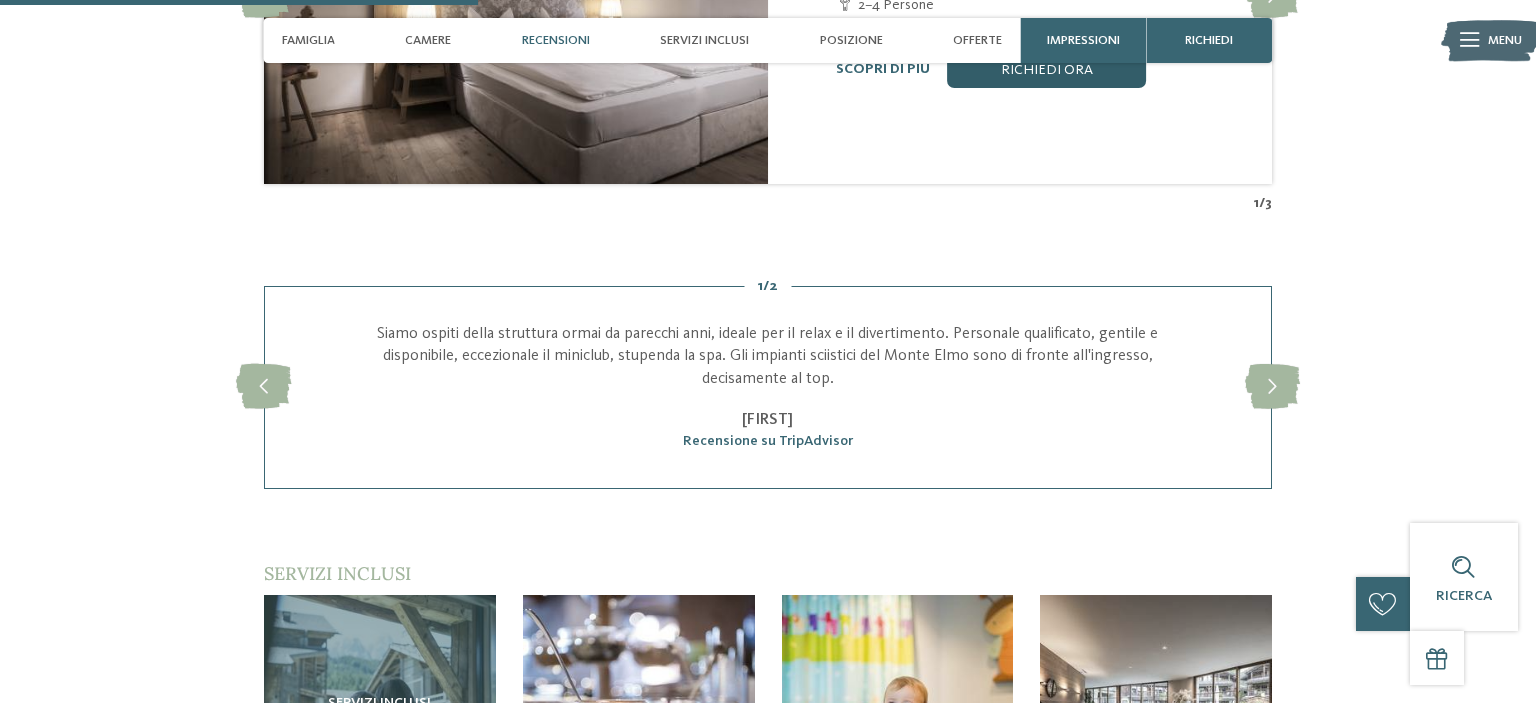 click on "Richiedi ora" at bounding box center [1047, 69] 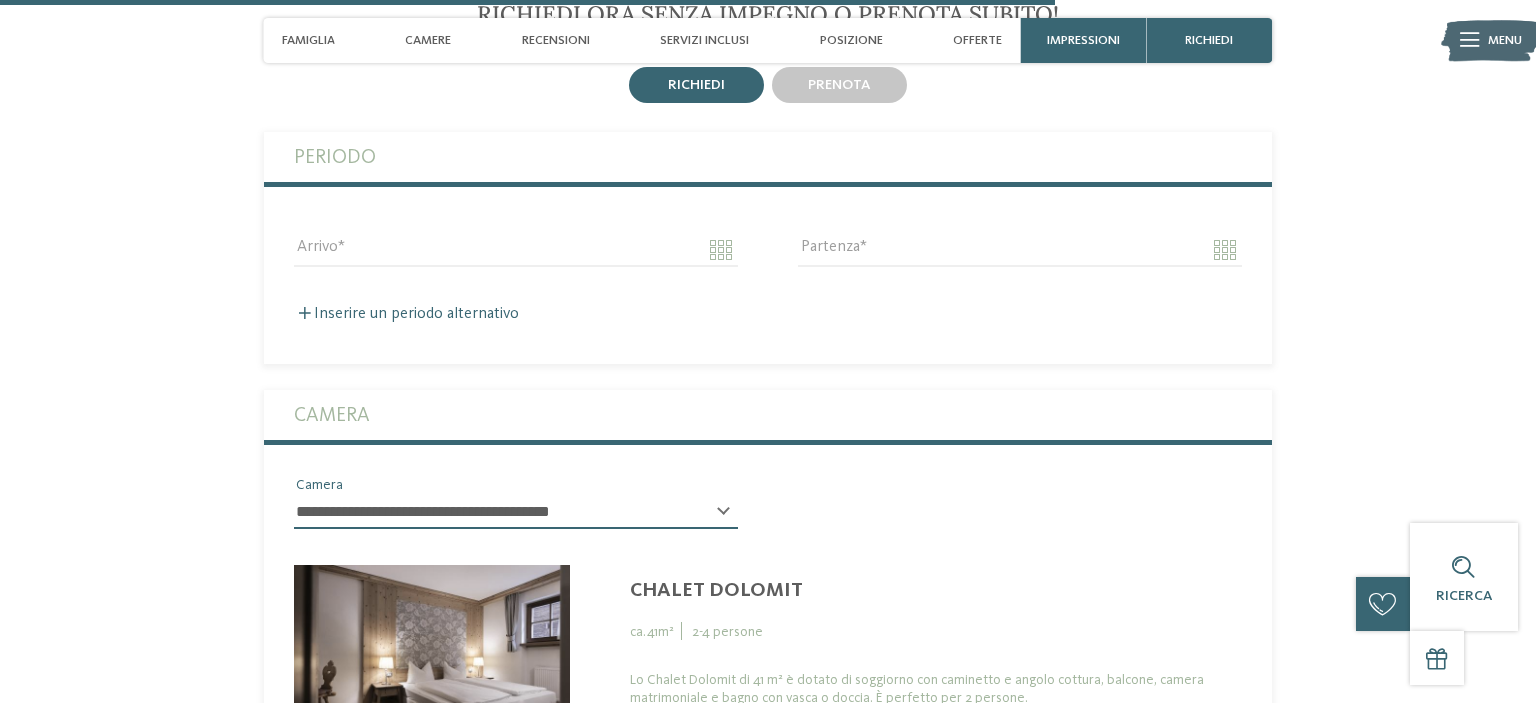 scroll, scrollTop: 4665, scrollLeft: 0, axis: vertical 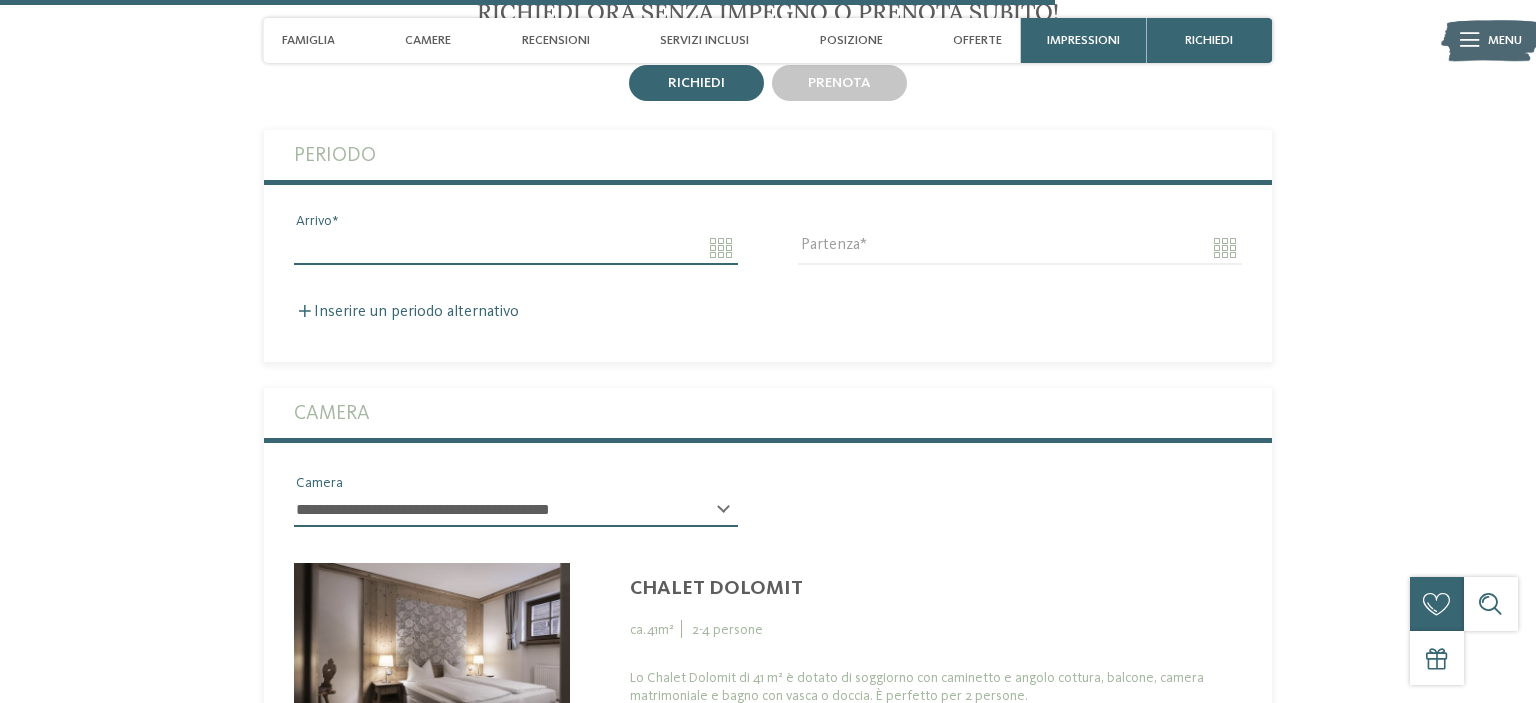 click on "Arrivo" at bounding box center [516, 248] 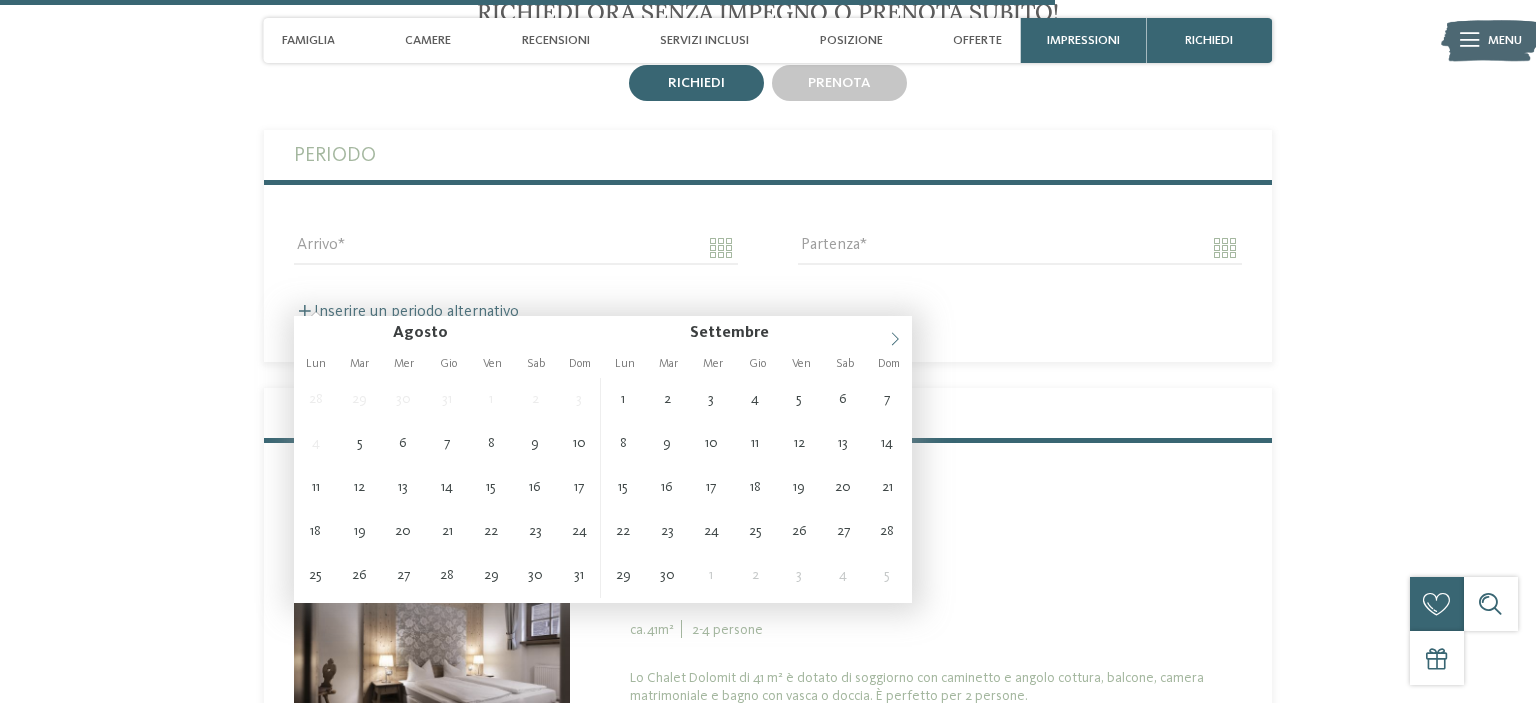 click 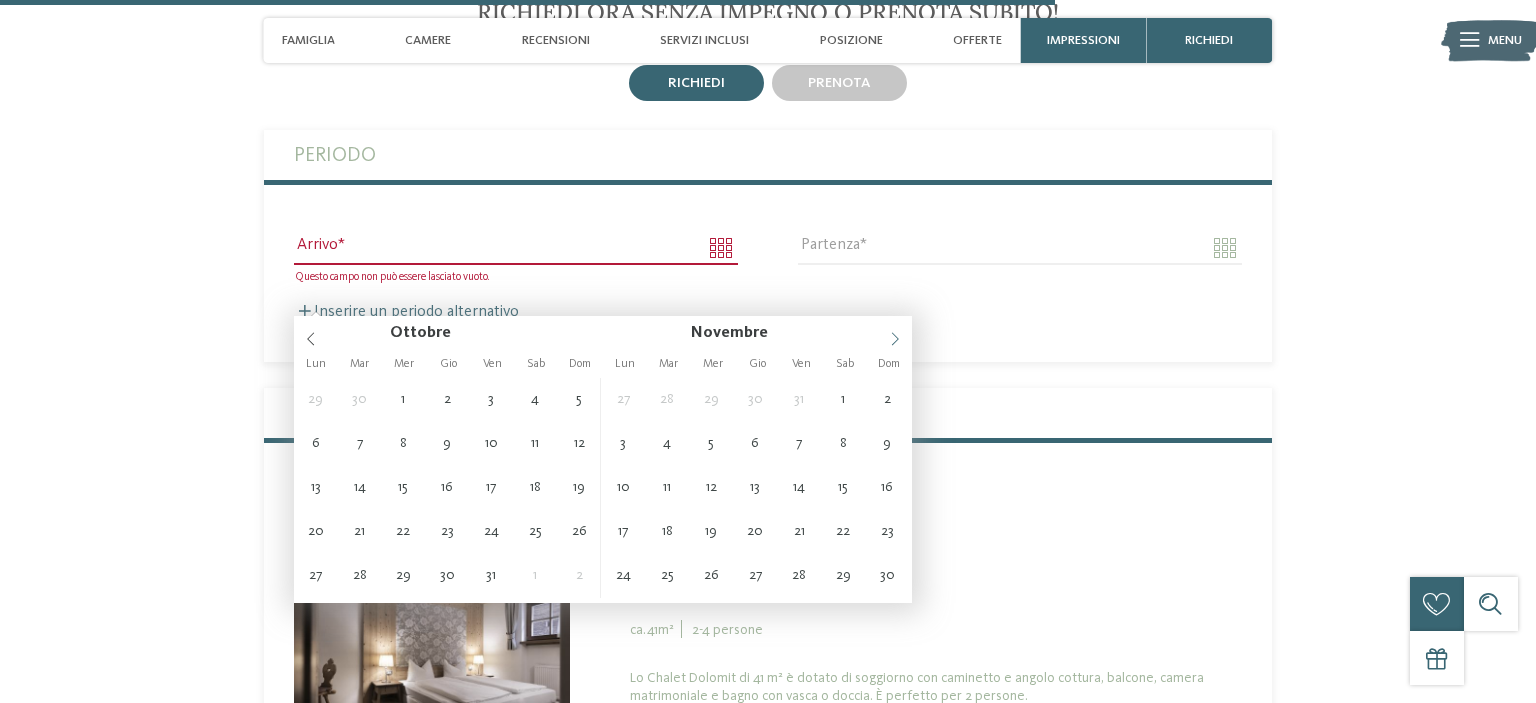 click 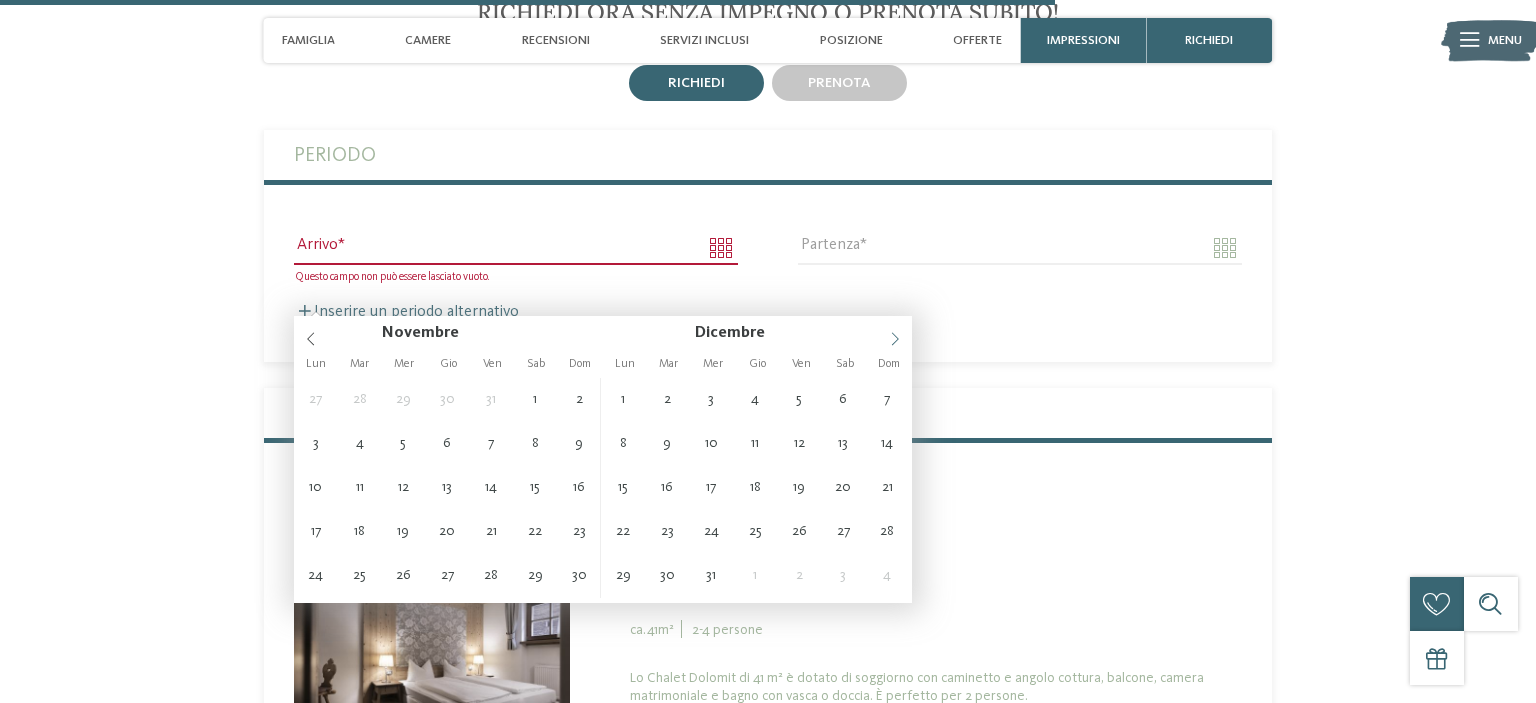 type on "****" 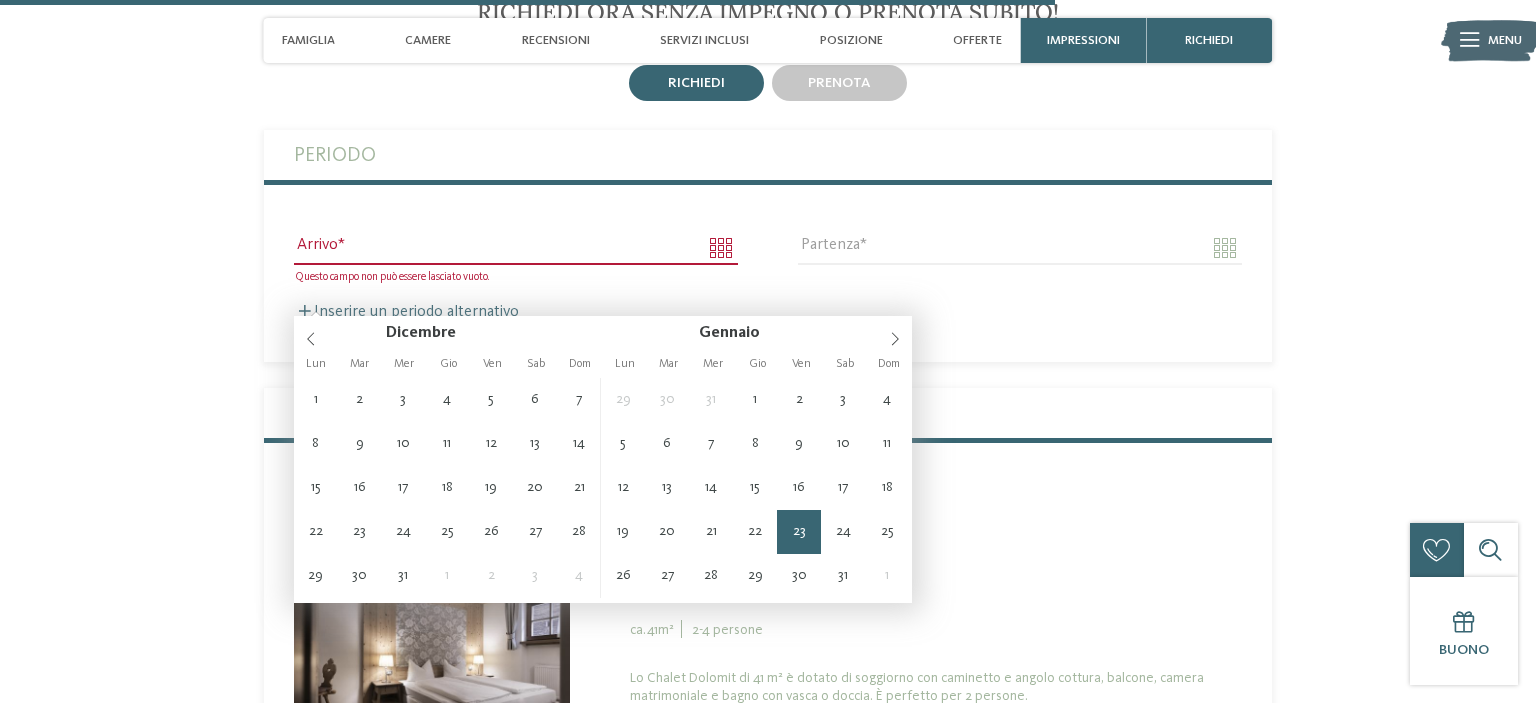 type on "**********" 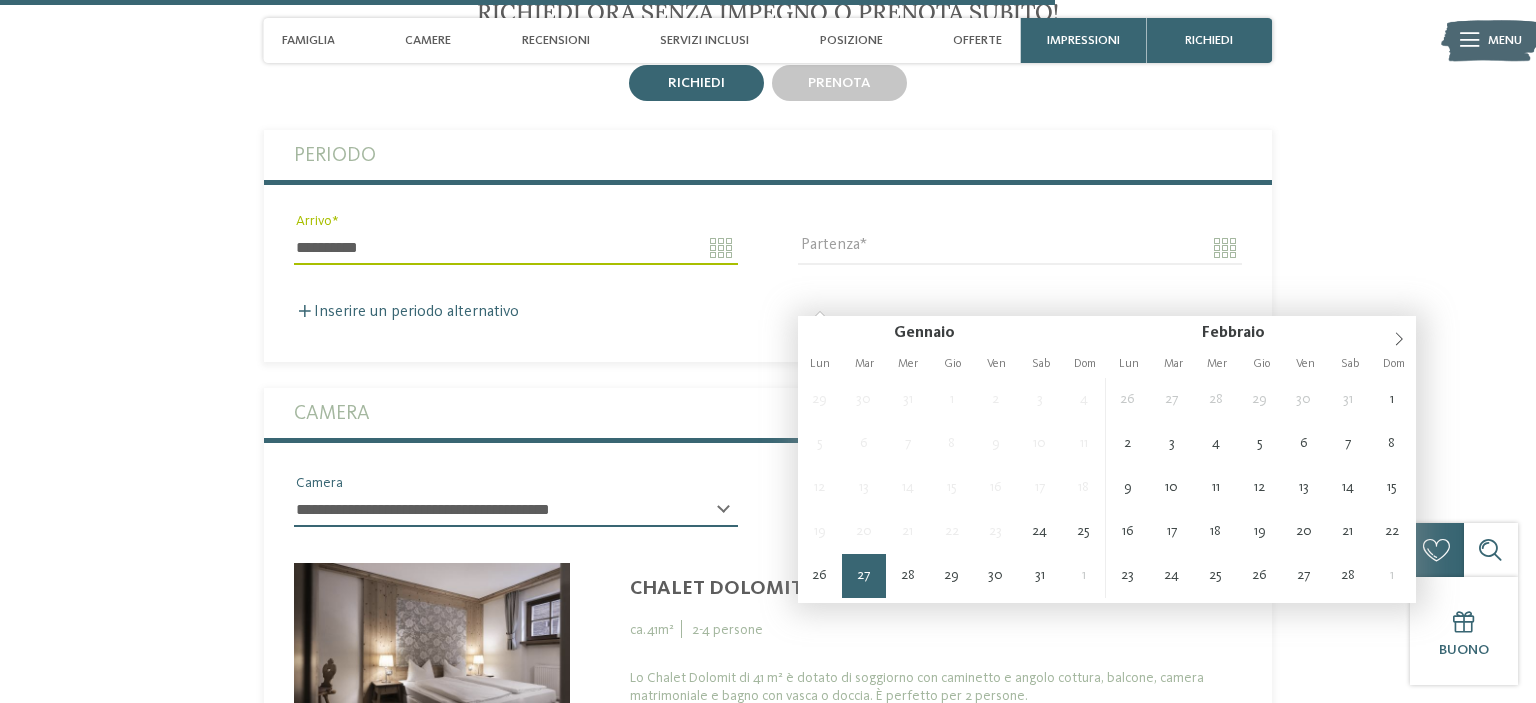 type on "**********" 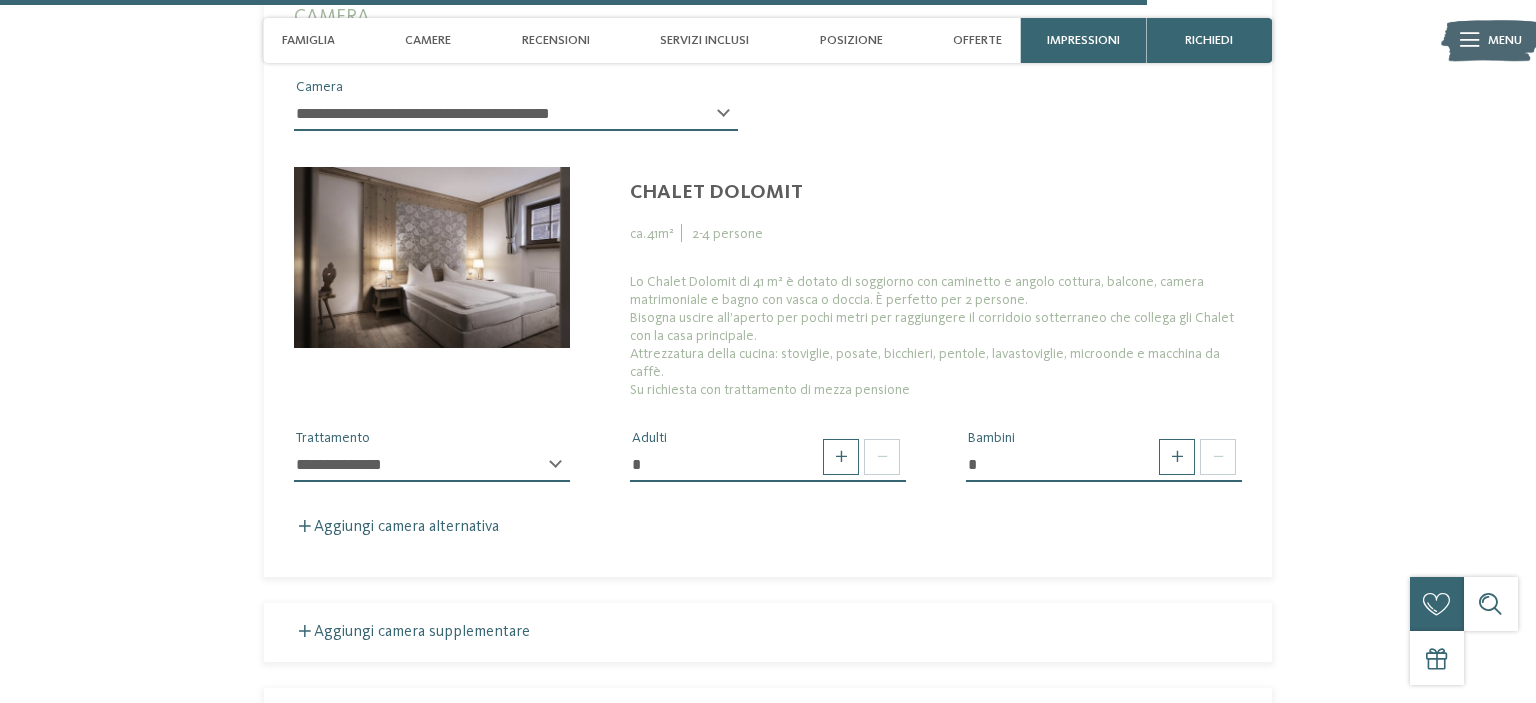 scroll, scrollTop: 5193, scrollLeft: 0, axis: vertical 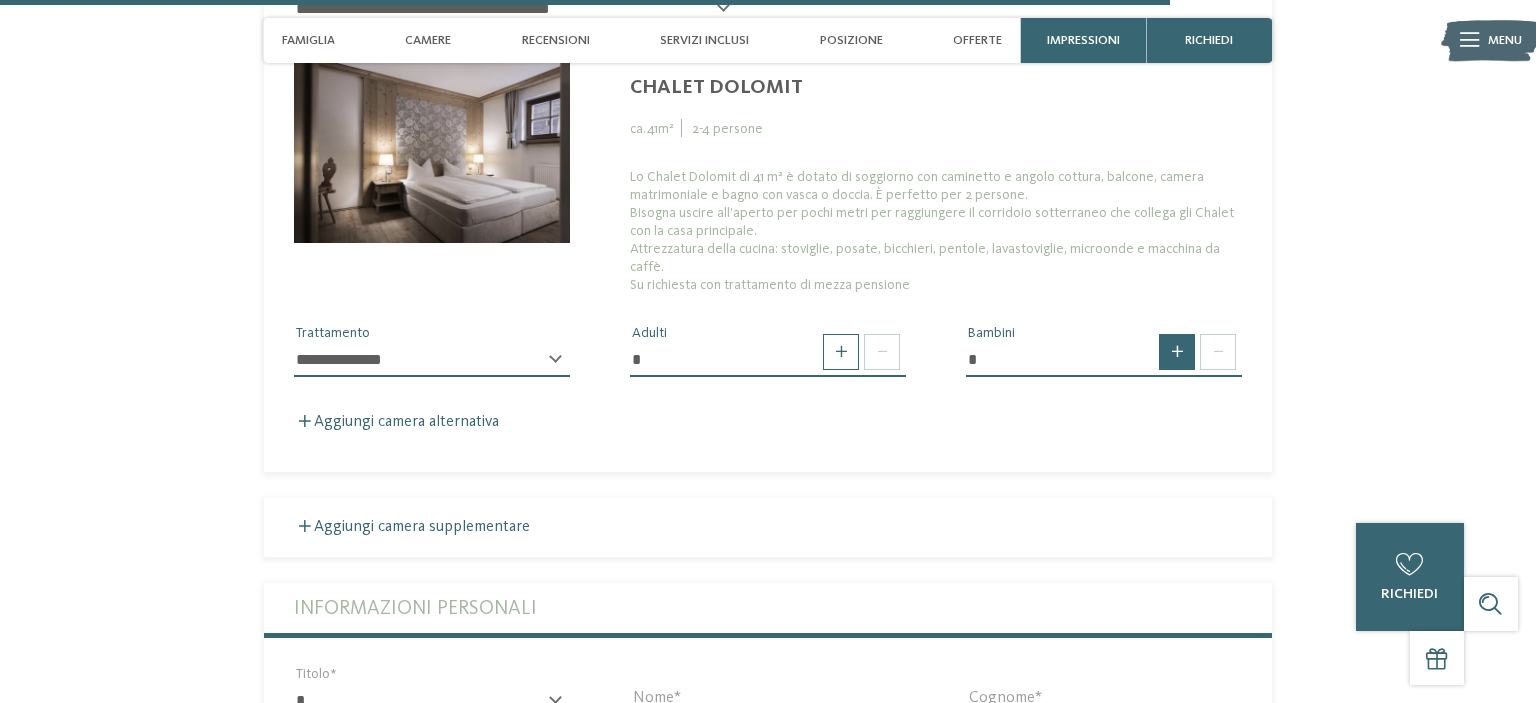 click at bounding box center [1177, 352] 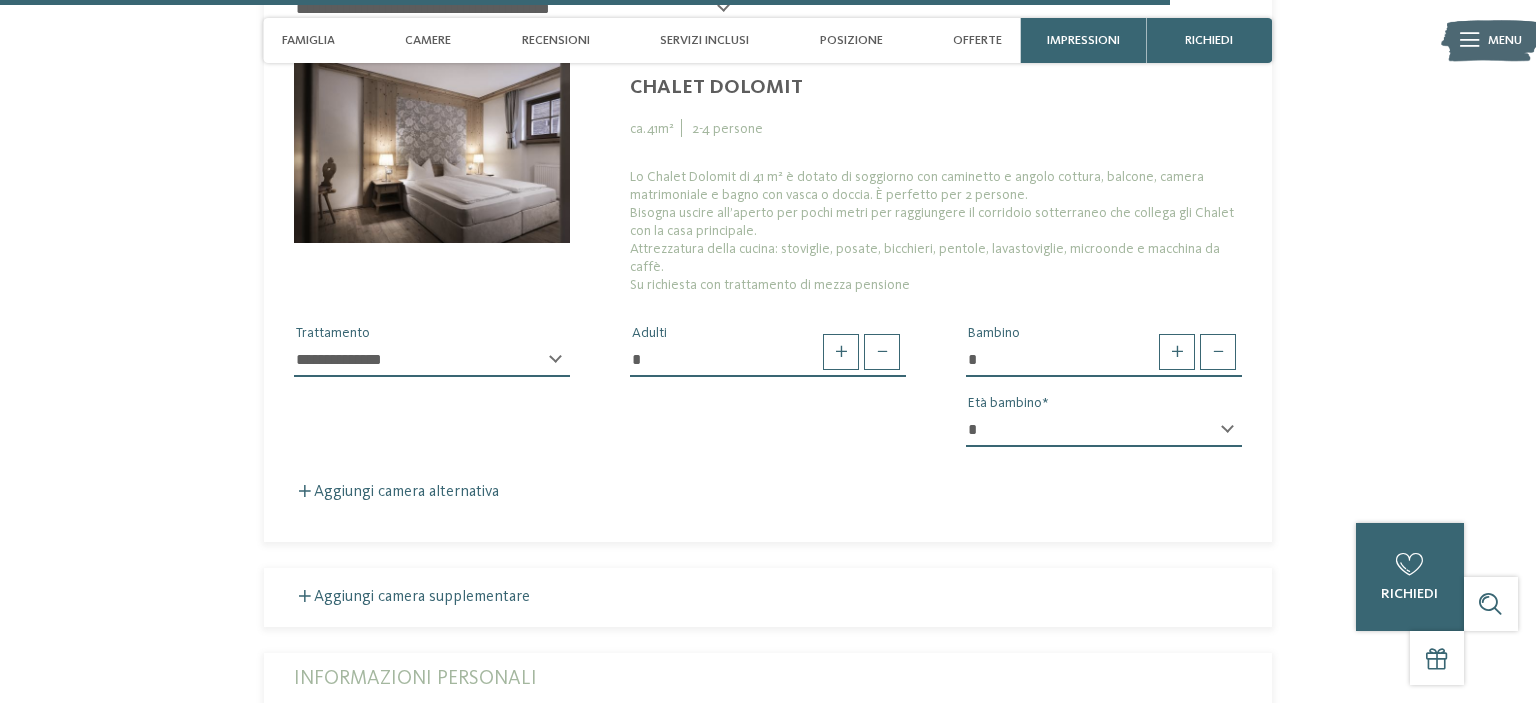 click on "* * * * * * * * * * * ** ** ** ** ** ** ** **" at bounding box center [1104, 430] 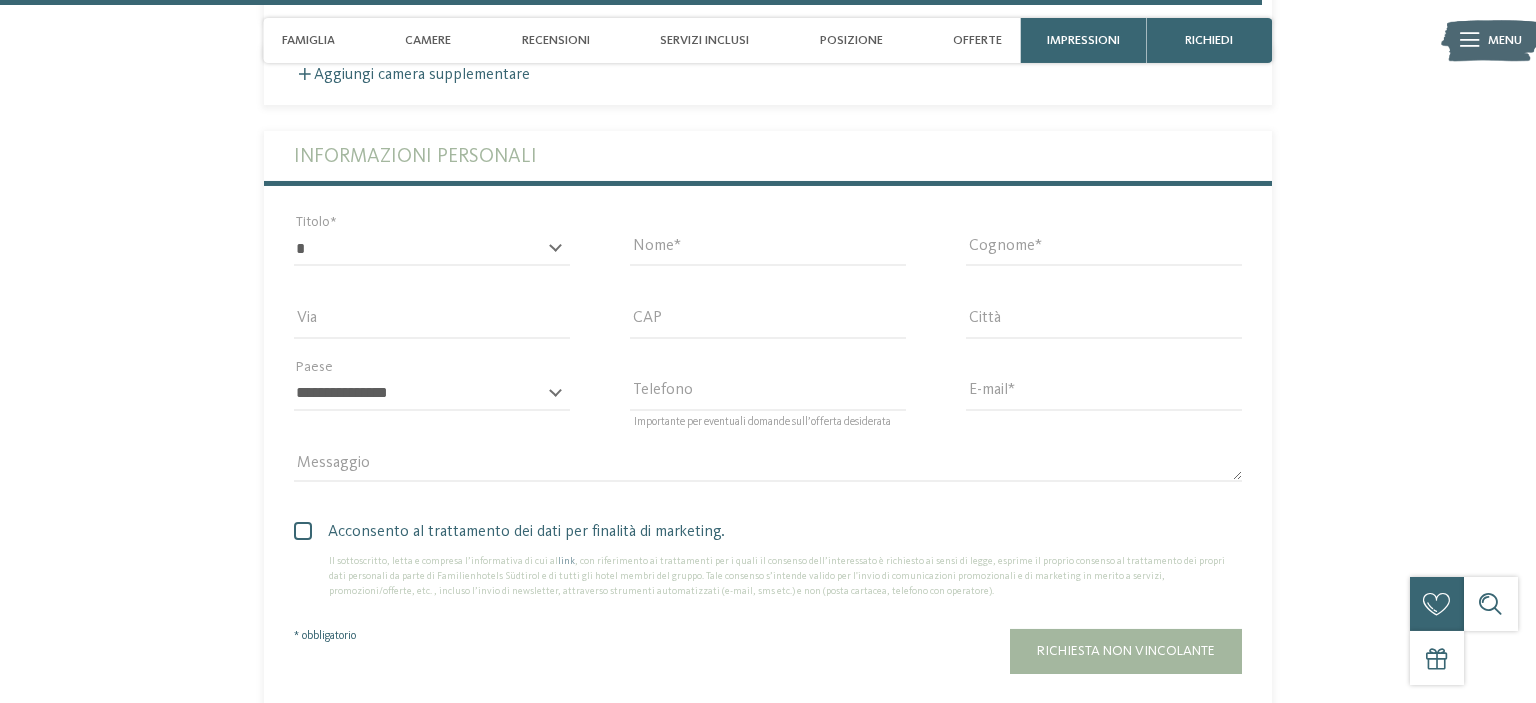 scroll, scrollTop: 5721, scrollLeft: 0, axis: vertical 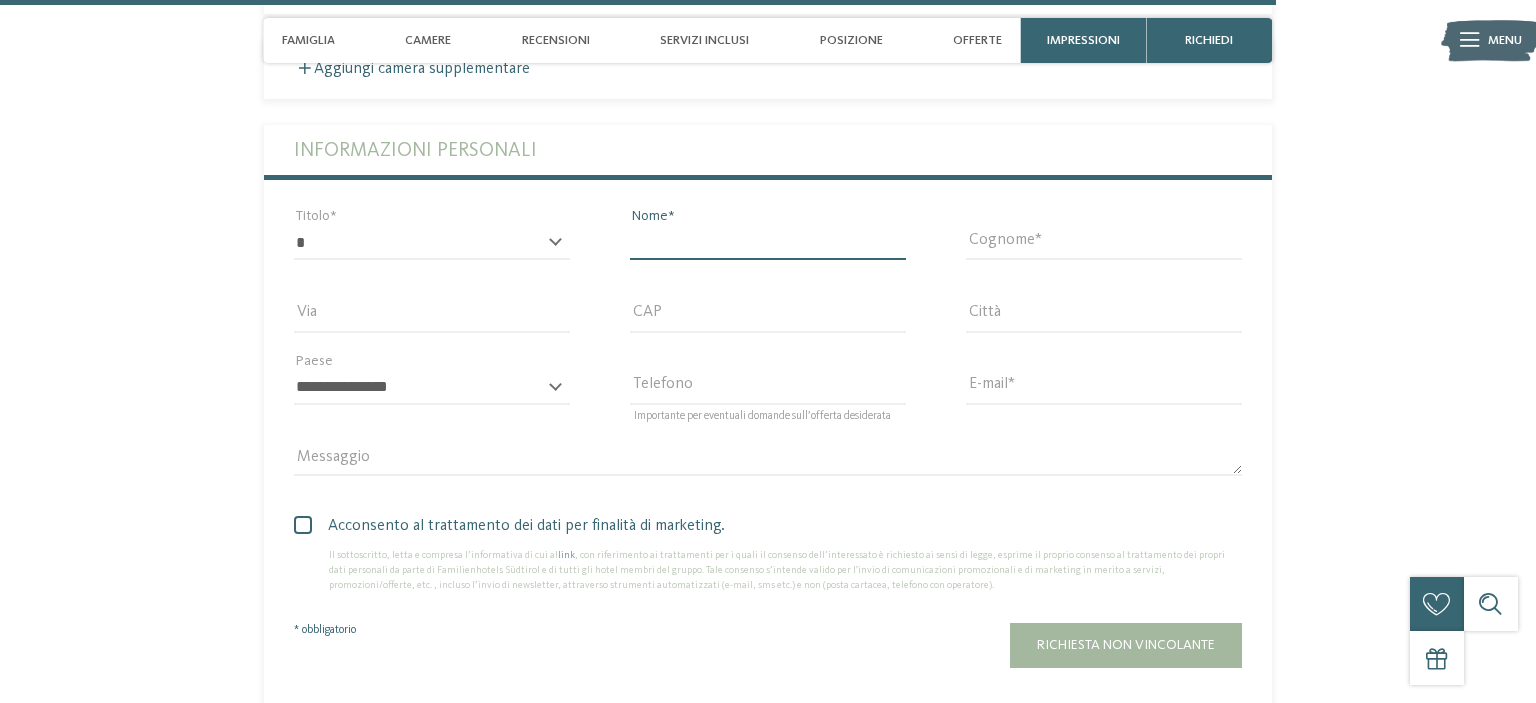 click on "Nome" at bounding box center [768, 243] 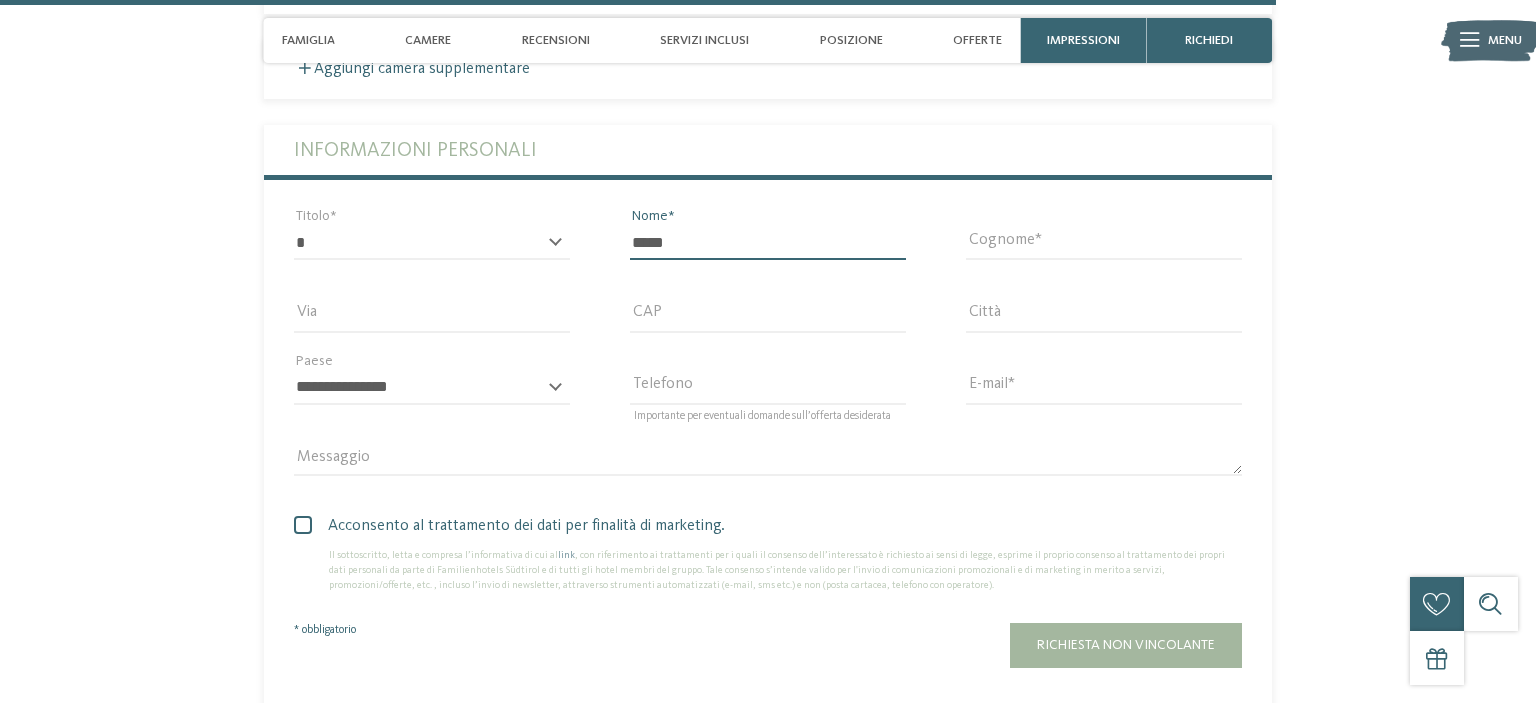 type on "*****" 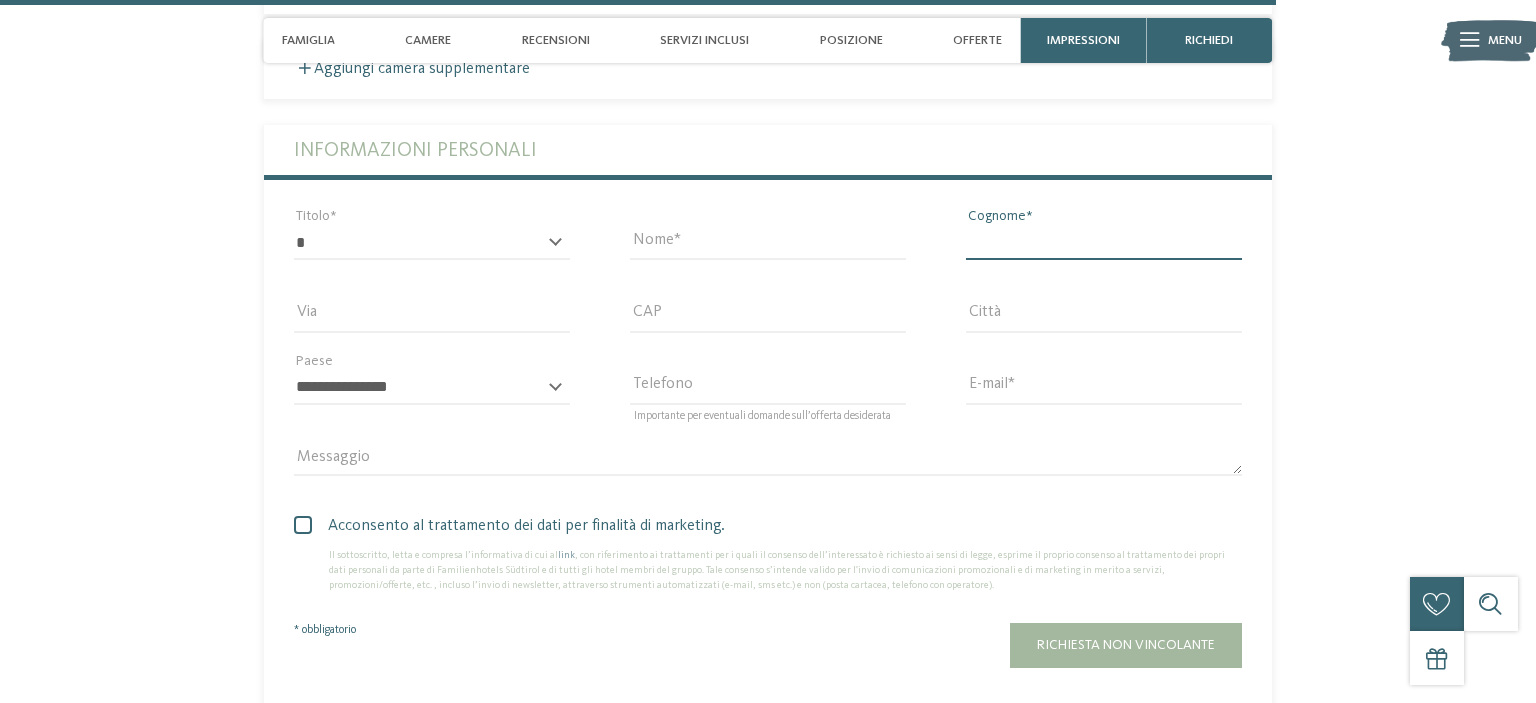 click on "Cognome" at bounding box center [1104, 243] 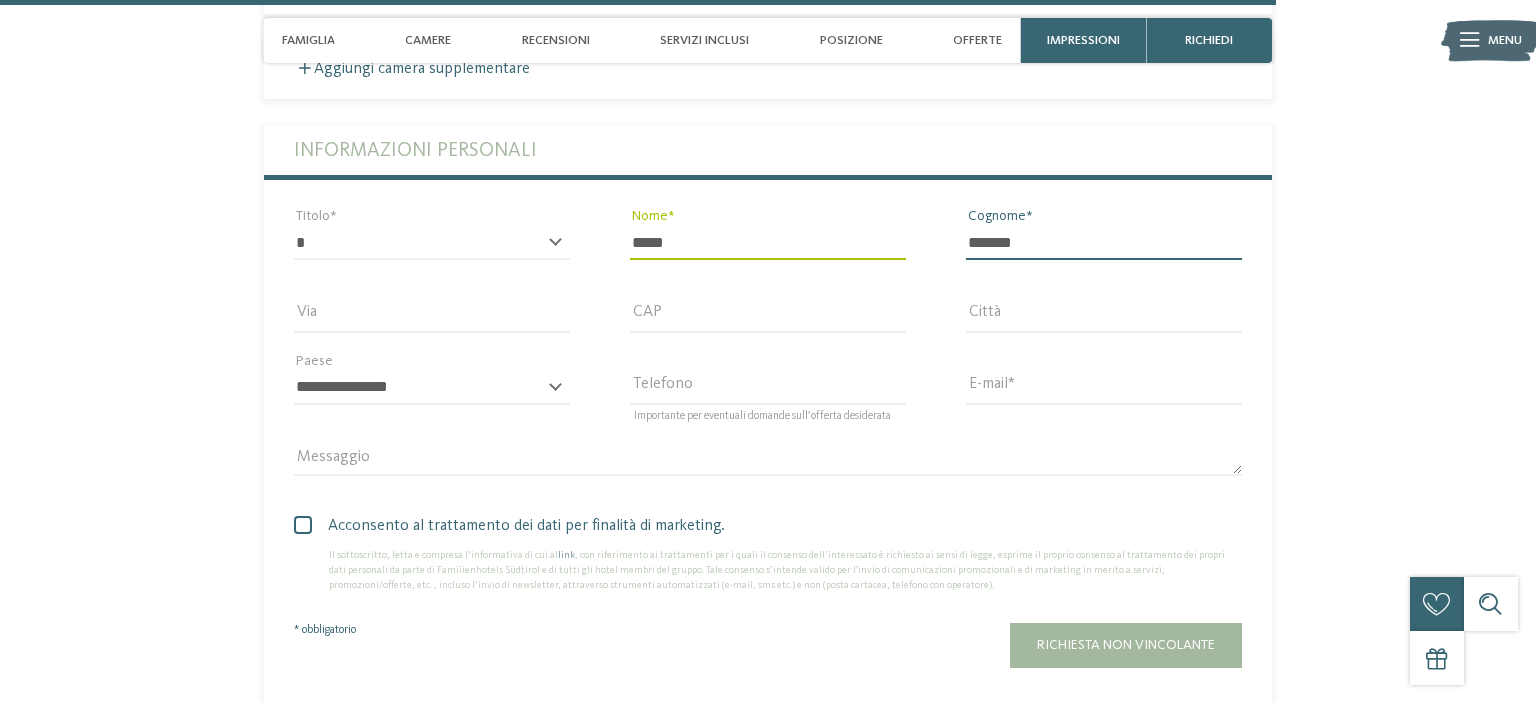type on "*******" 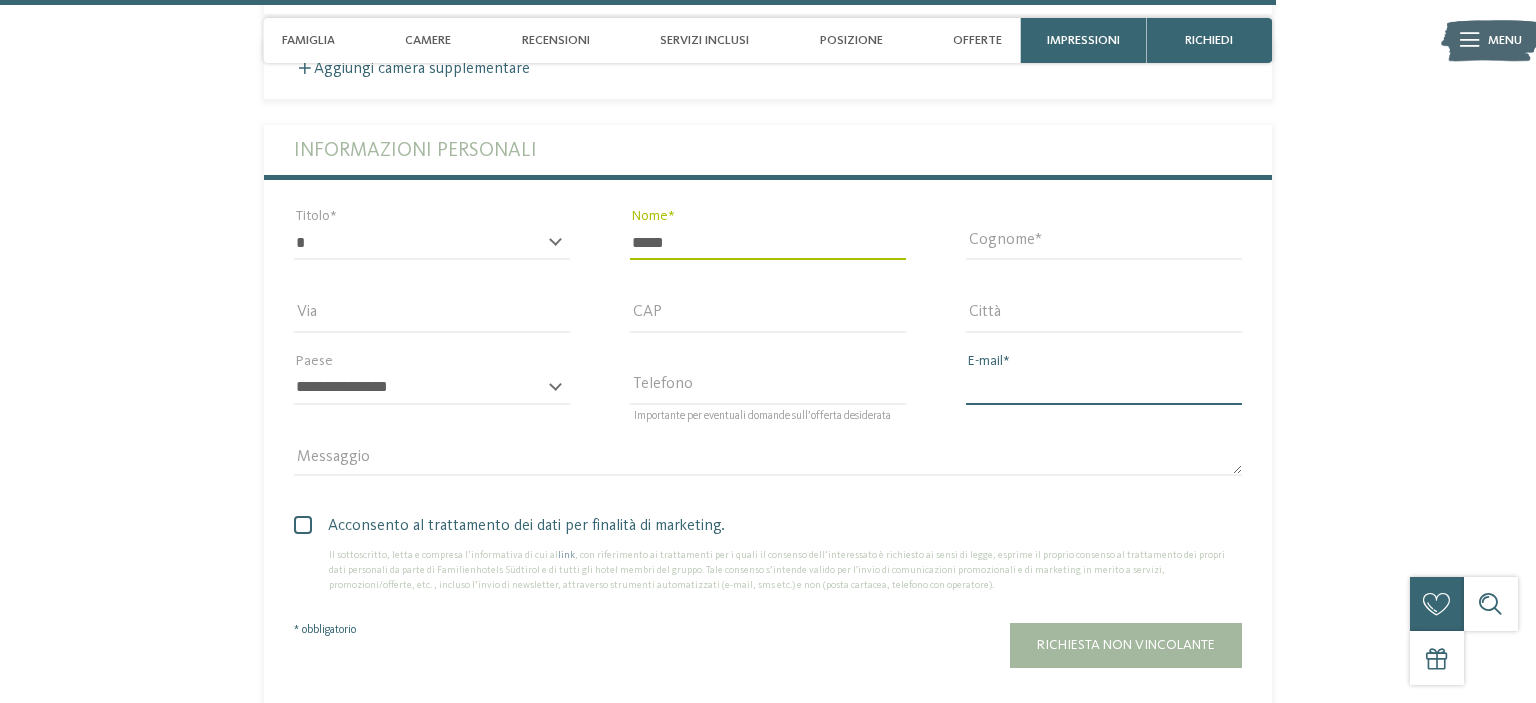 click on "E-mail" at bounding box center [1104, 388] 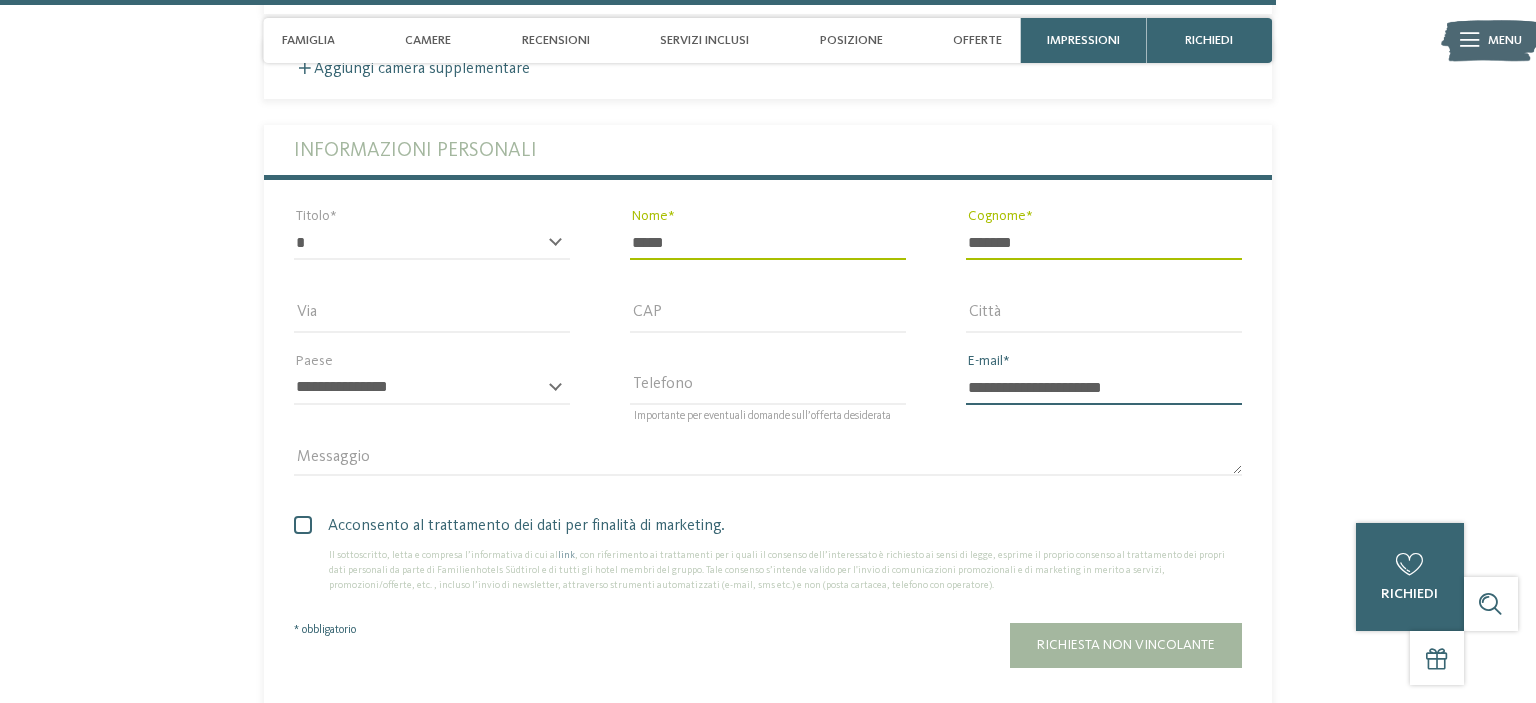 type on "**********" 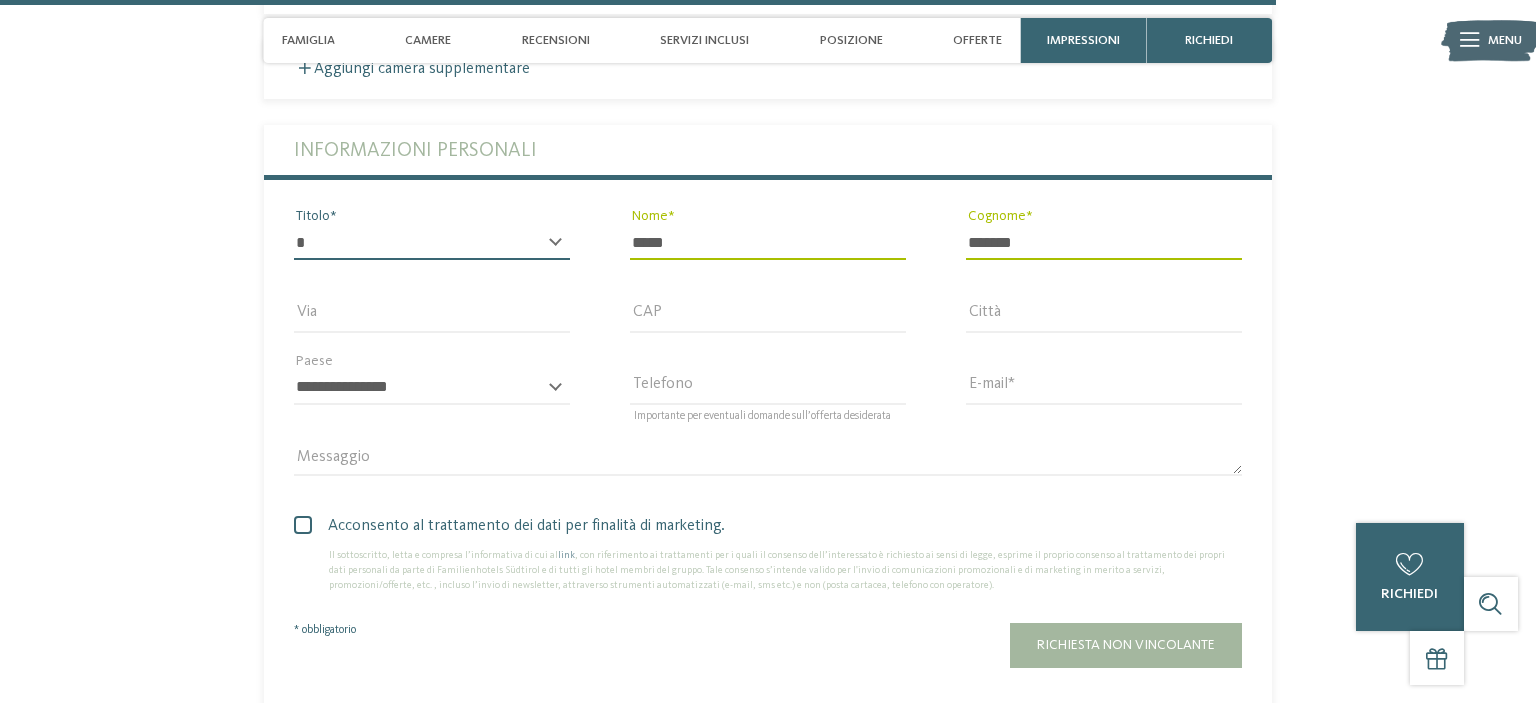 click on "* ****** ******* ******** ******" at bounding box center [432, 243] 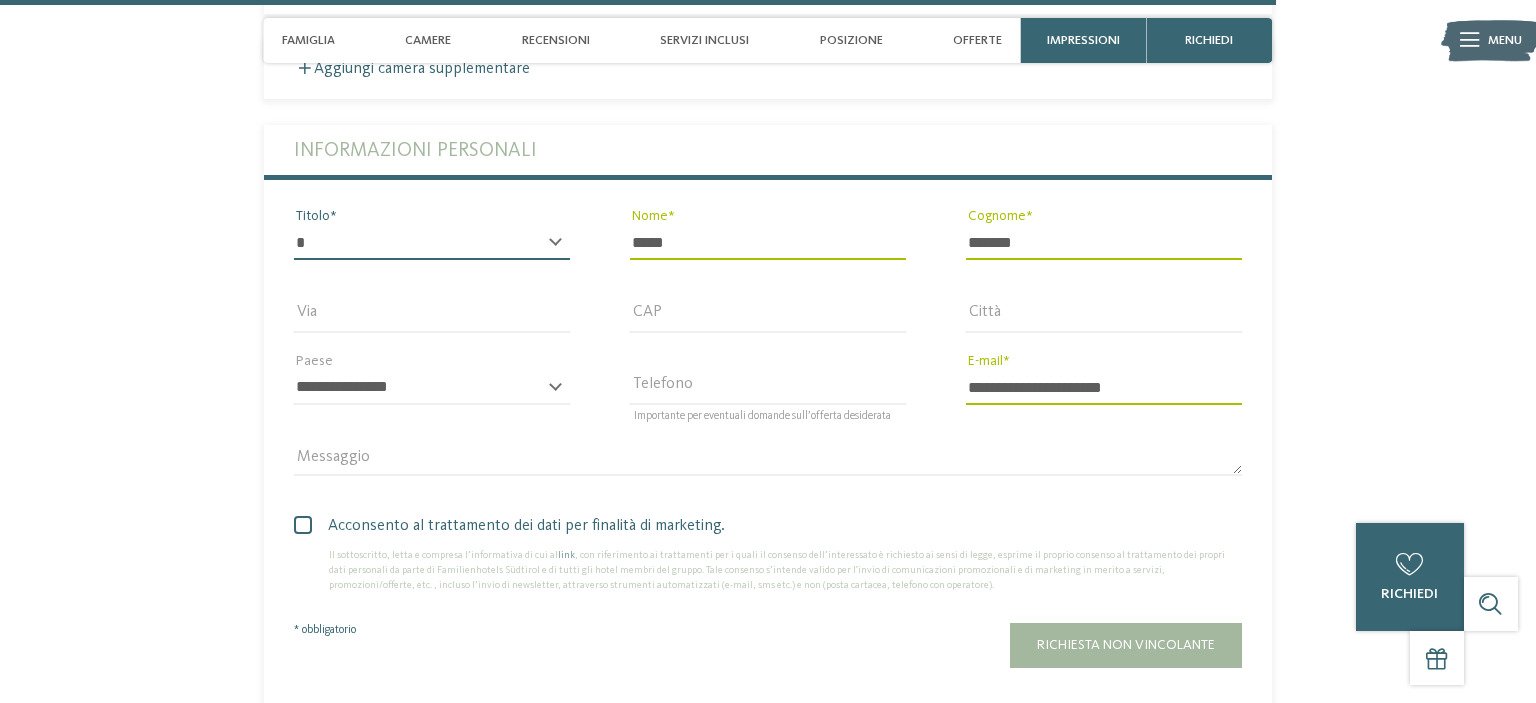 select on "*" 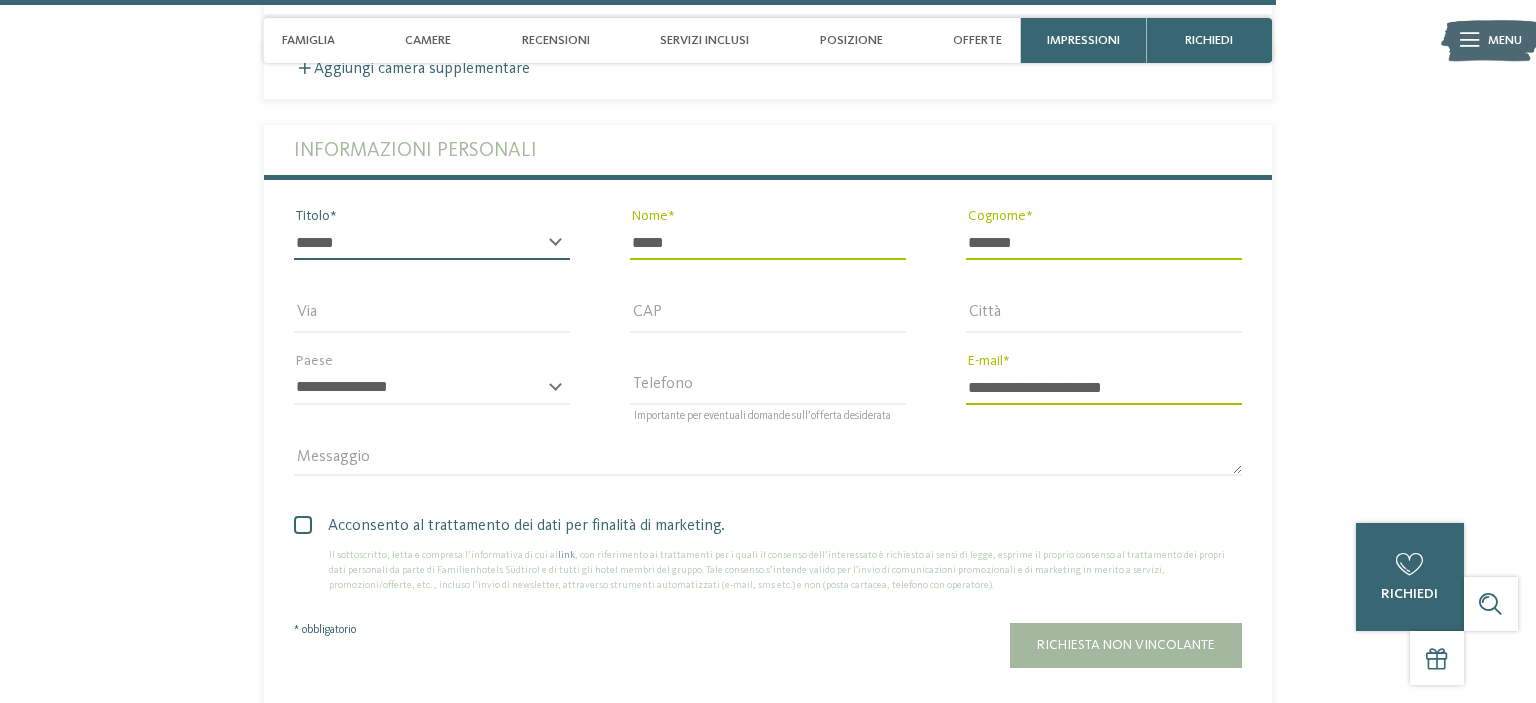 click on "*******" at bounding box center (0, 0) 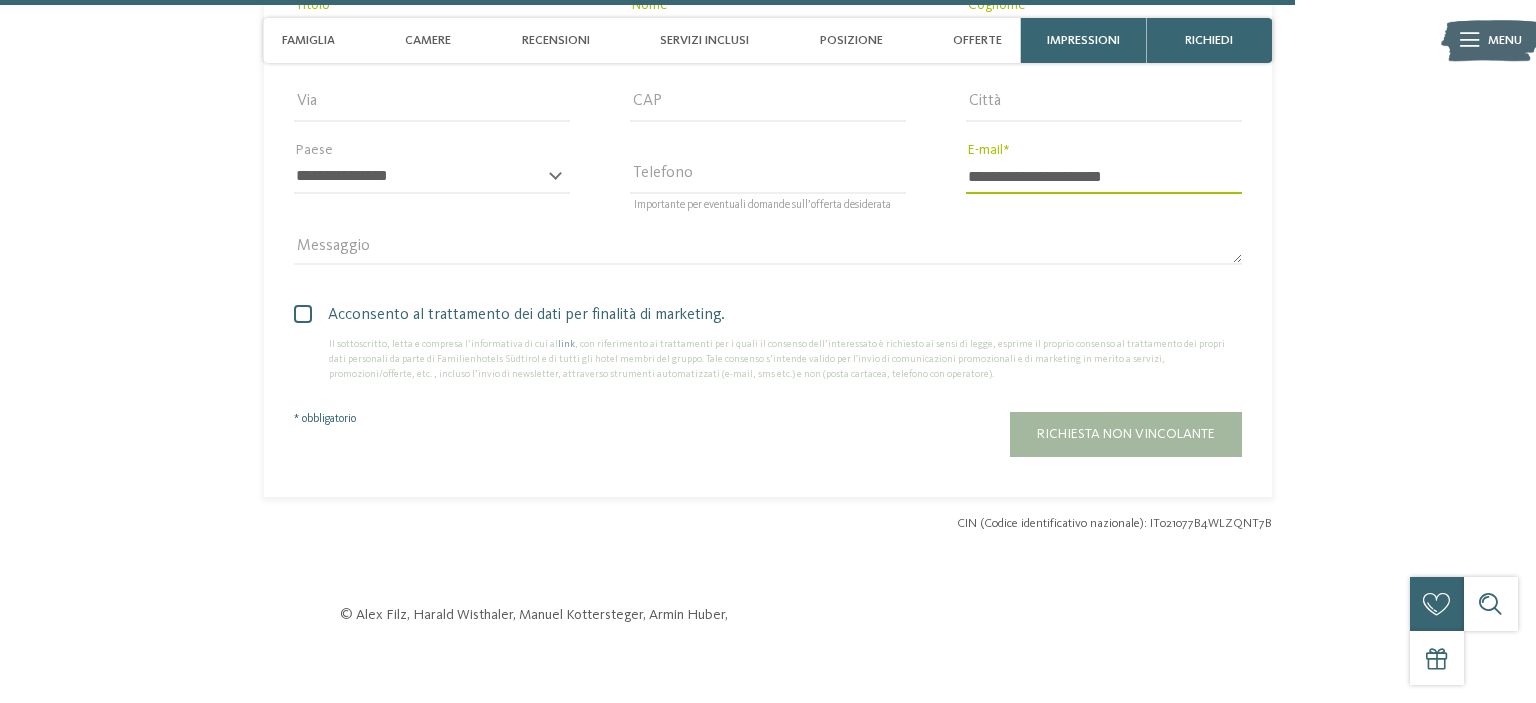 scroll, scrollTop: 5932, scrollLeft: 0, axis: vertical 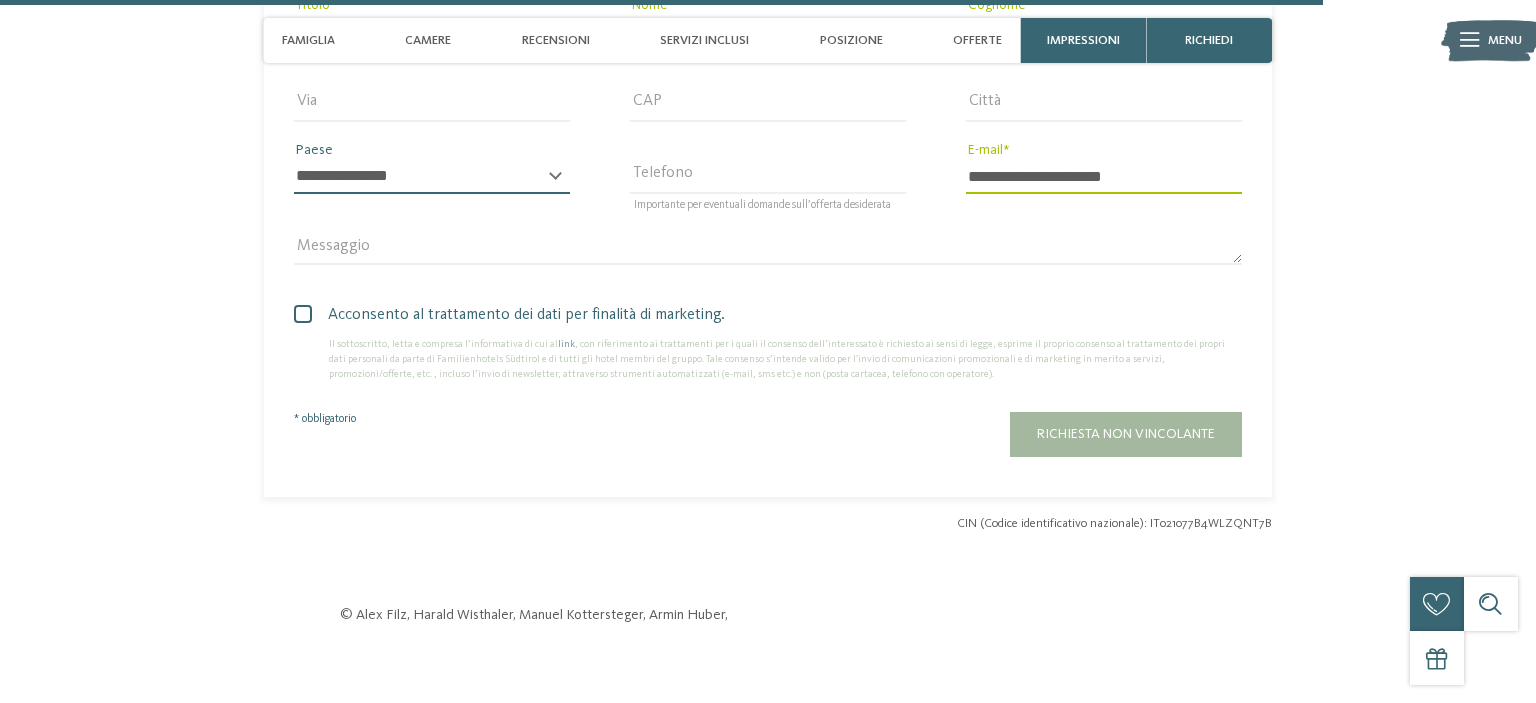 click on "**********" at bounding box center [432, 177] 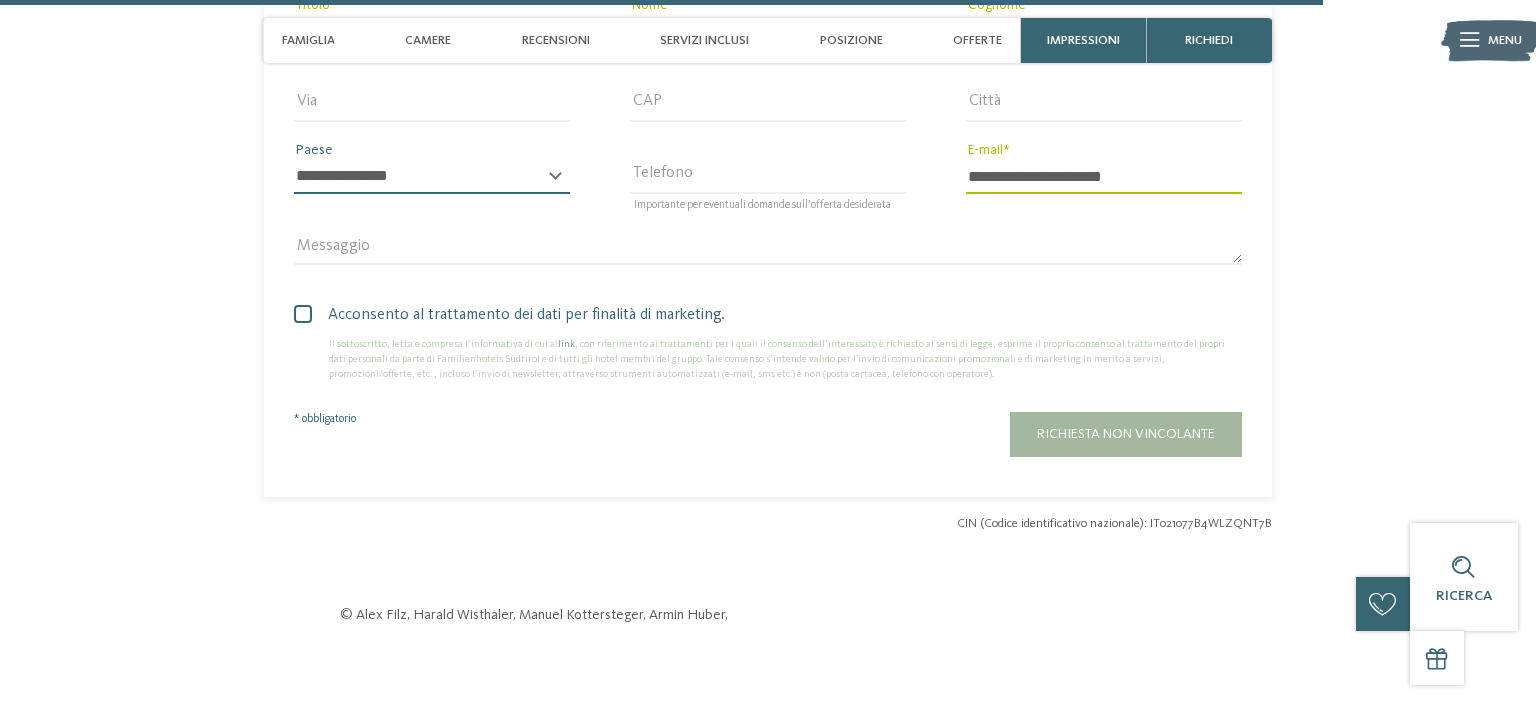 select on "**" 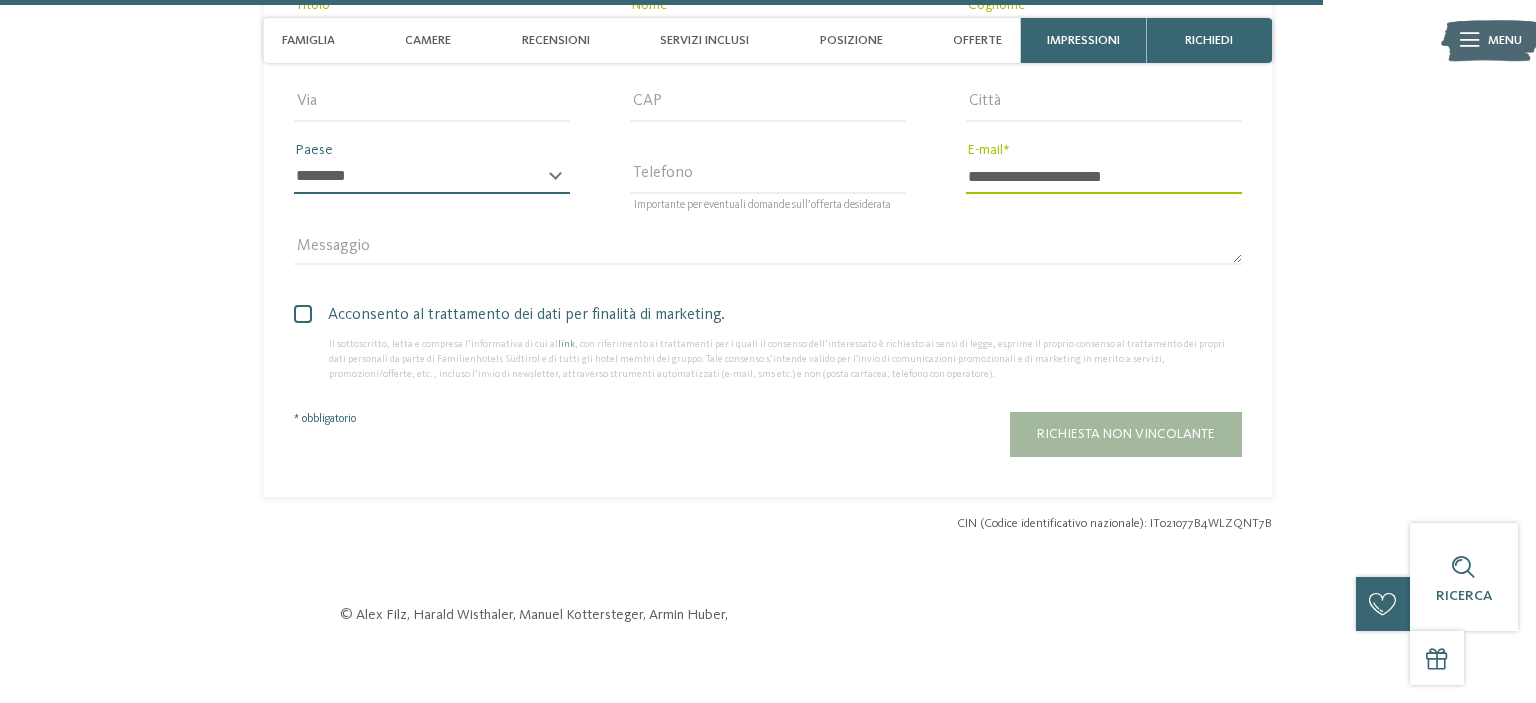 click on "******" at bounding box center [0, 0] 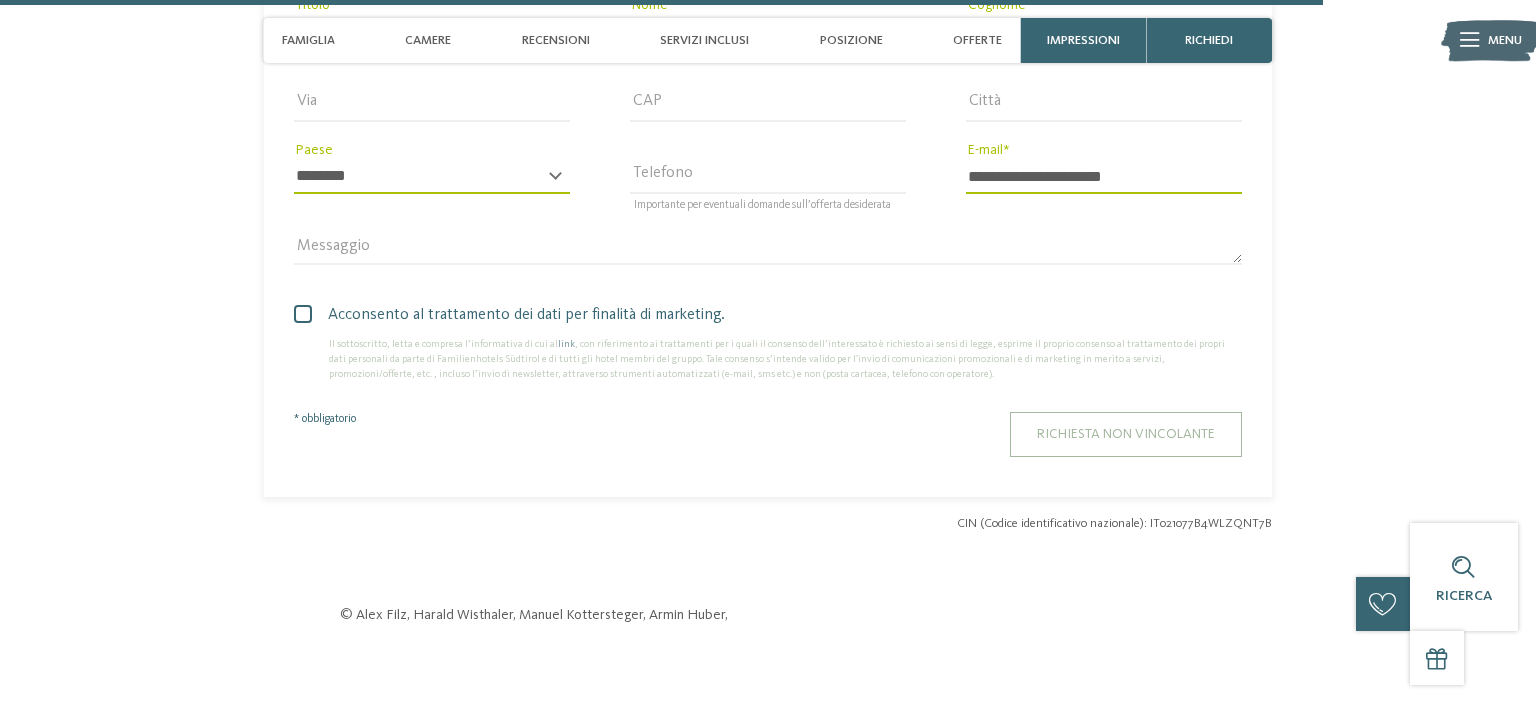 click on "Richiesta non vincolante" at bounding box center (1126, 434) 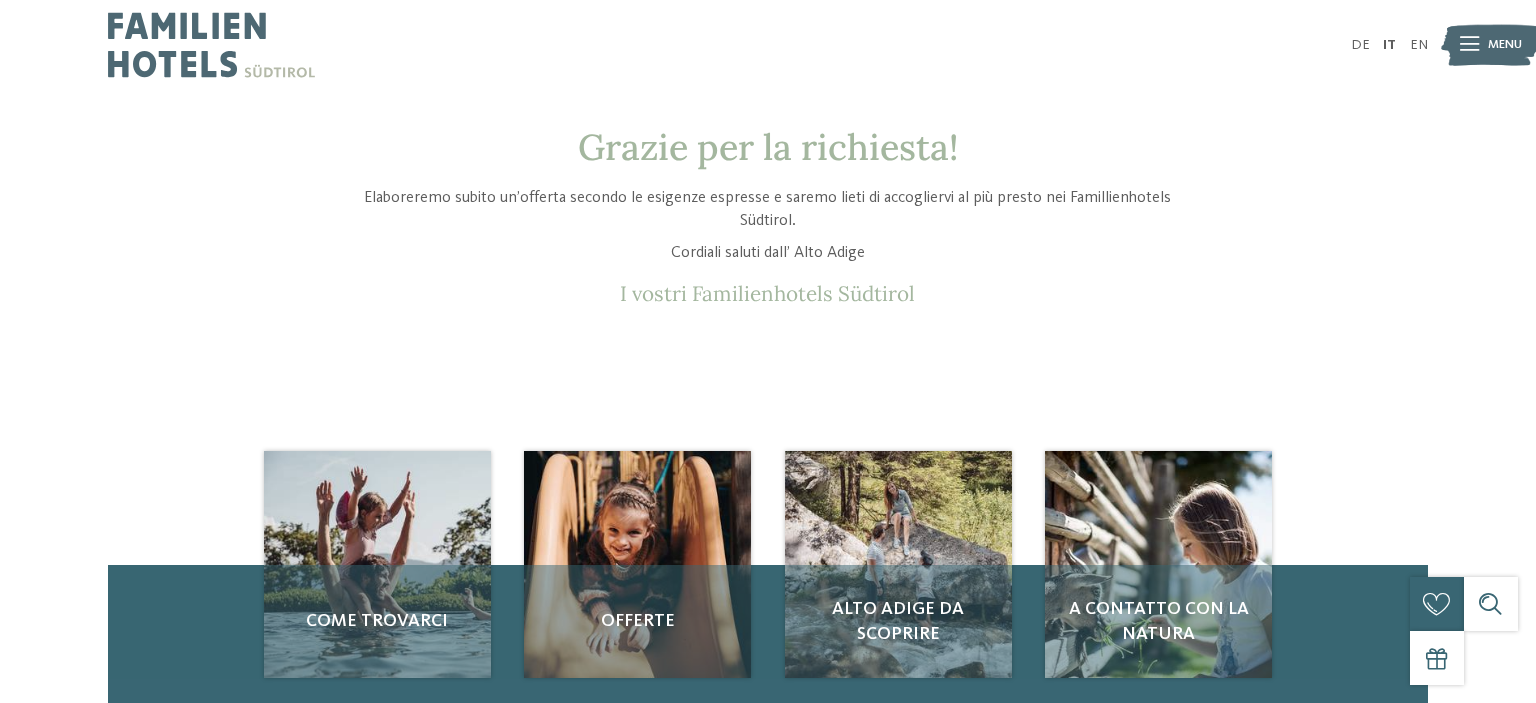 scroll, scrollTop: 0, scrollLeft: 0, axis: both 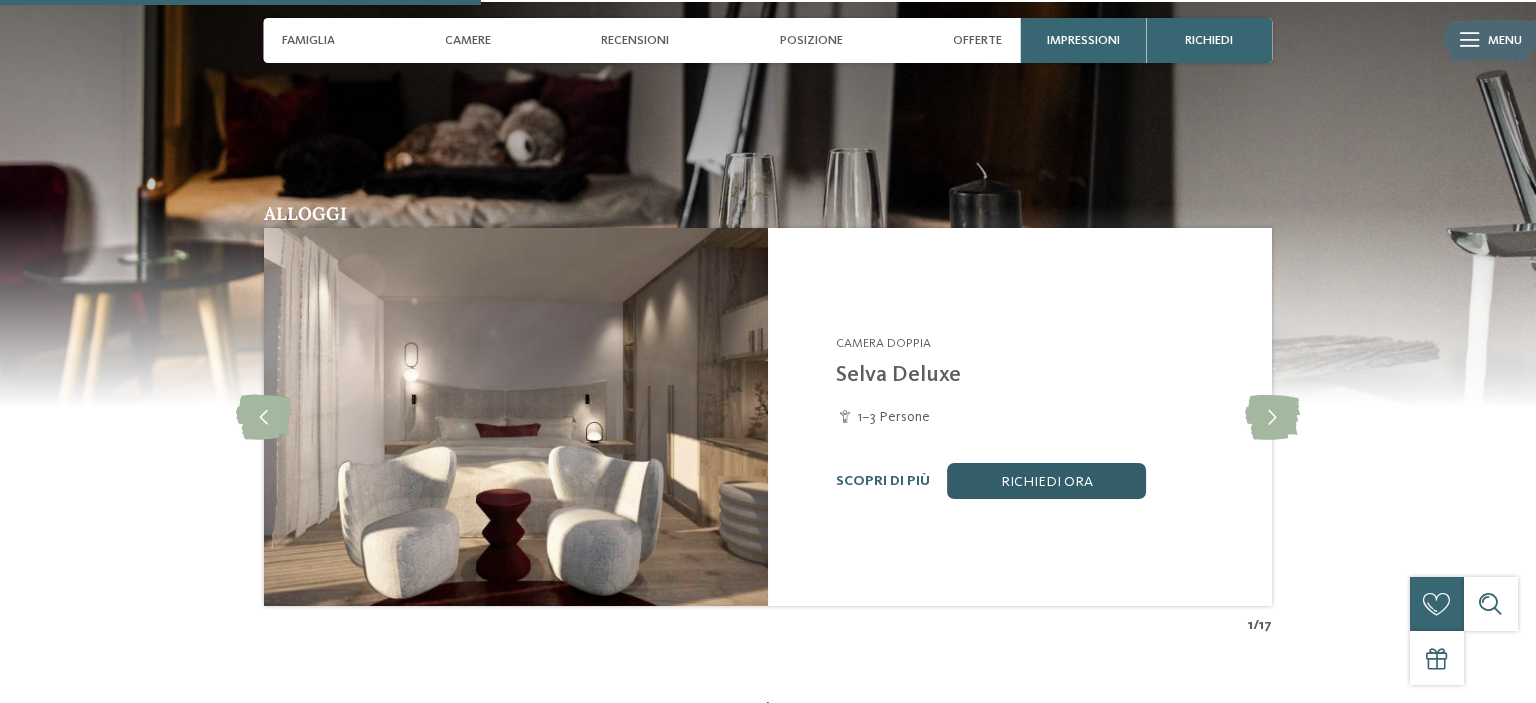 click on "Richiedi ora" at bounding box center [1047, 481] 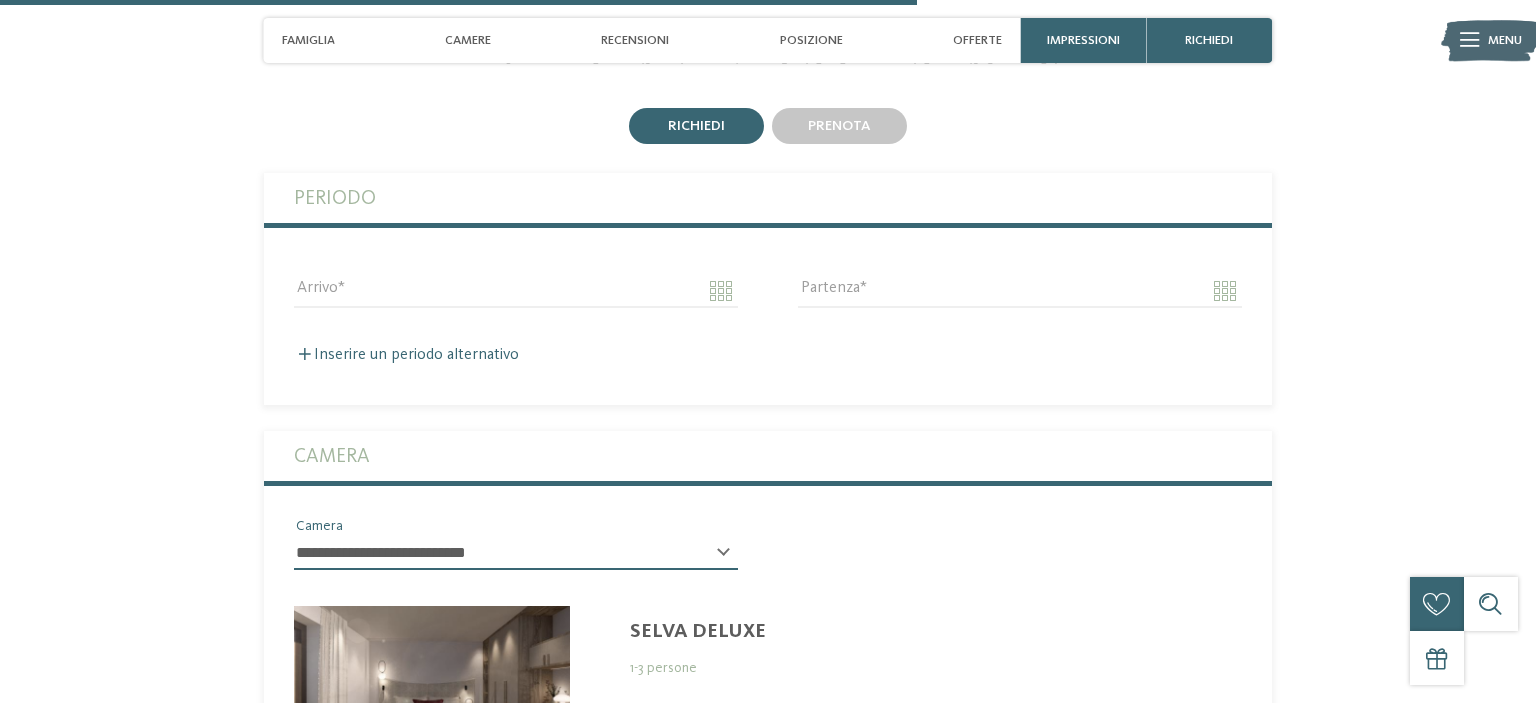scroll, scrollTop: 3245, scrollLeft: 0, axis: vertical 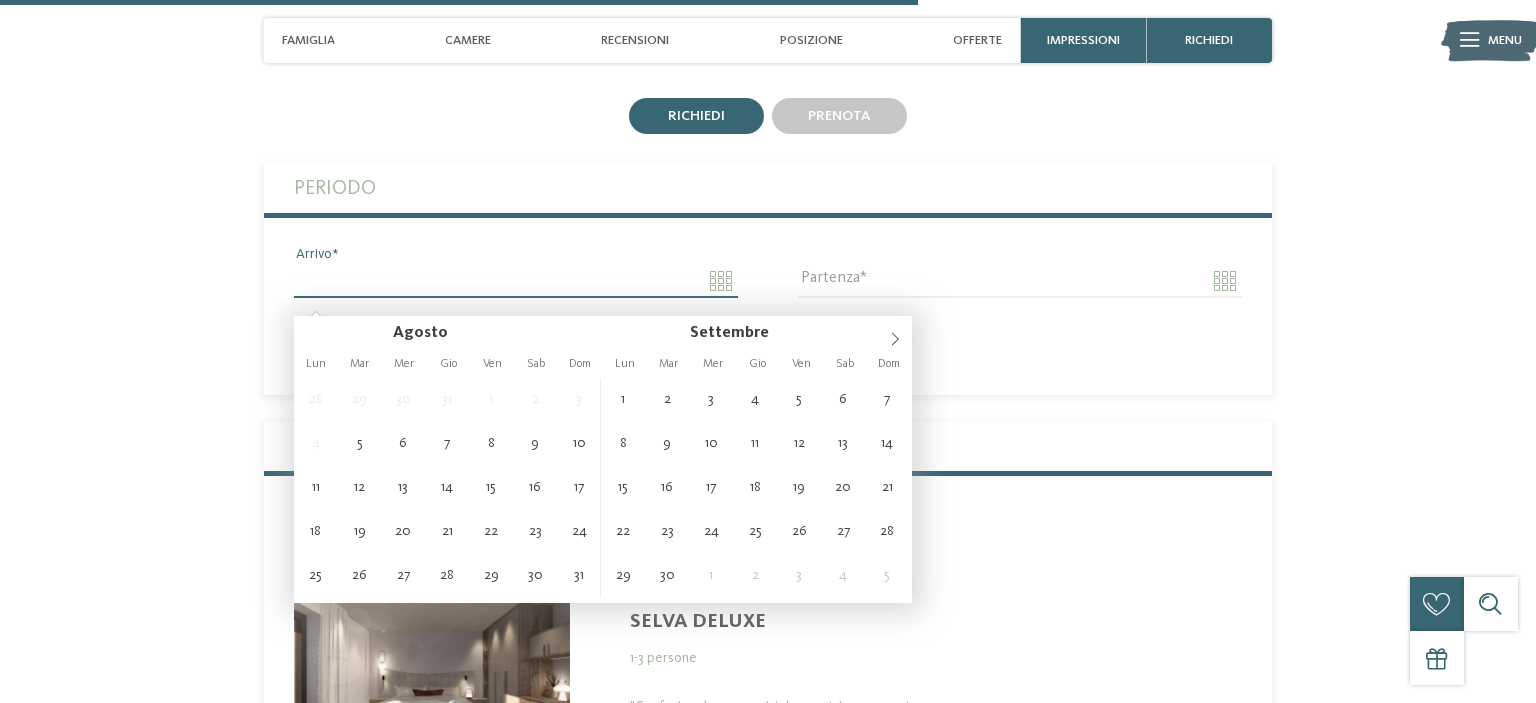 click on "Arrivo" at bounding box center (516, 281) 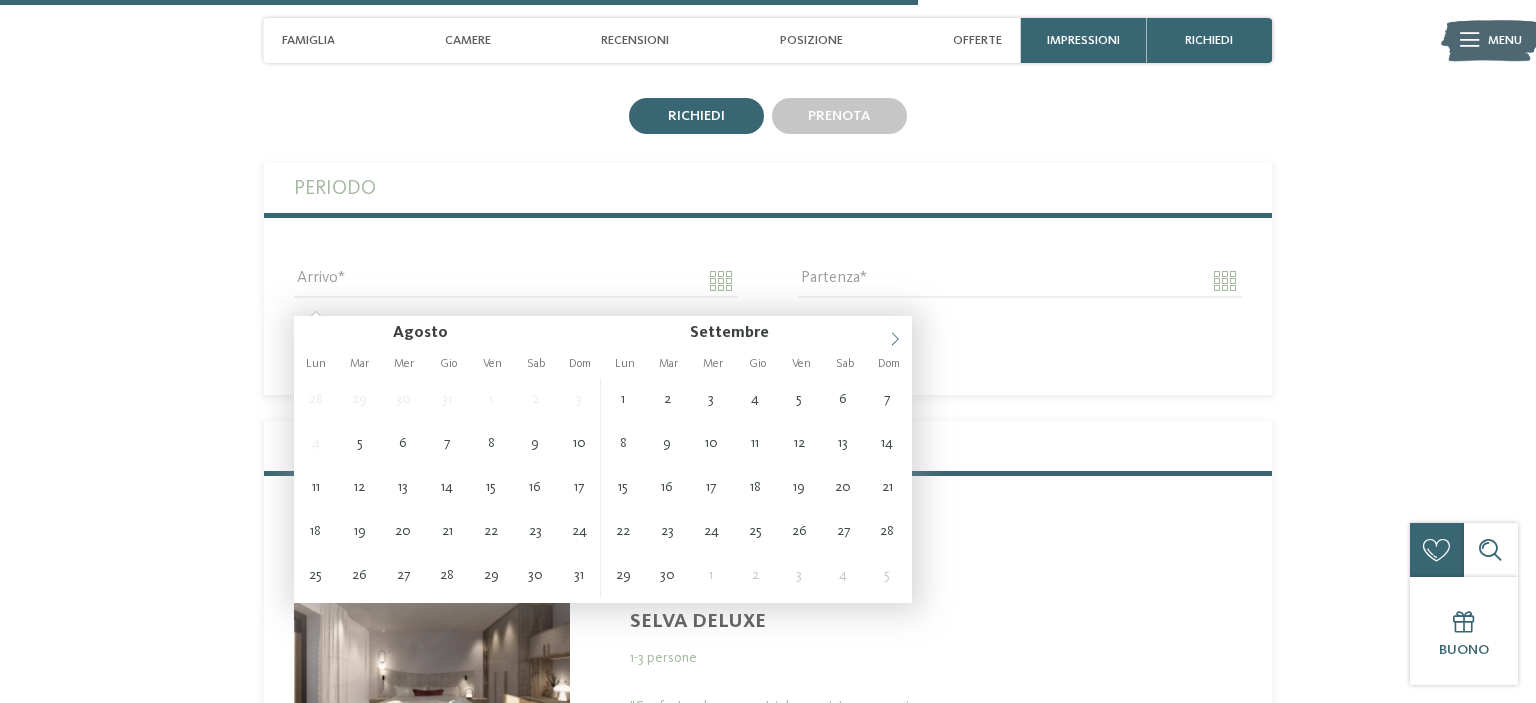 click 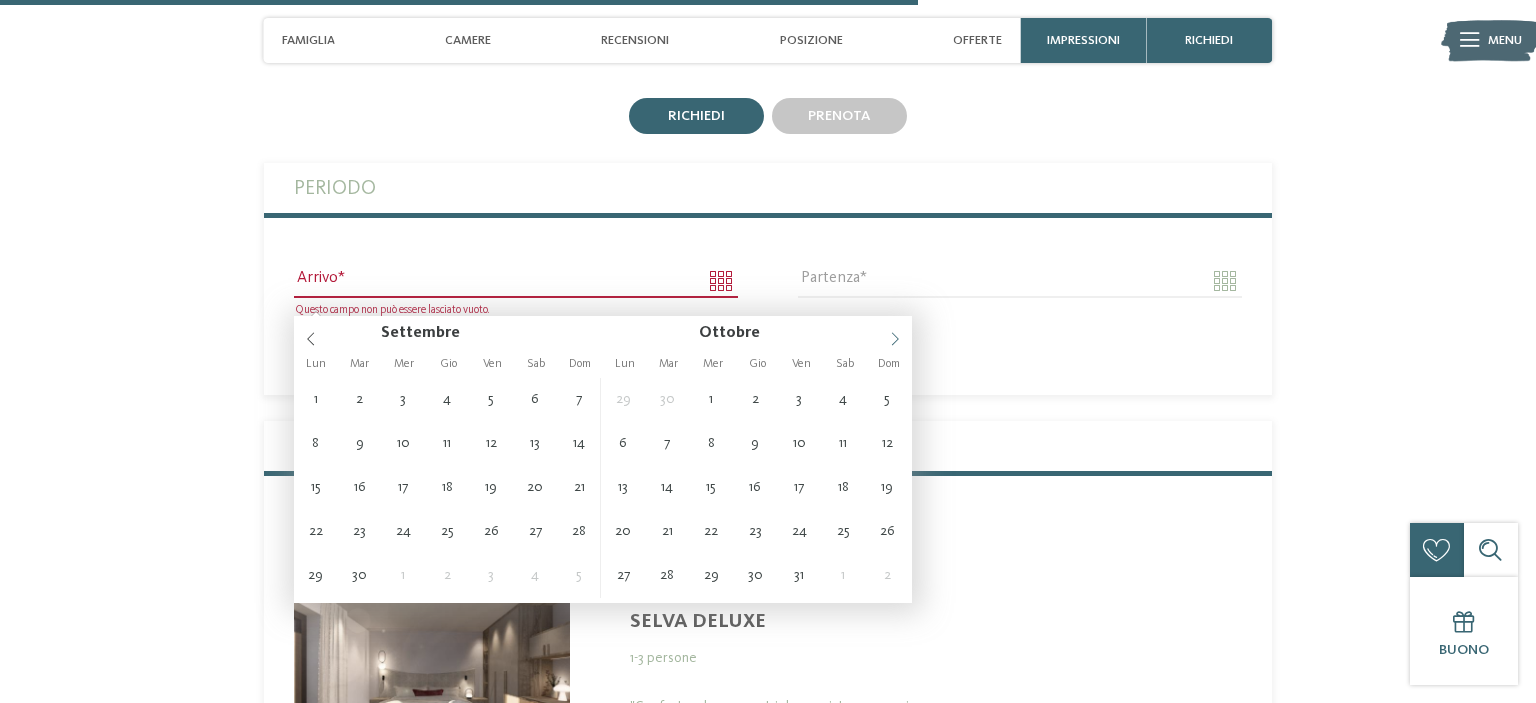 click 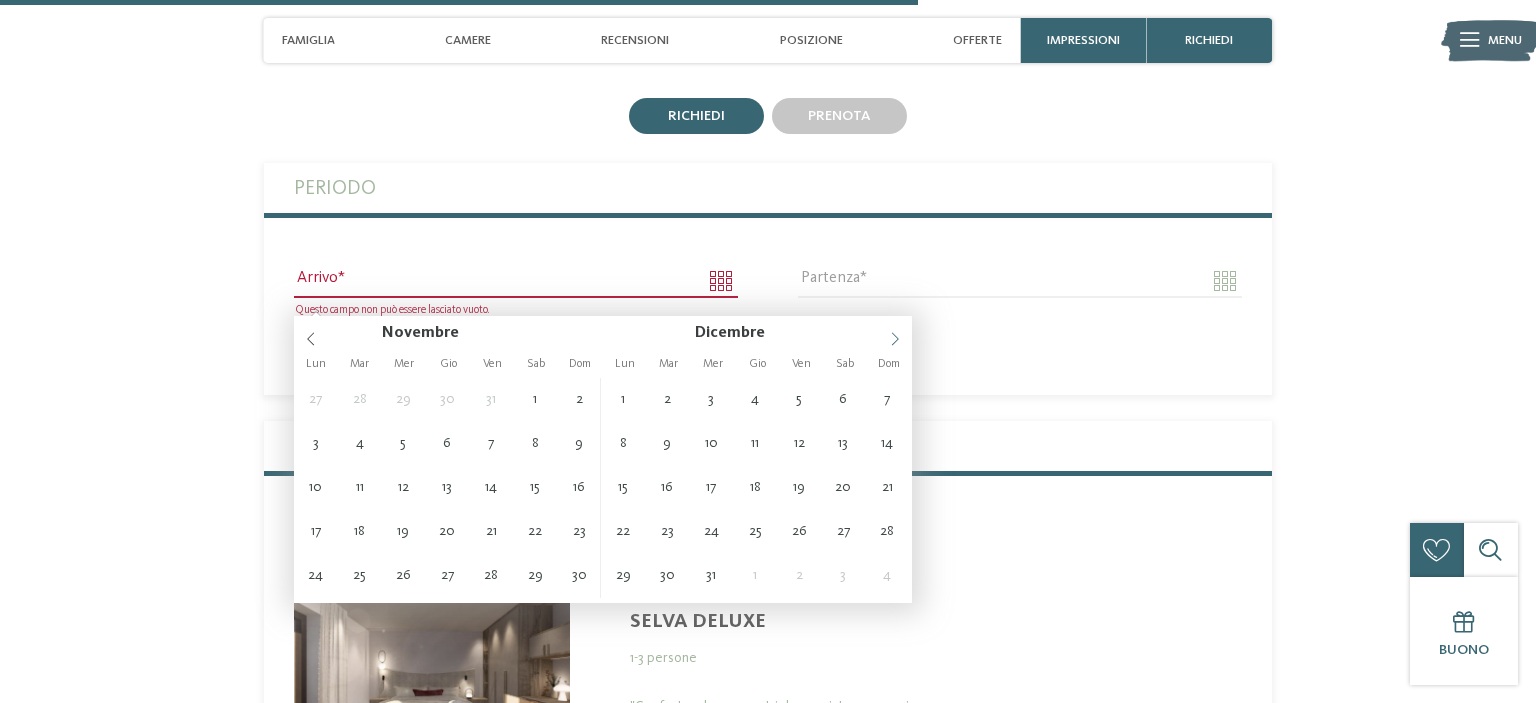 click 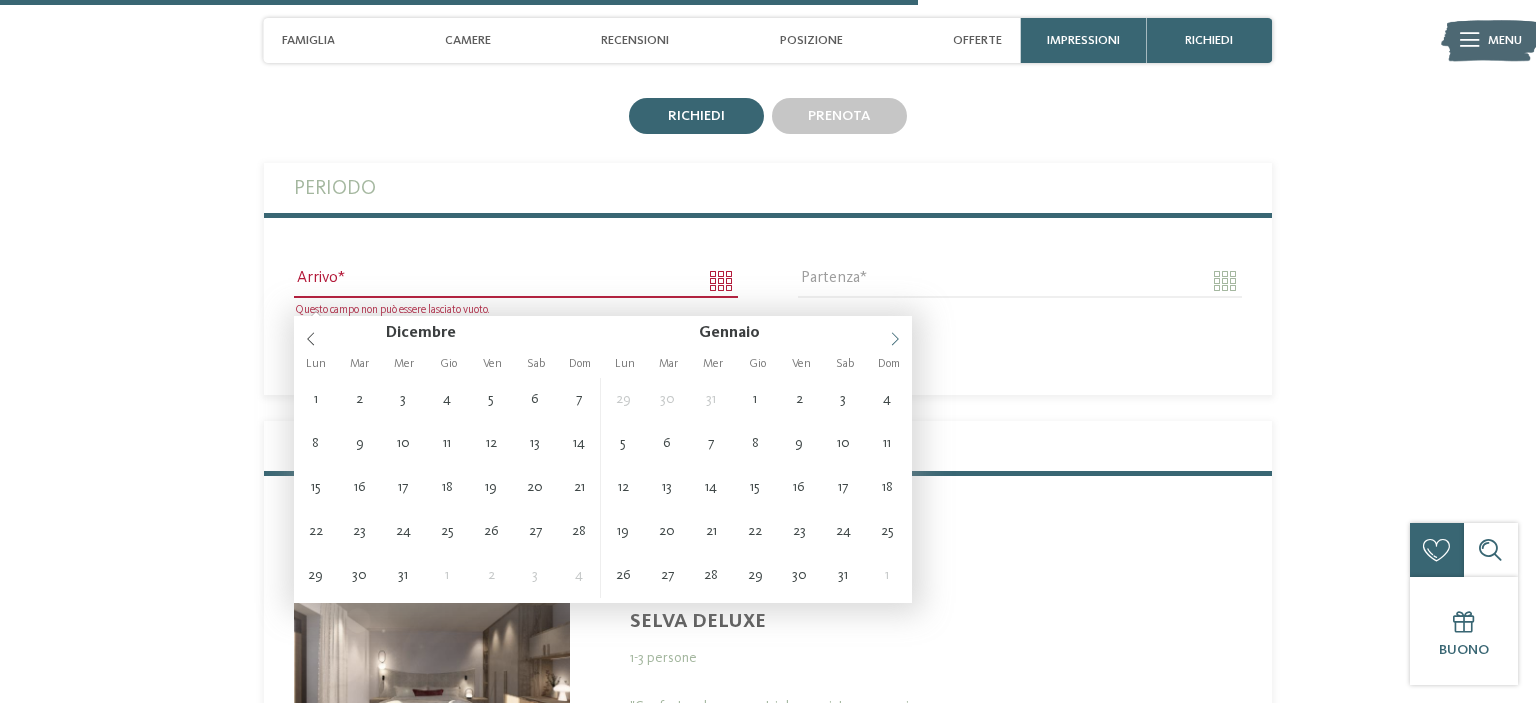 click 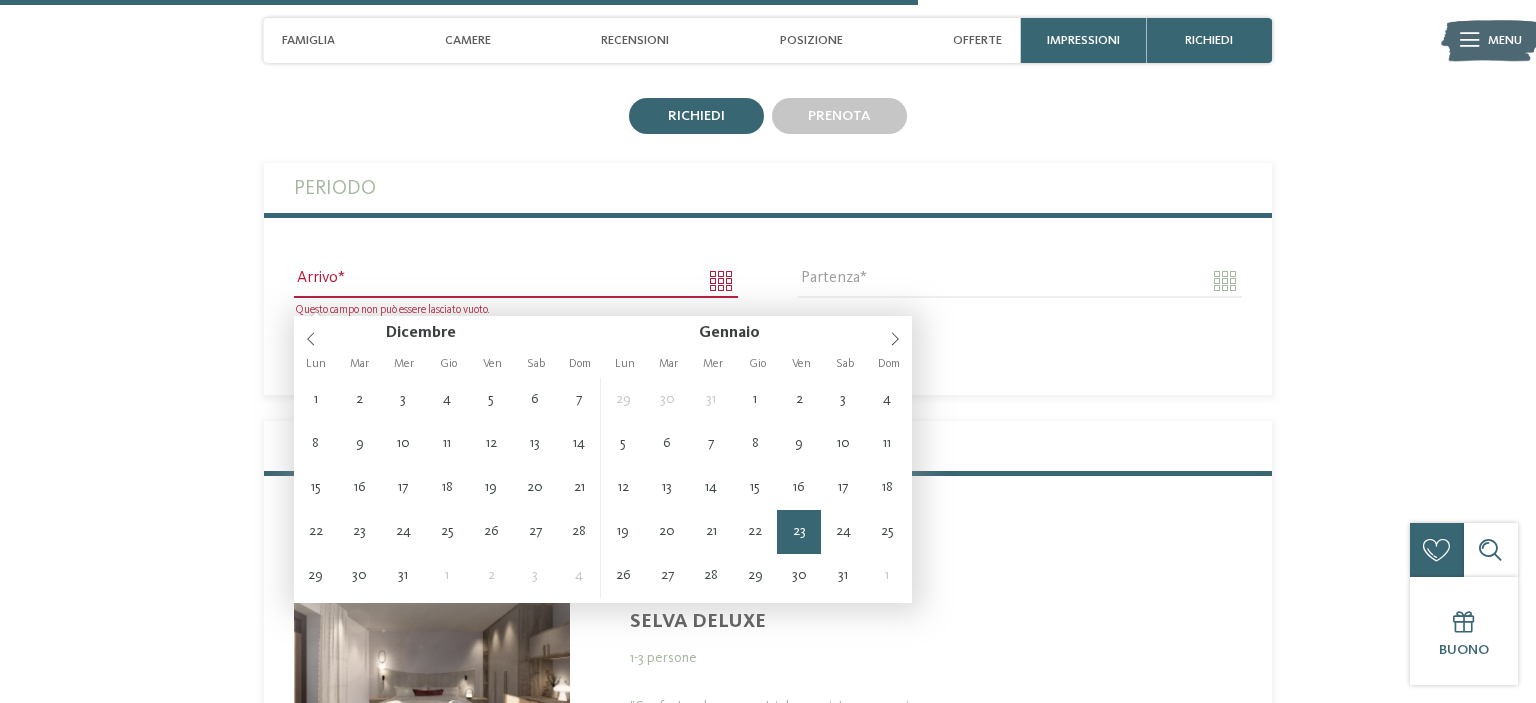 type on "**********" 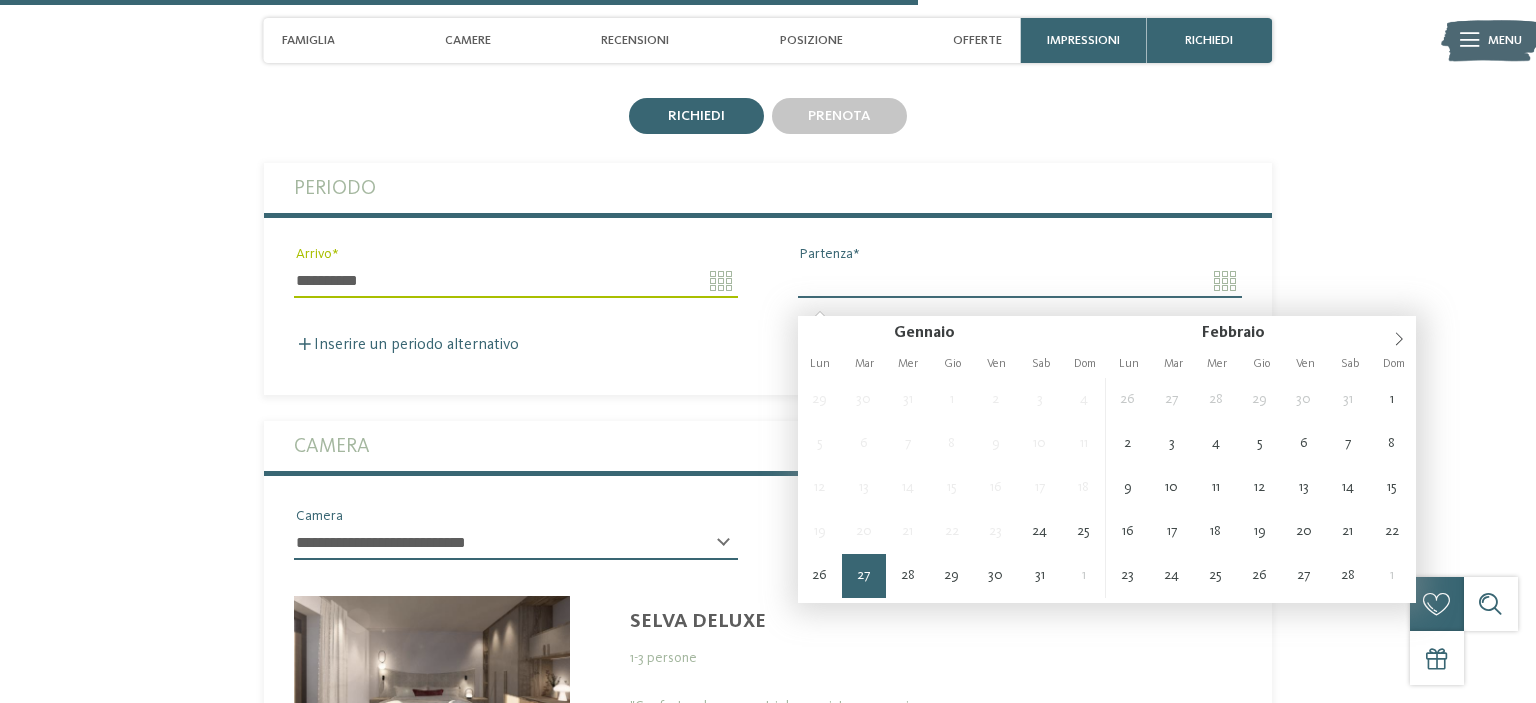 type on "**********" 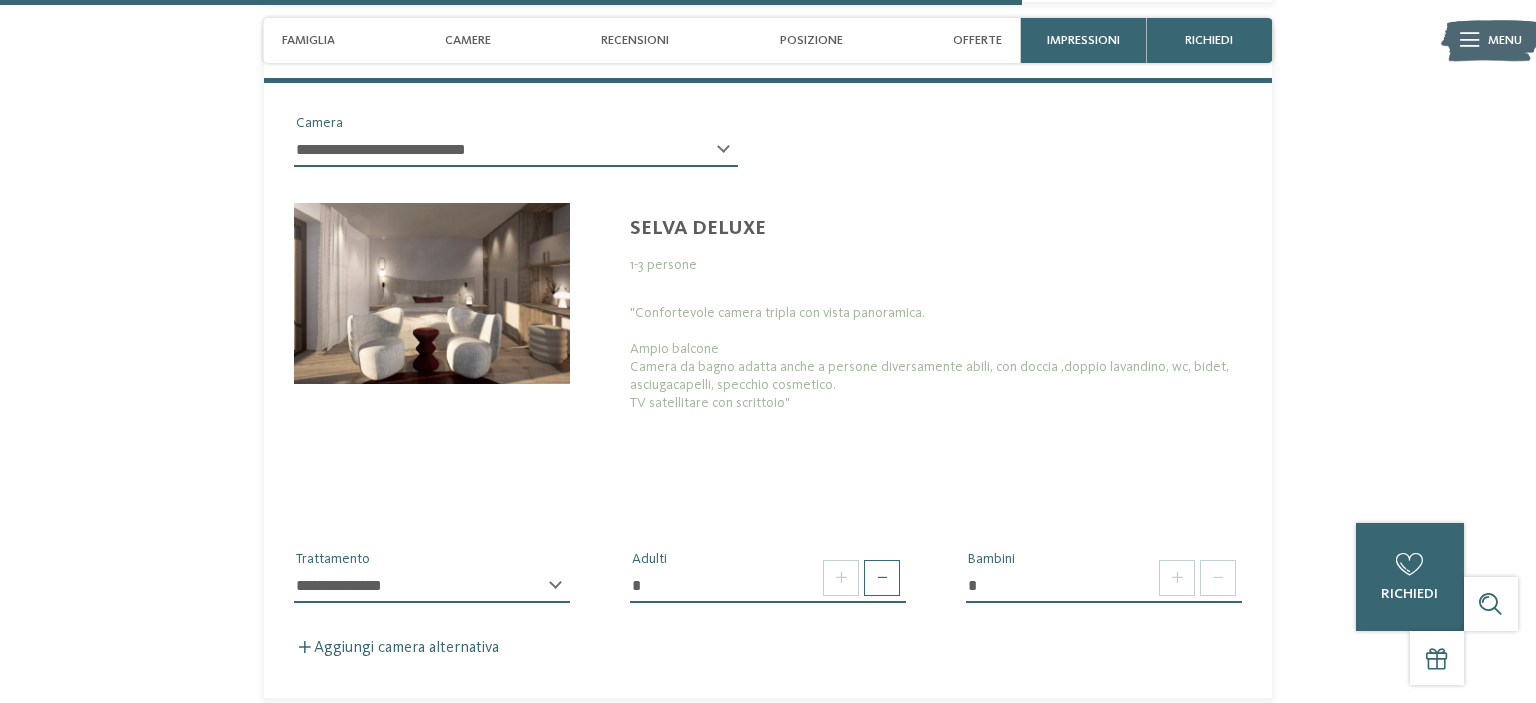 scroll, scrollTop: 3668, scrollLeft: 0, axis: vertical 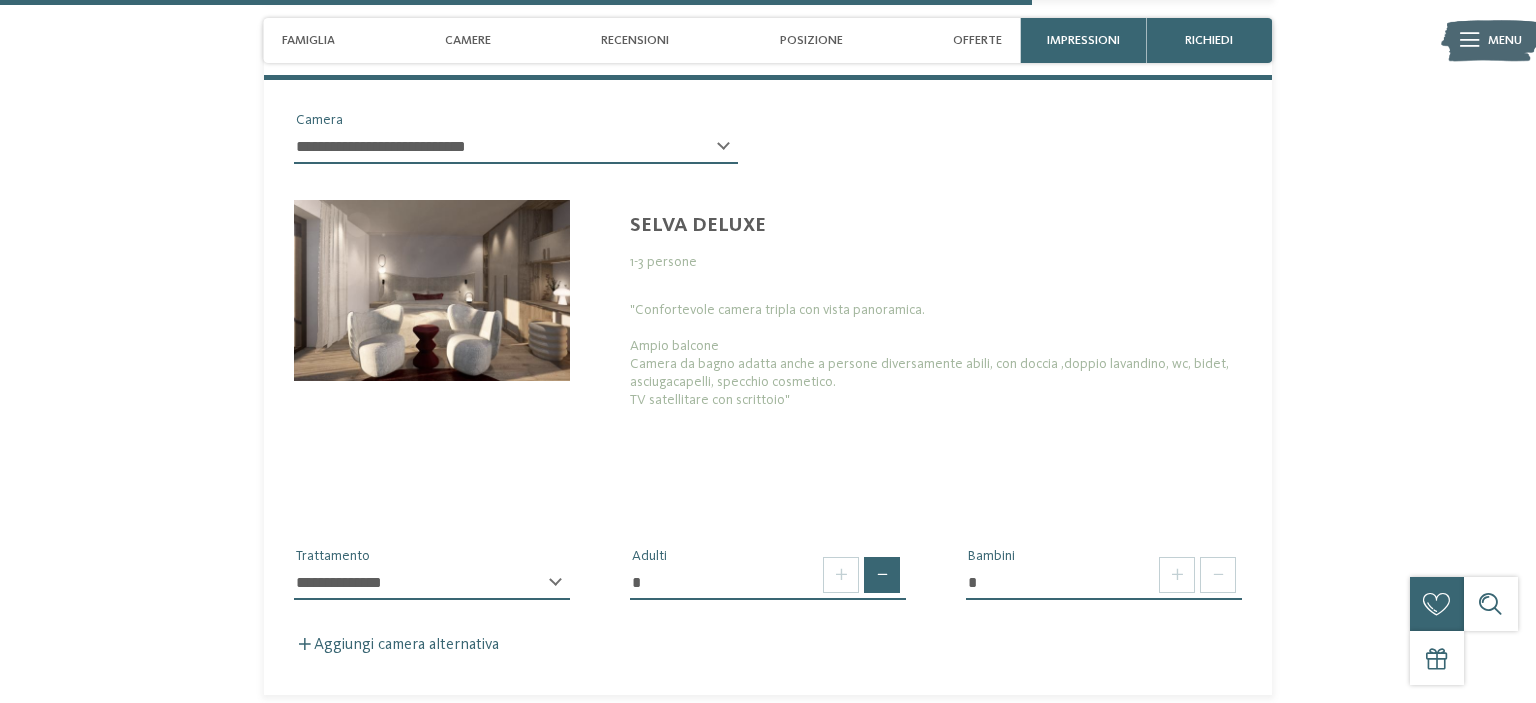 click at bounding box center [882, 575] 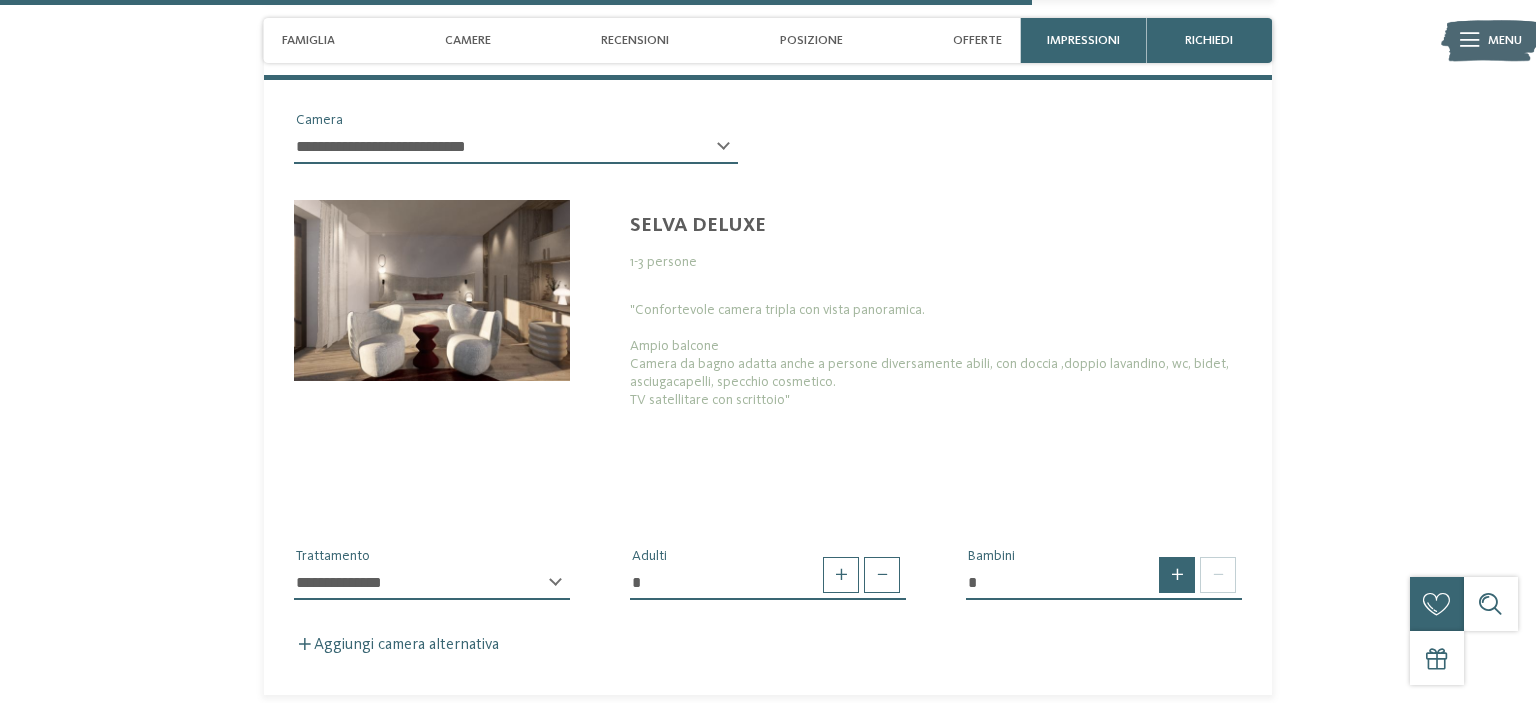 click at bounding box center [1177, 575] 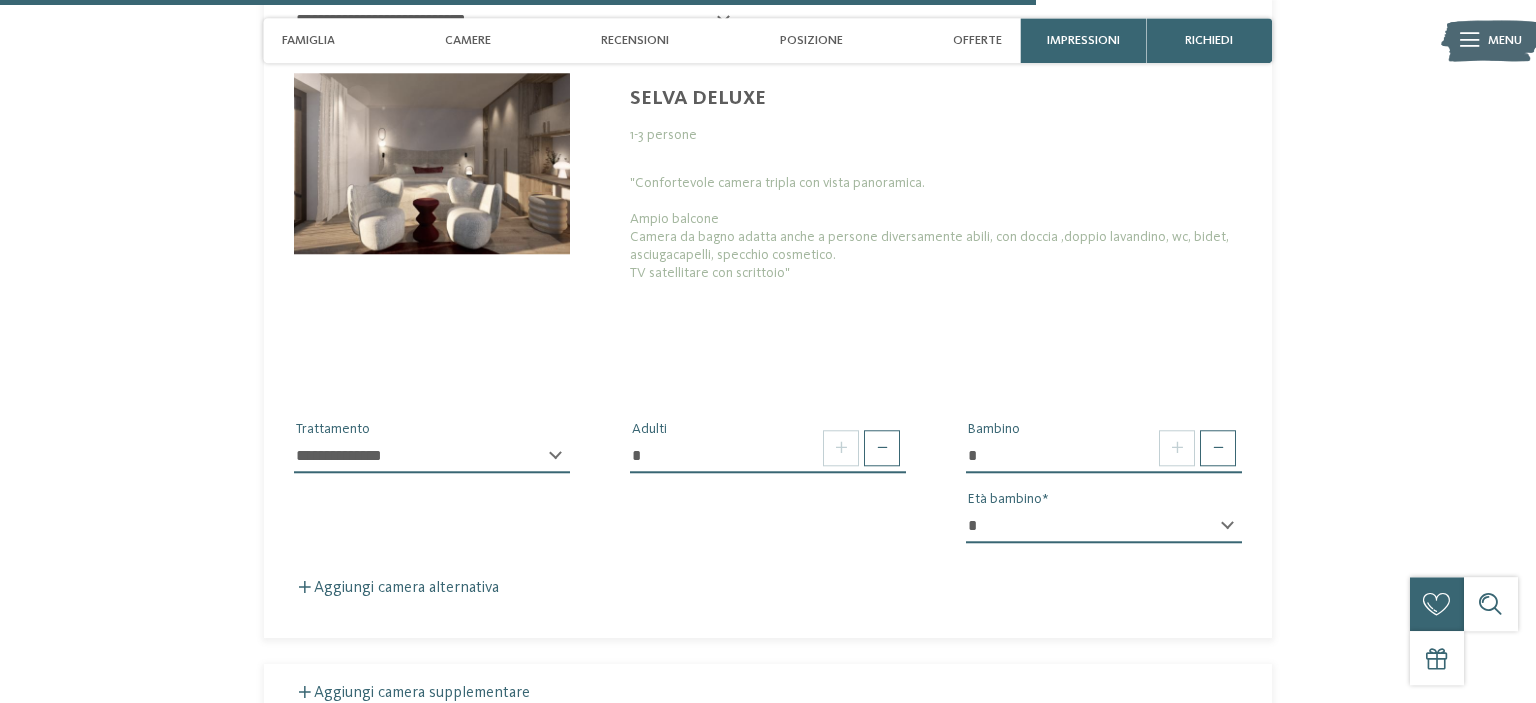 scroll, scrollTop: 3879, scrollLeft: 0, axis: vertical 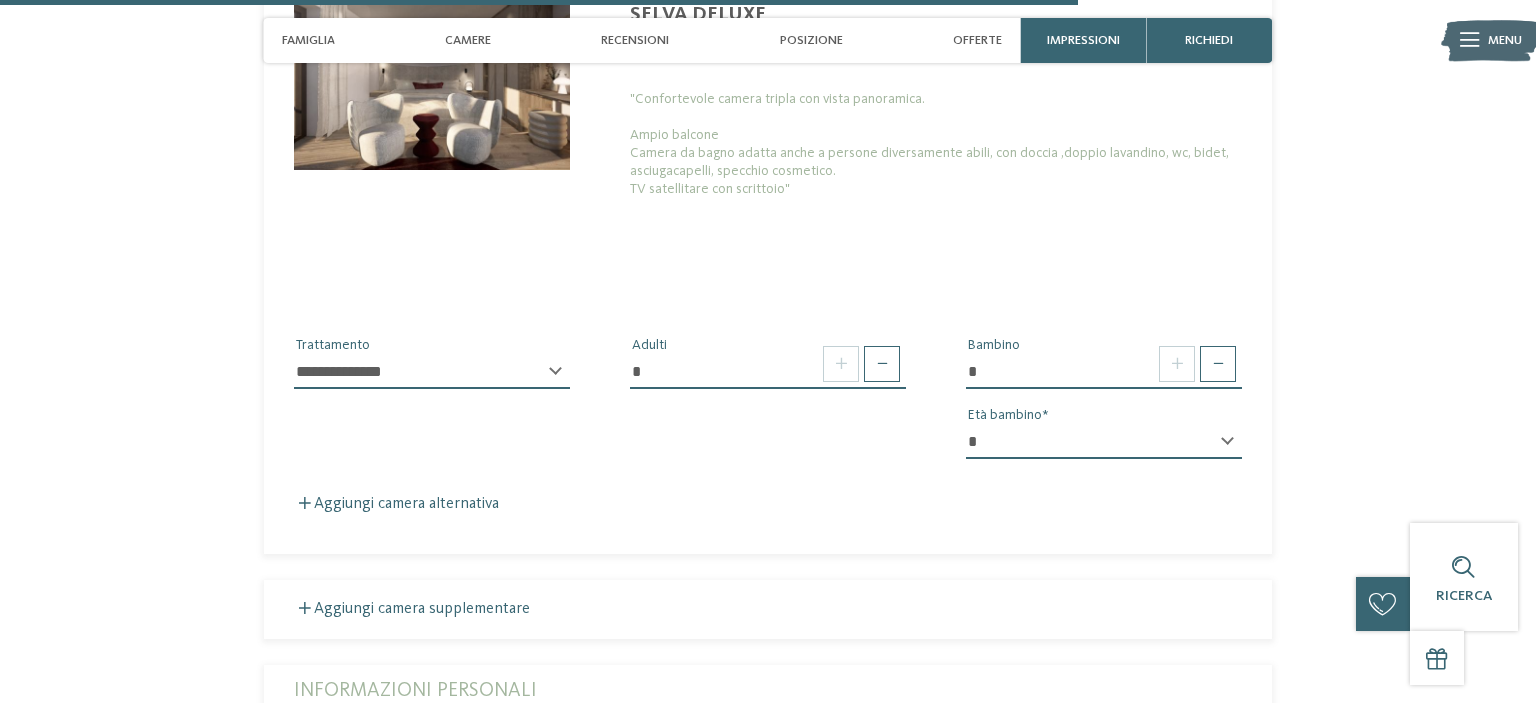 click on "* * * * * * * * * * * ** ** ** ** ** ** ** **" at bounding box center [1104, 442] 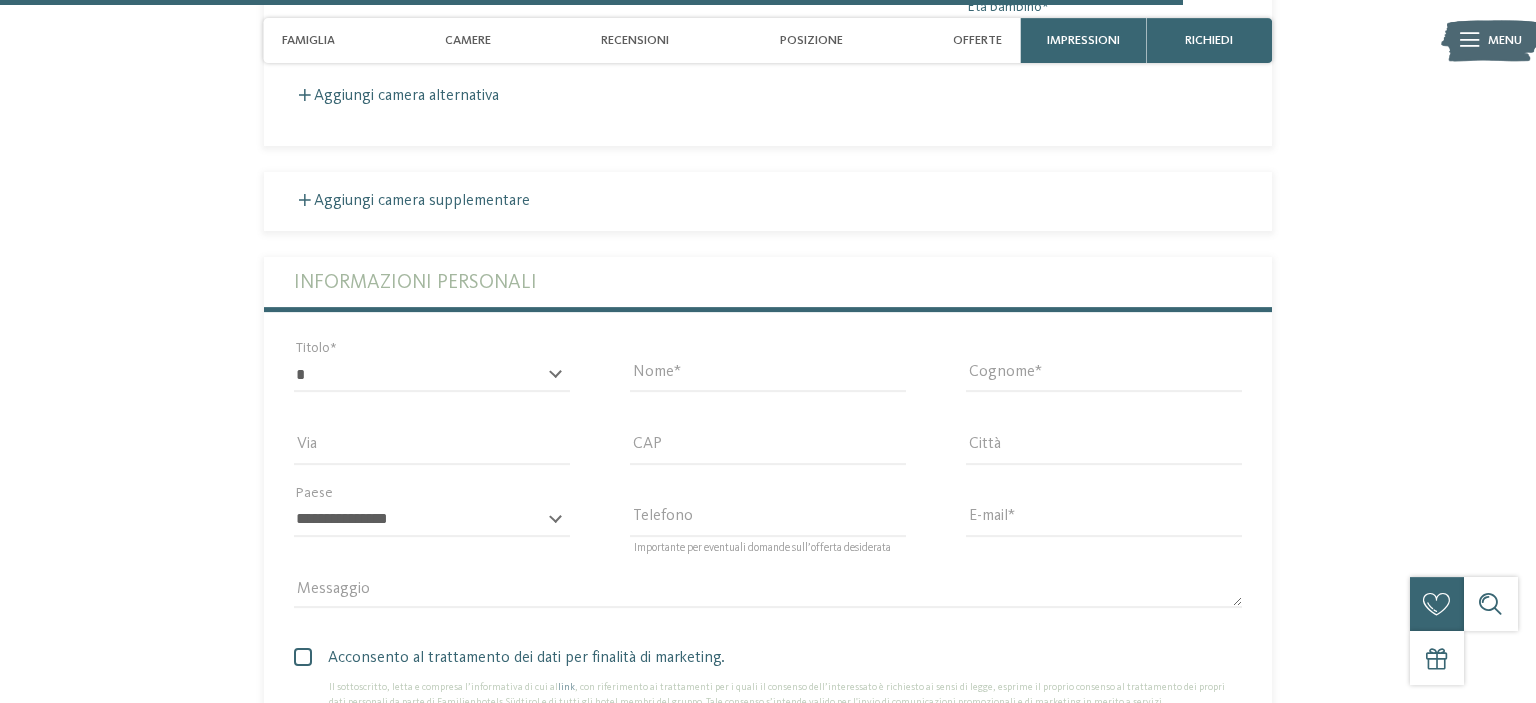 scroll, scrollTop: 4407, scrollLeft: 0, axis: vertical 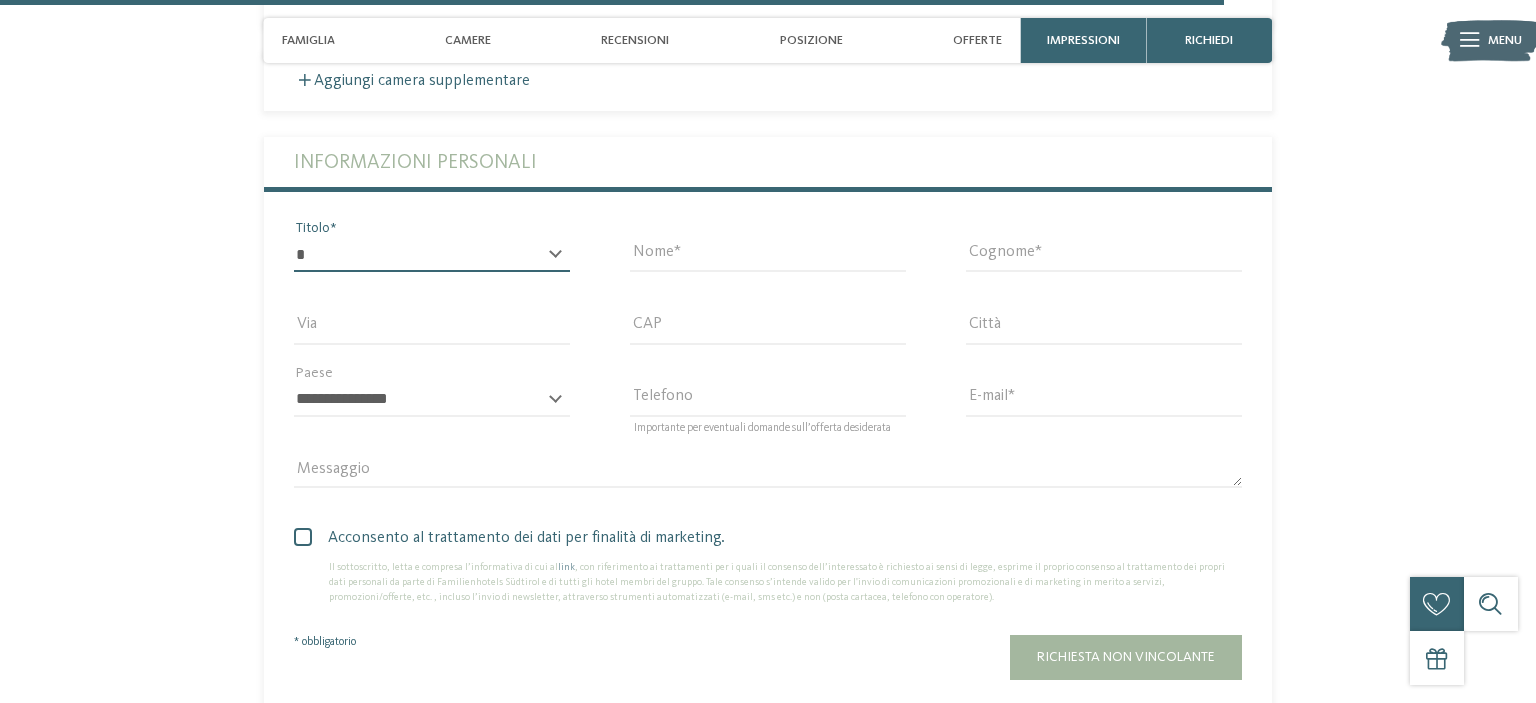 click on "* ****** ******* ******** ******" at bounding box center [432, 255] 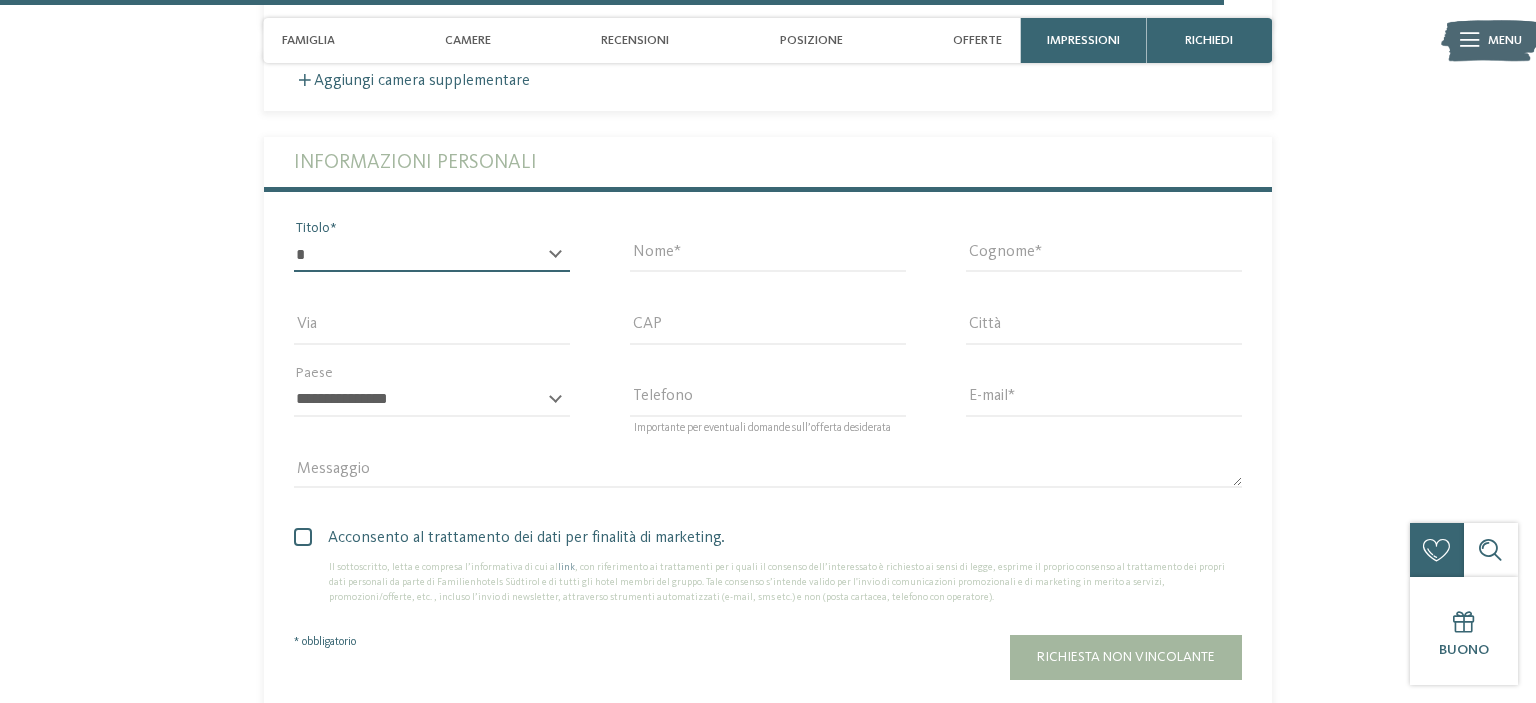 select on "*" 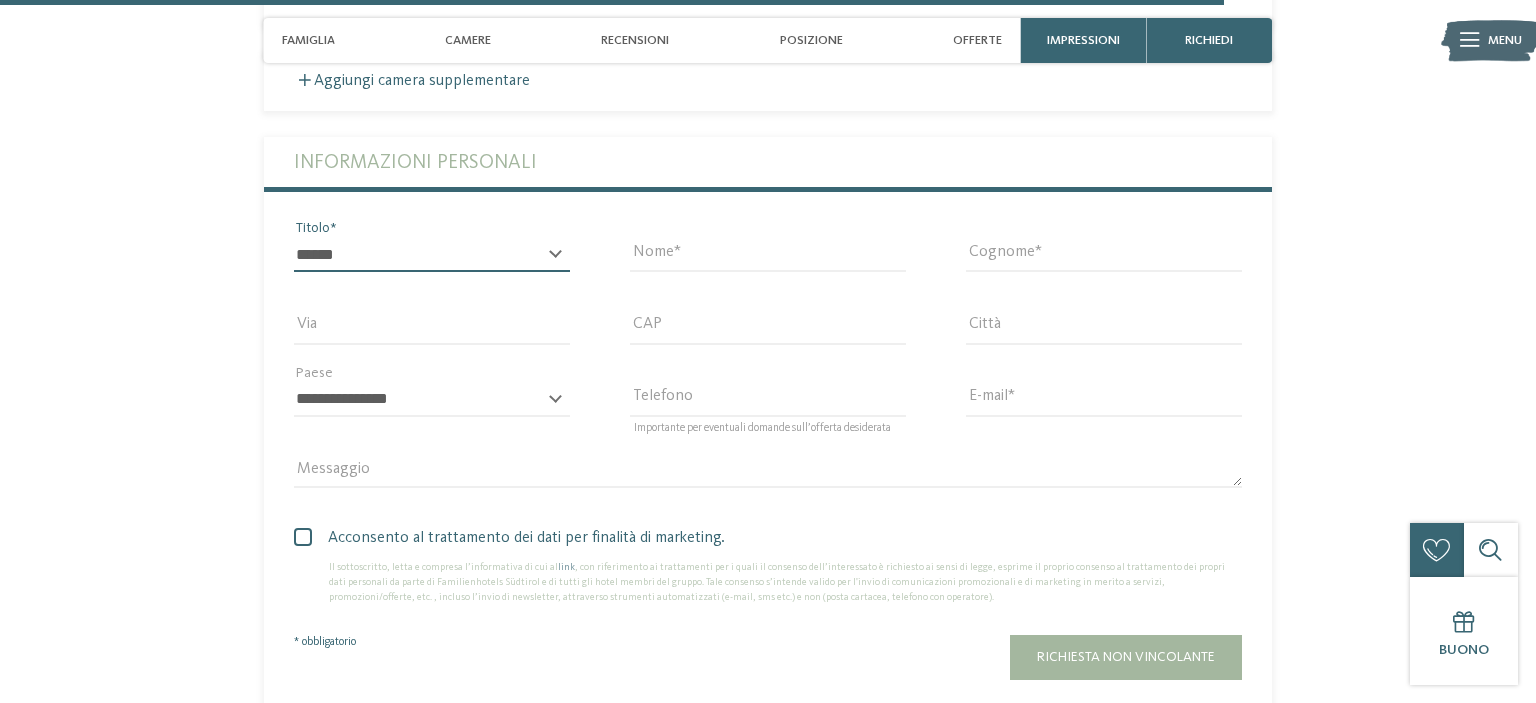 click on "*******" at bounding box center [0, 0] 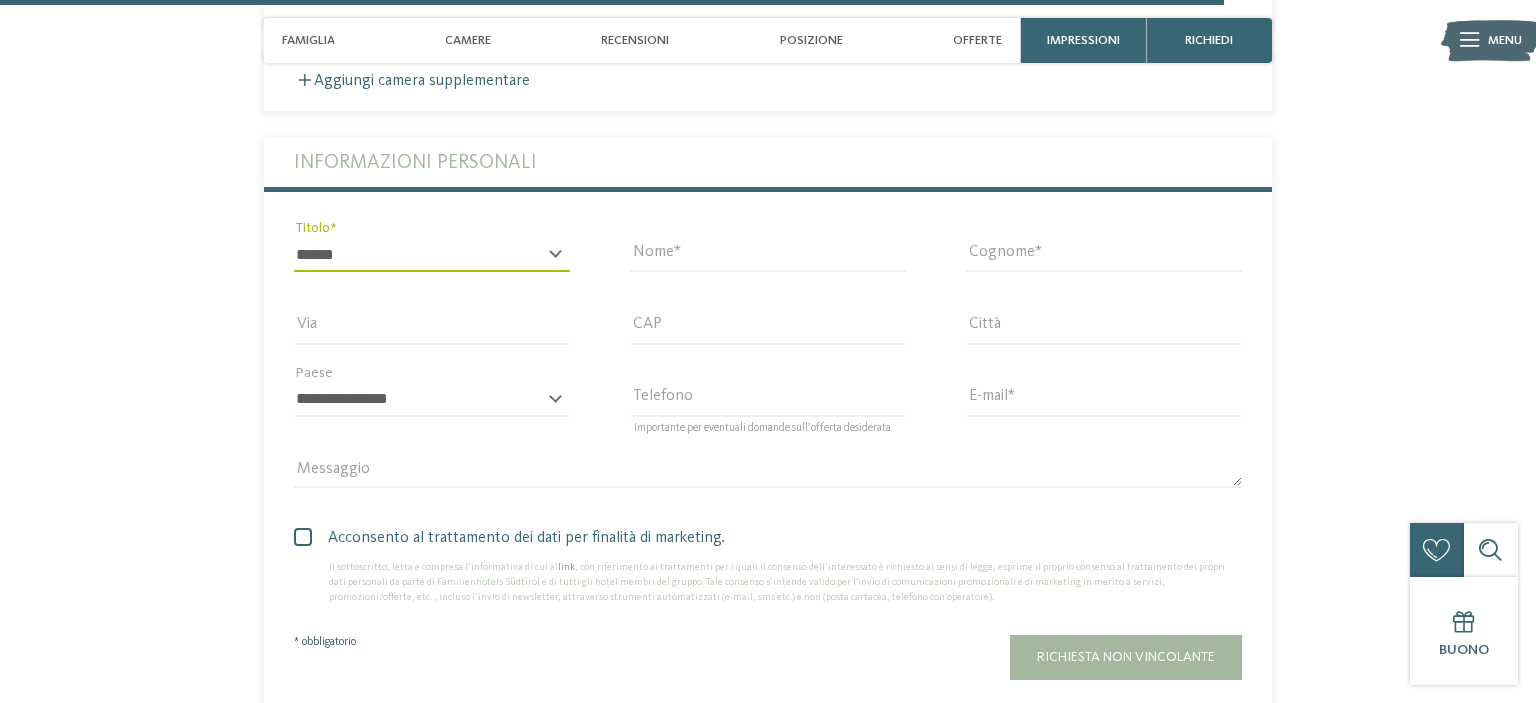 click on "Nome" at bounding box center (768, 264) 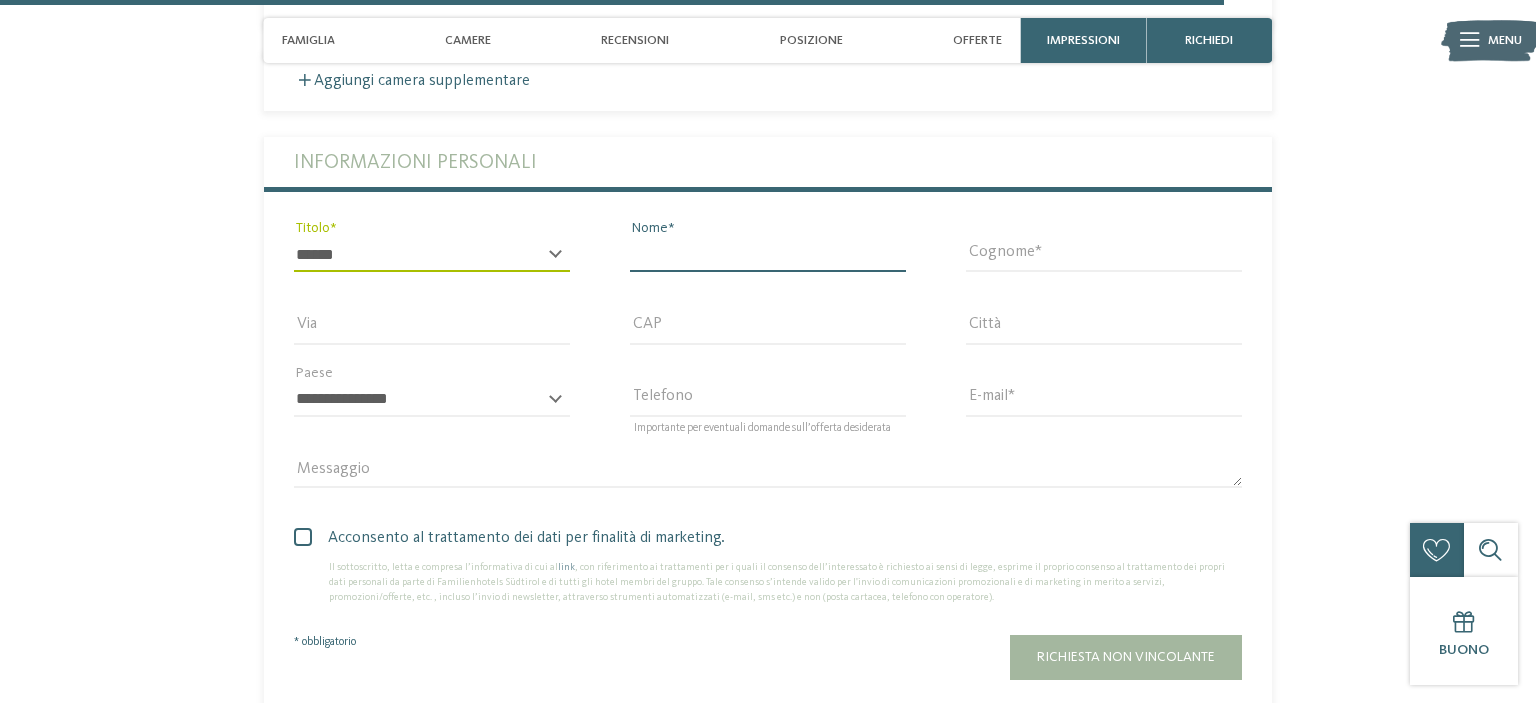 click on "Nome" at bounding box center [768, 255] 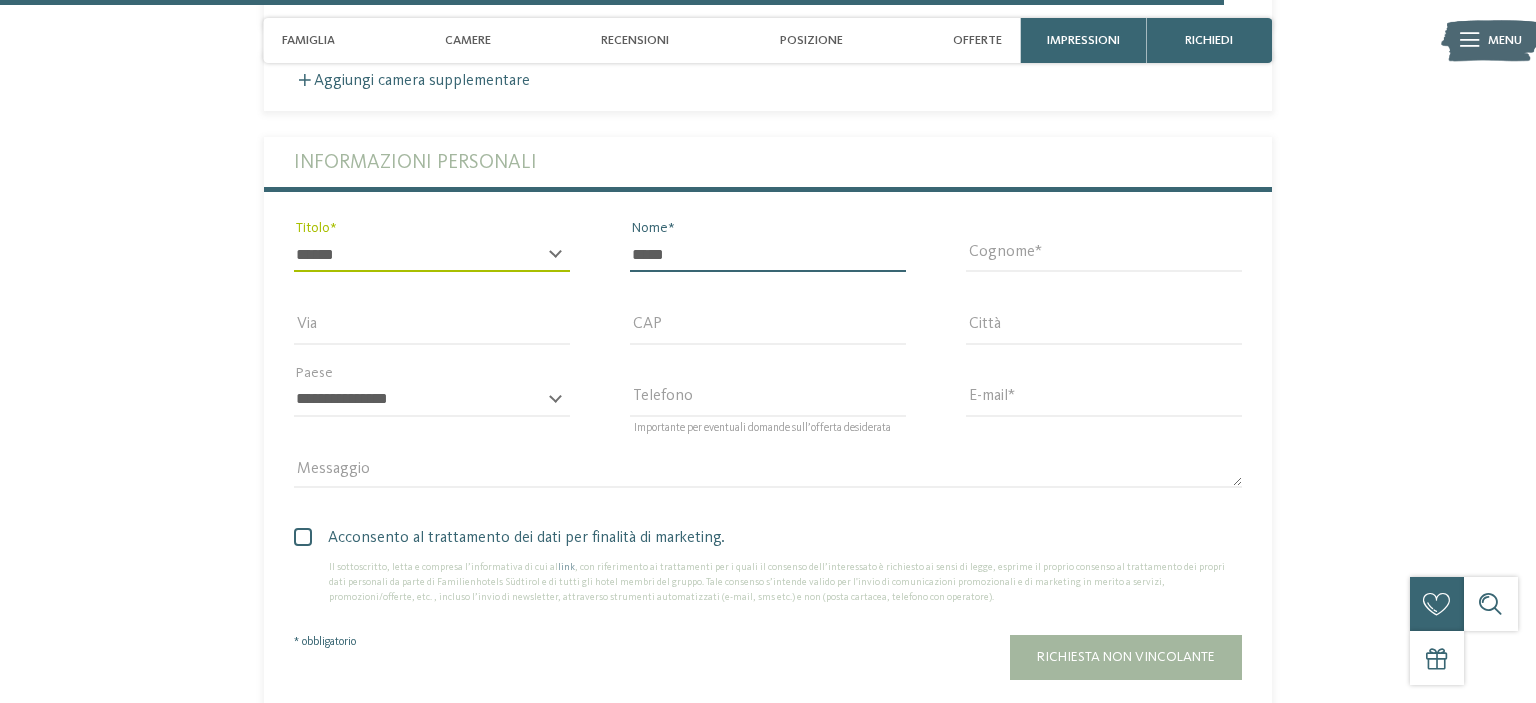 type on "*****" 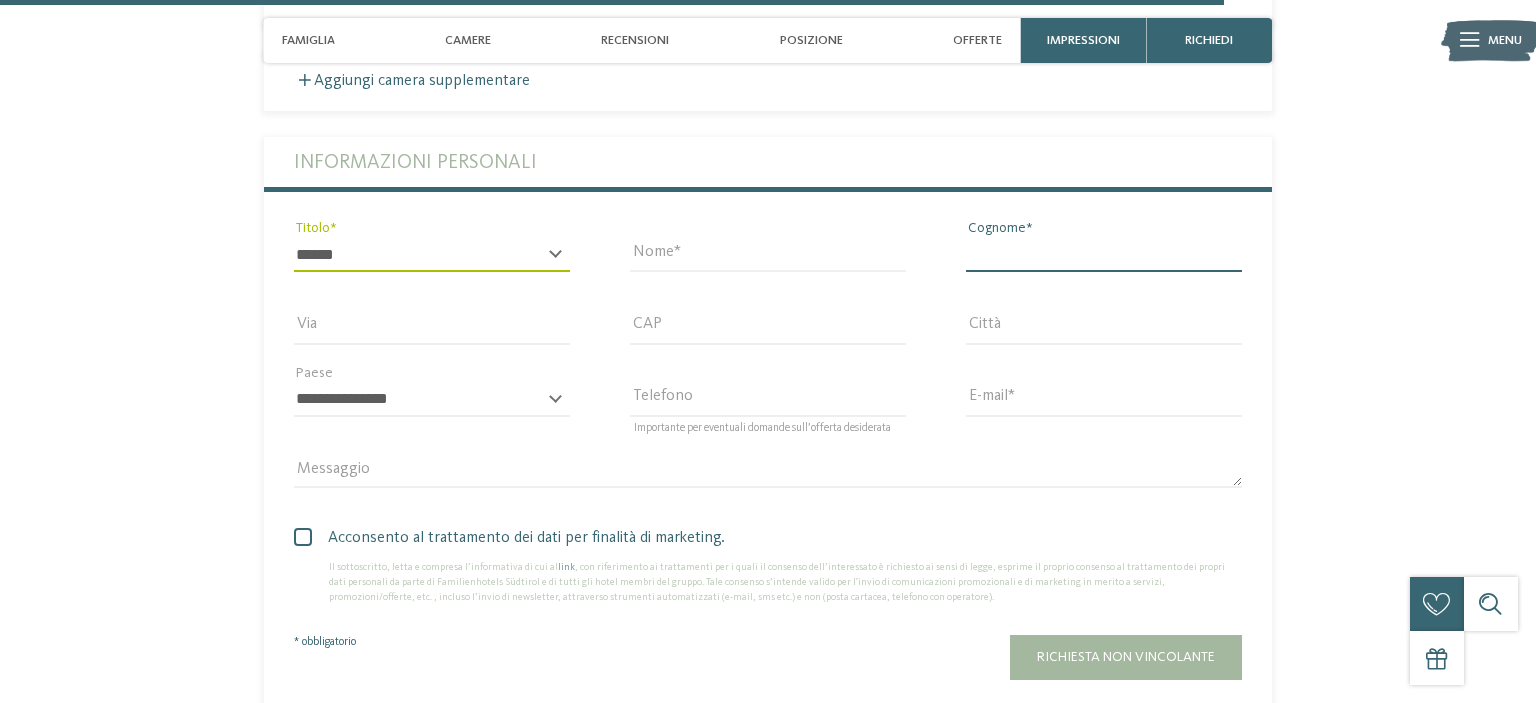 click on "Cognome" at bounding box center [1104, 255] 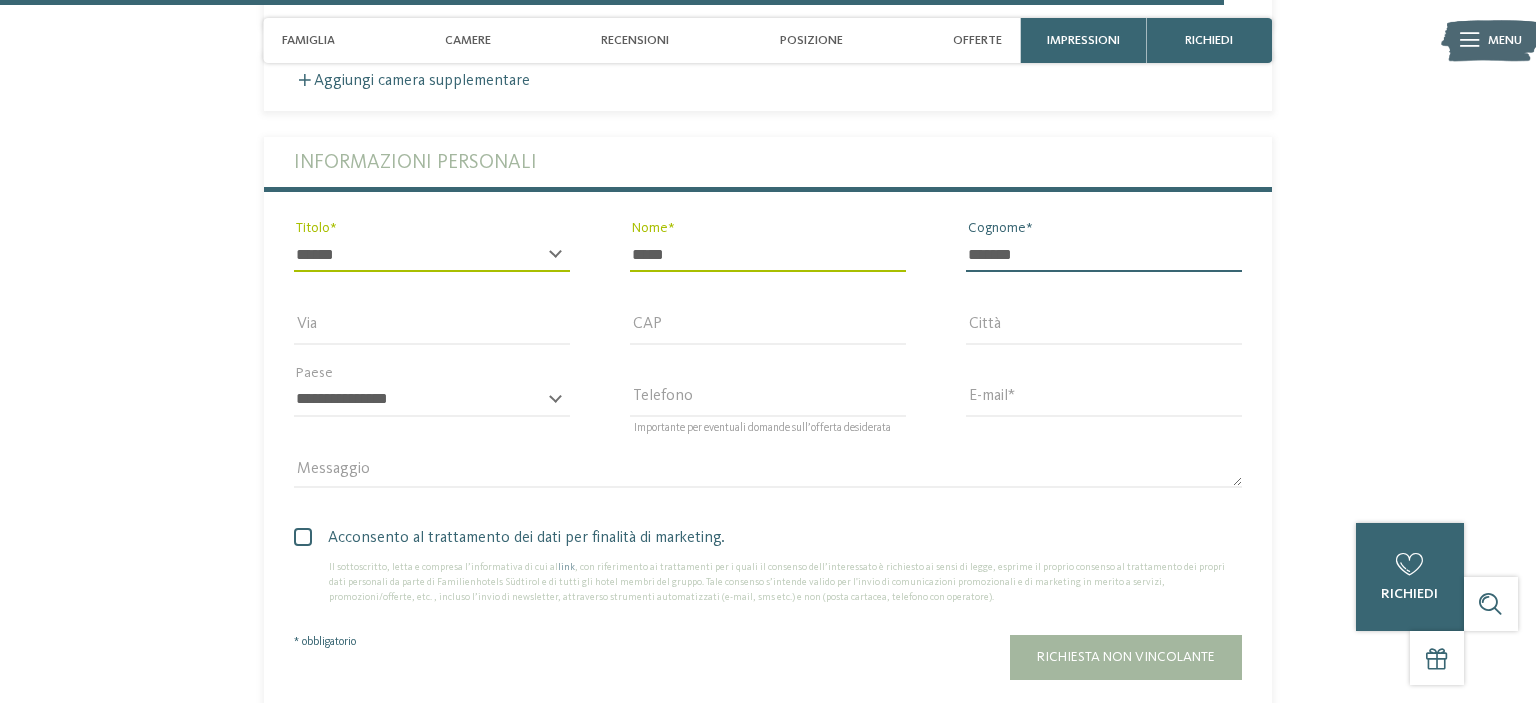 type on "*******" 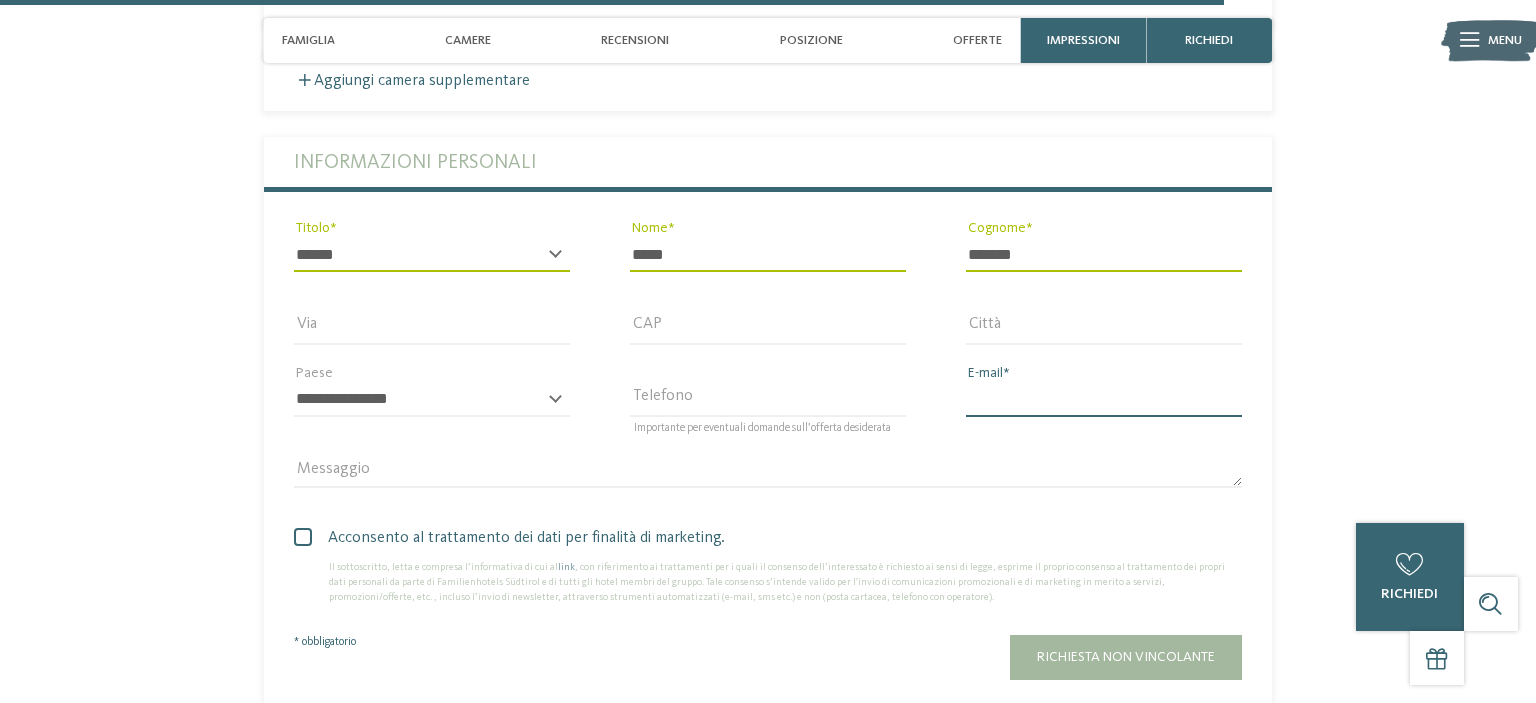 click on "E-mail" at bounding box center (1104, 400) 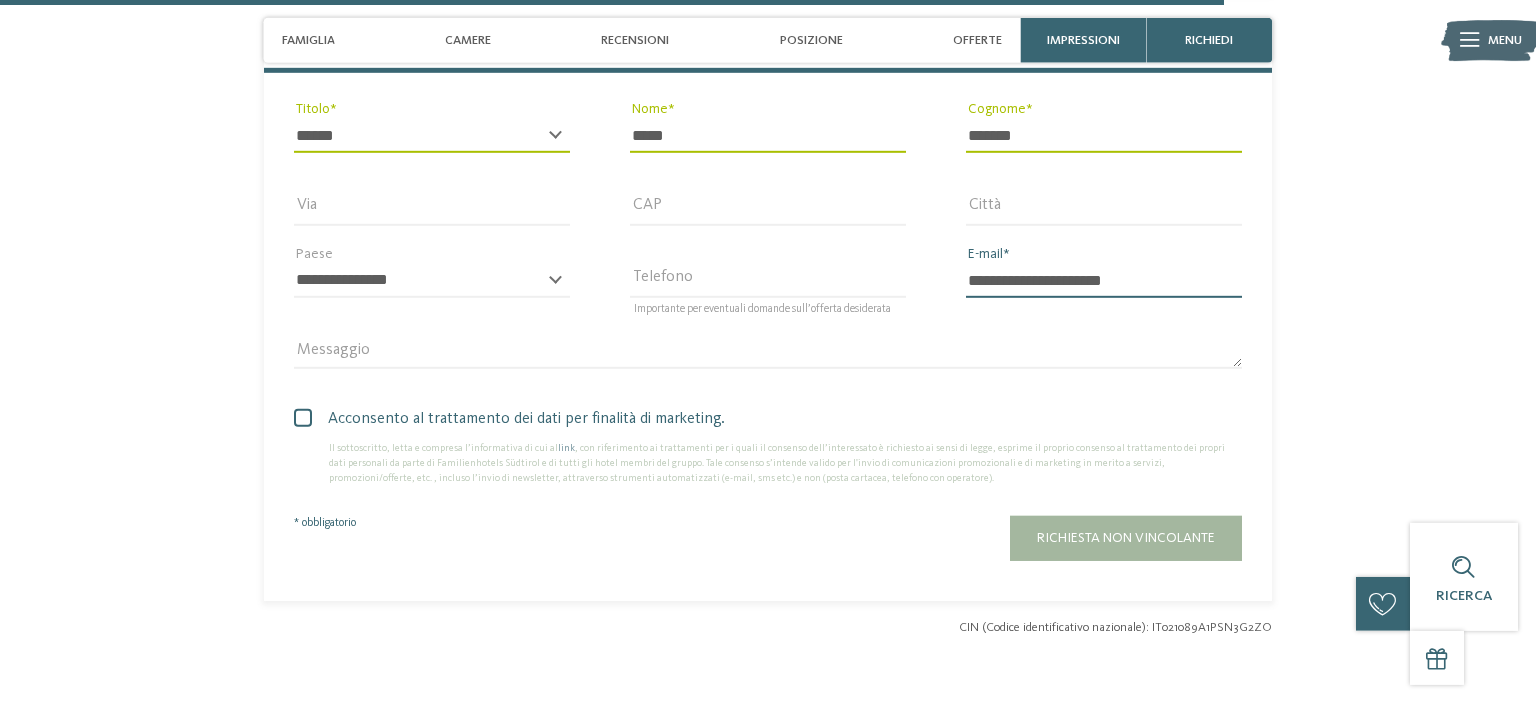 scroll, scrollTop: 4618, scrollLeft: 0, axis: vertical 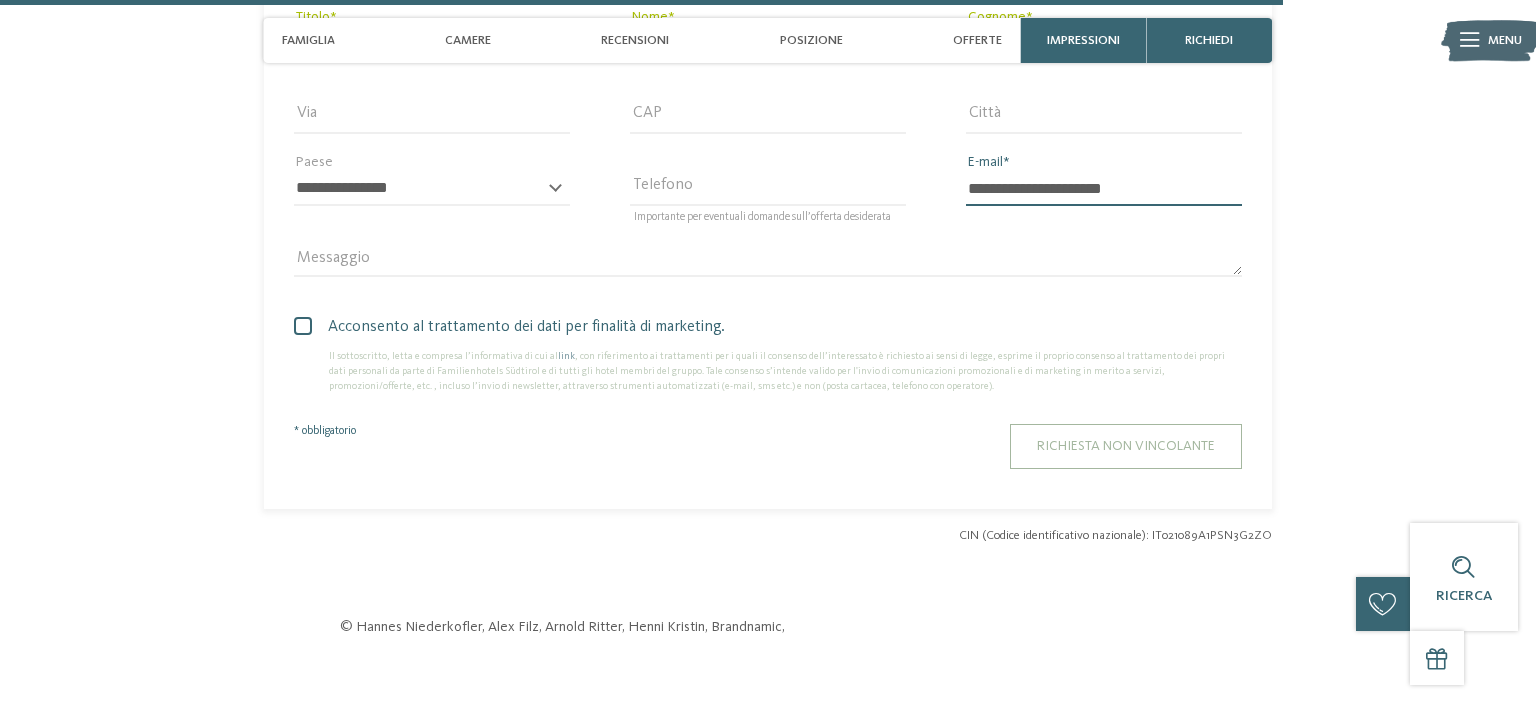 type on "**********" 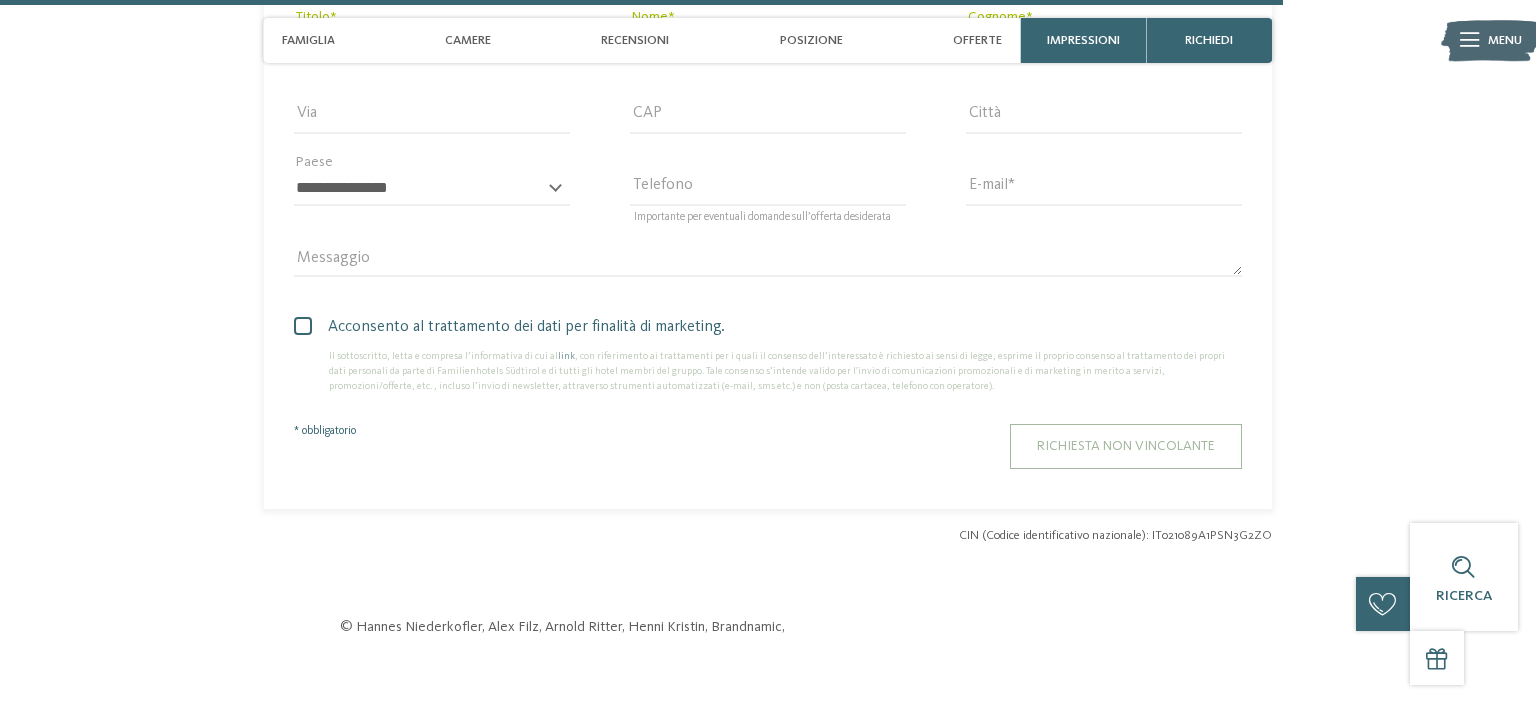 click on "Richiesta non vincolante" at bounding box center [1126, 446] 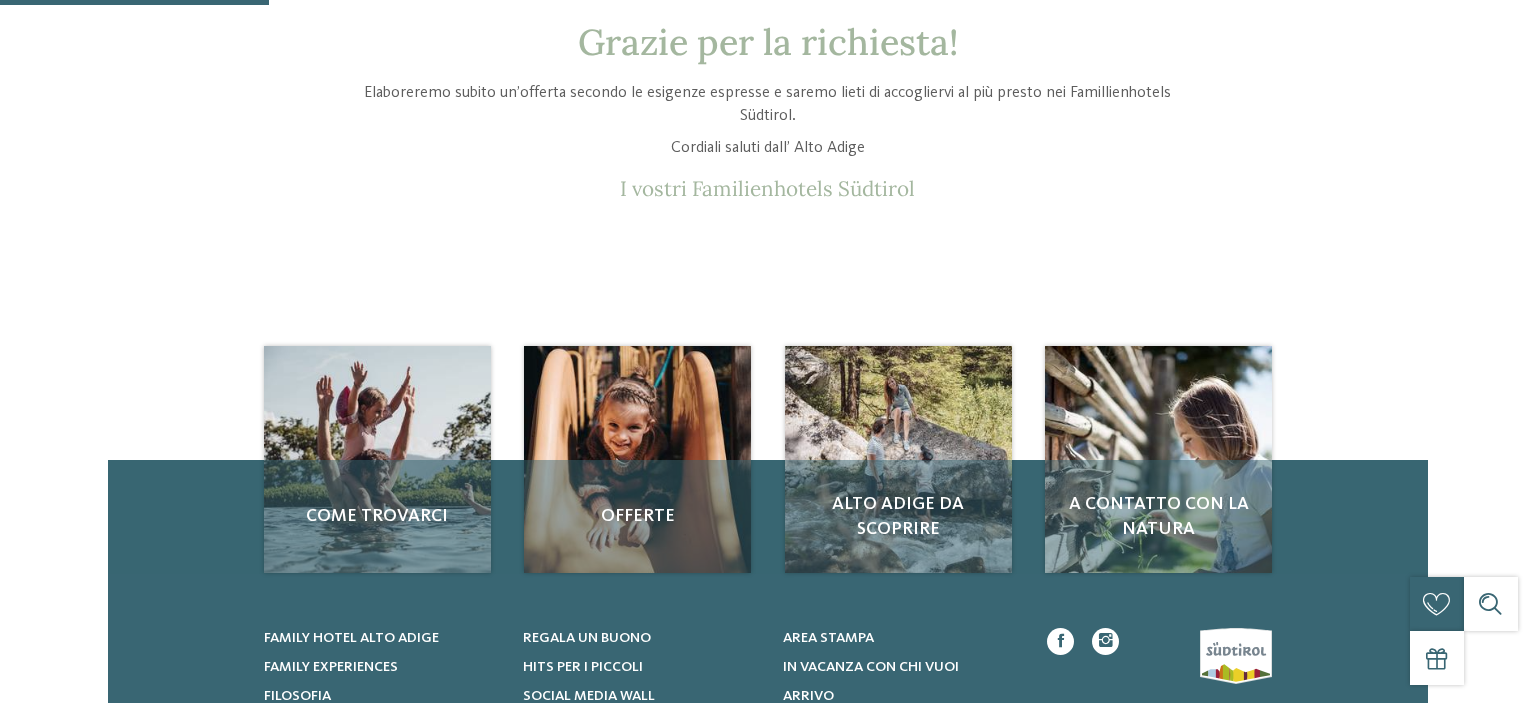scroll, scrollTop: 105, scrollLeft: 0, axis: vertical 